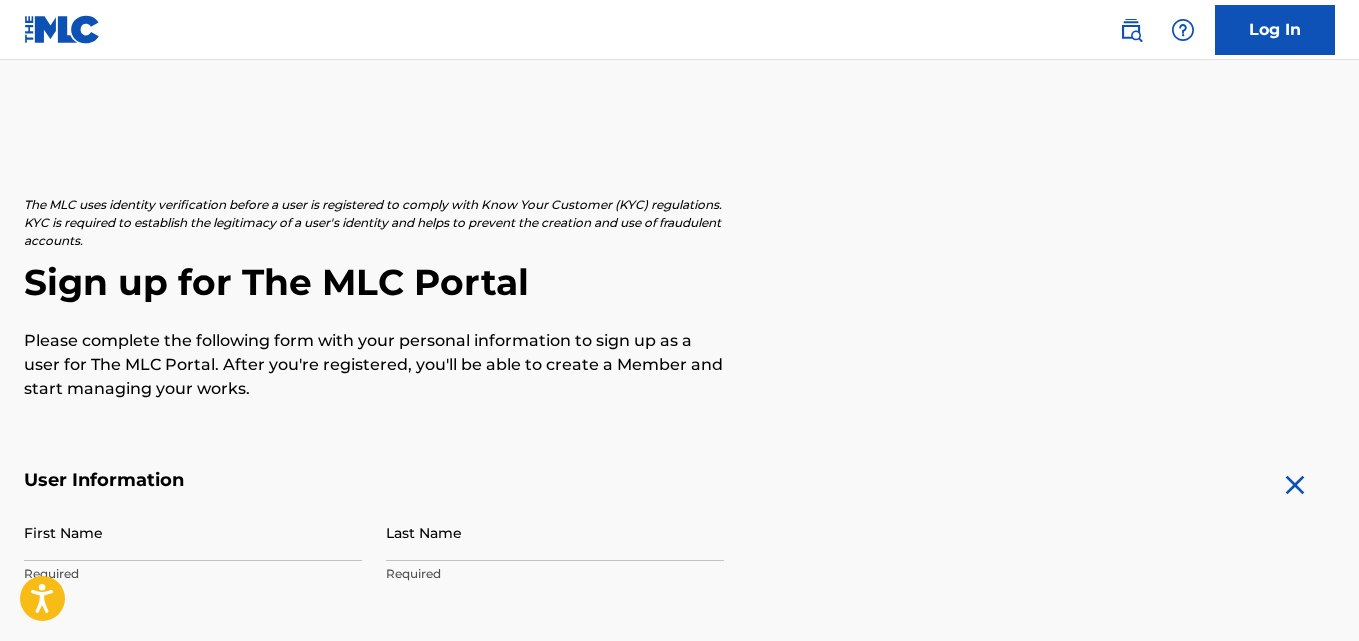 scroll, scrollTop: 0, scrollLeft: 0, axis: both 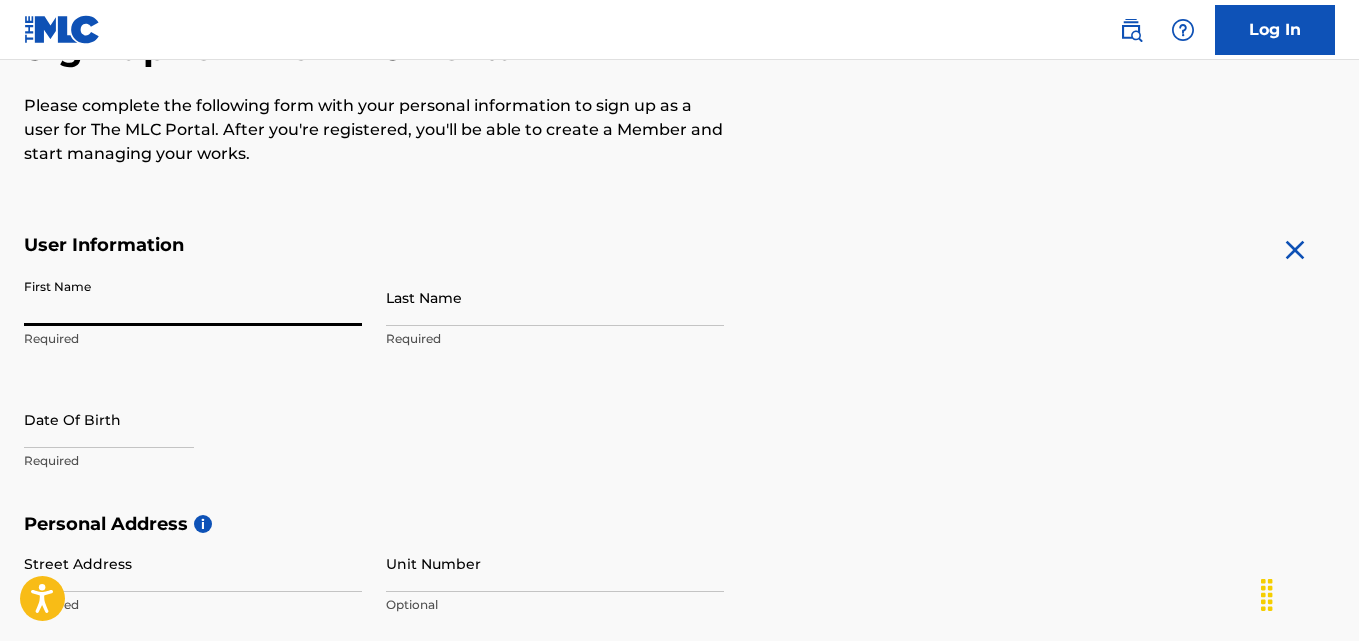 click on "First Name" at bounding box center (193, 297) 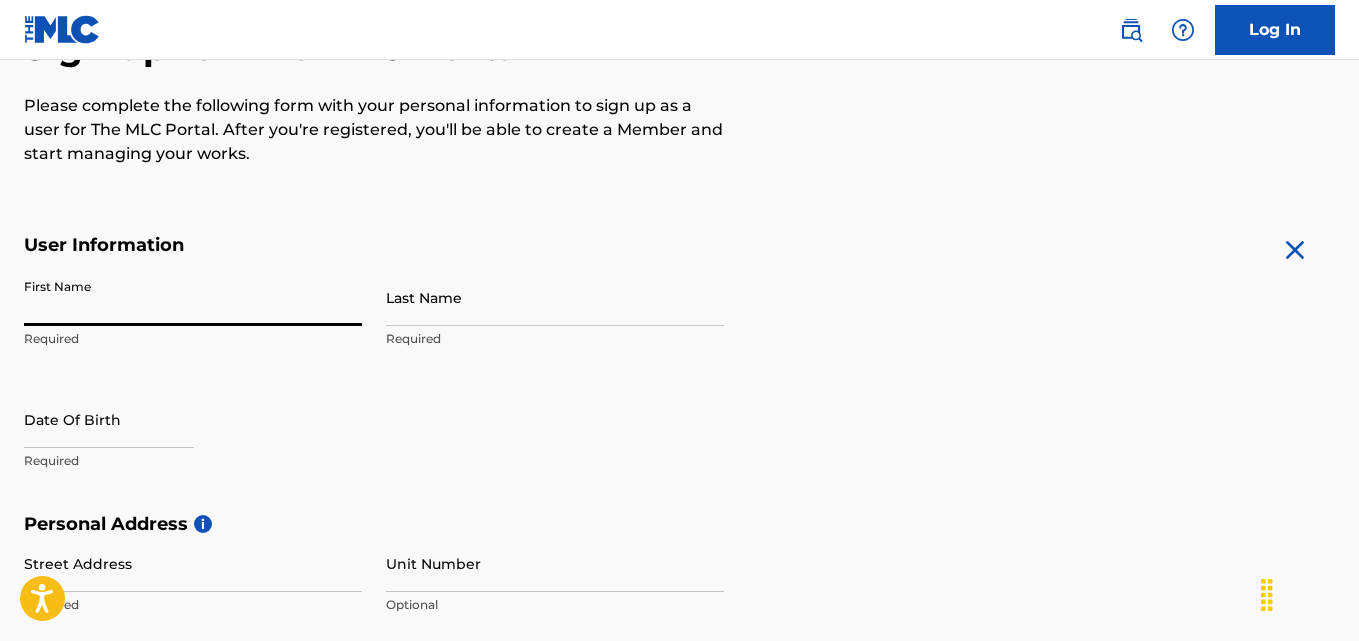 type on "[NAME]" 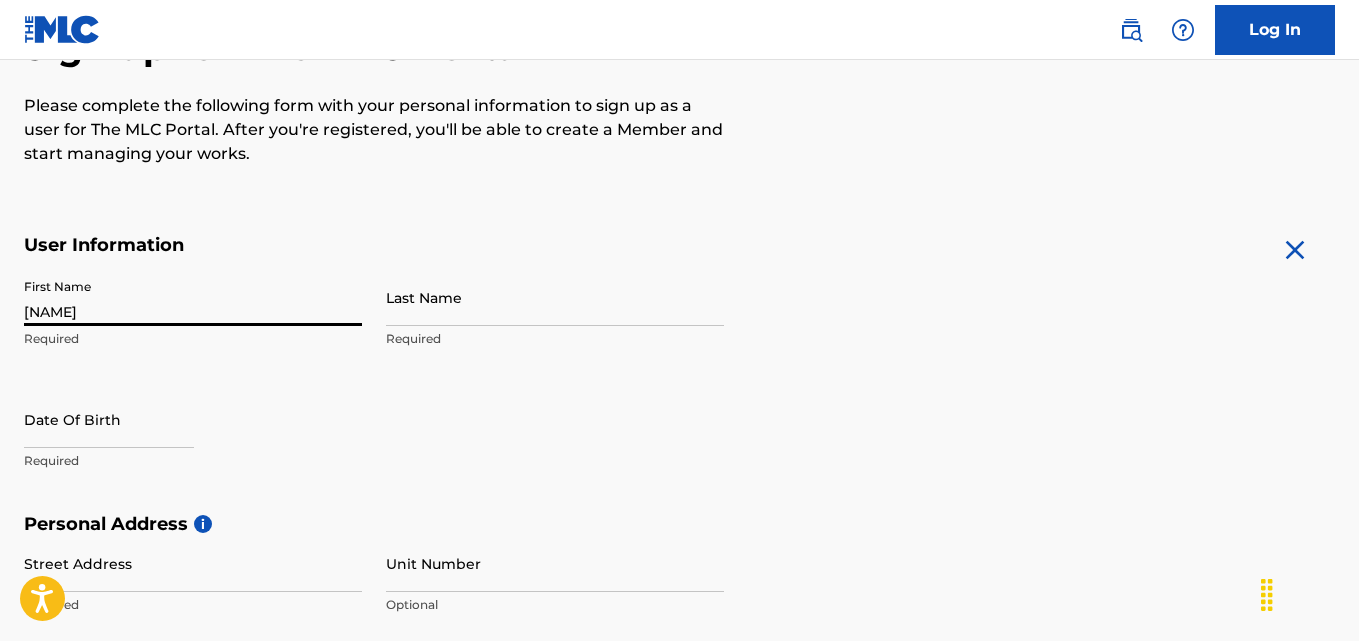 type on "[NAME]" 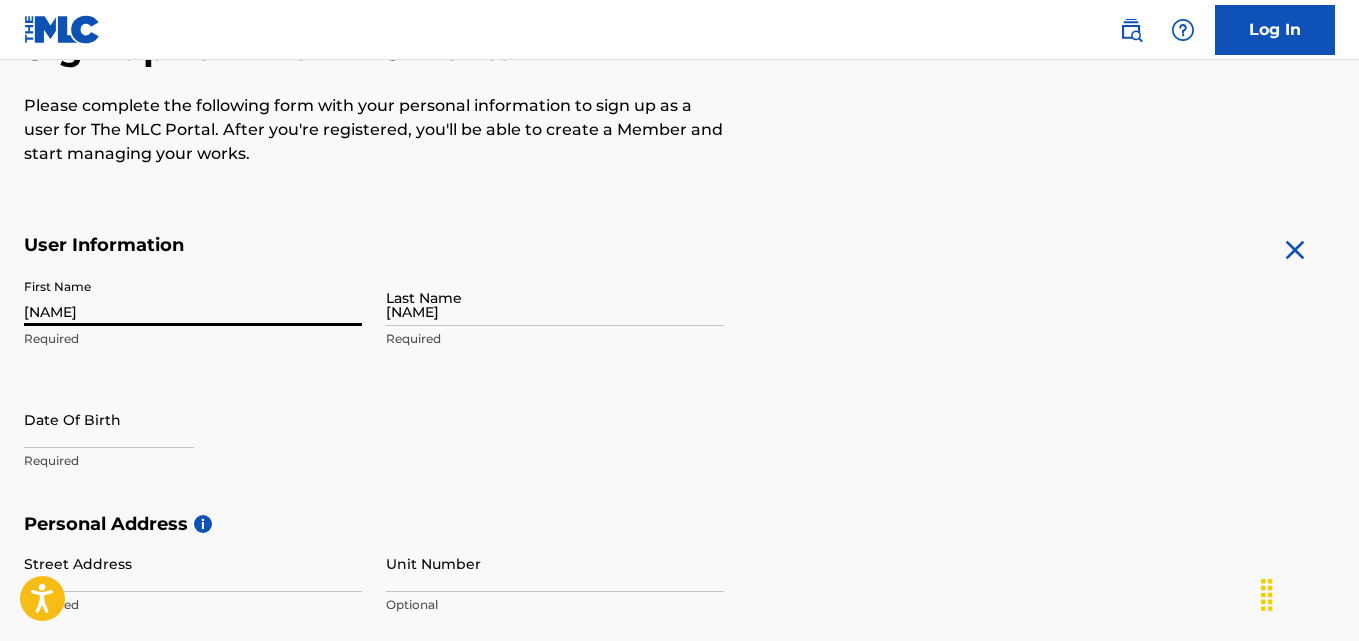 type on "[NUMBER] [STREET]" 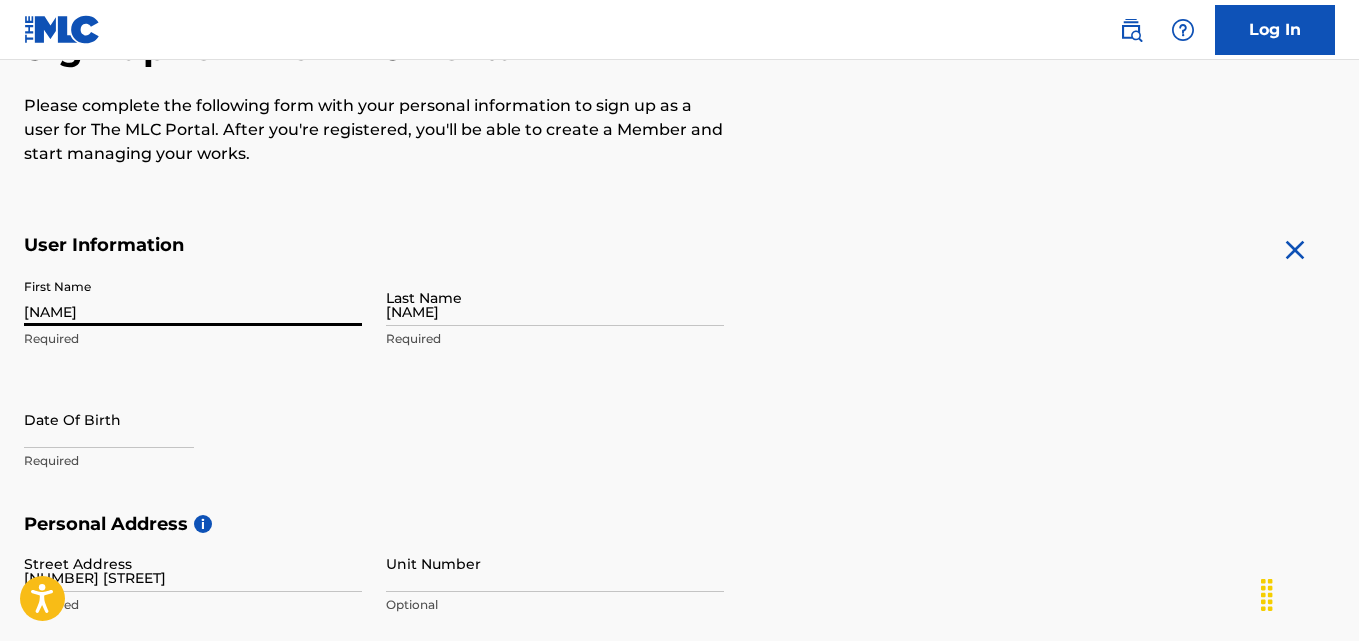 type on "C" 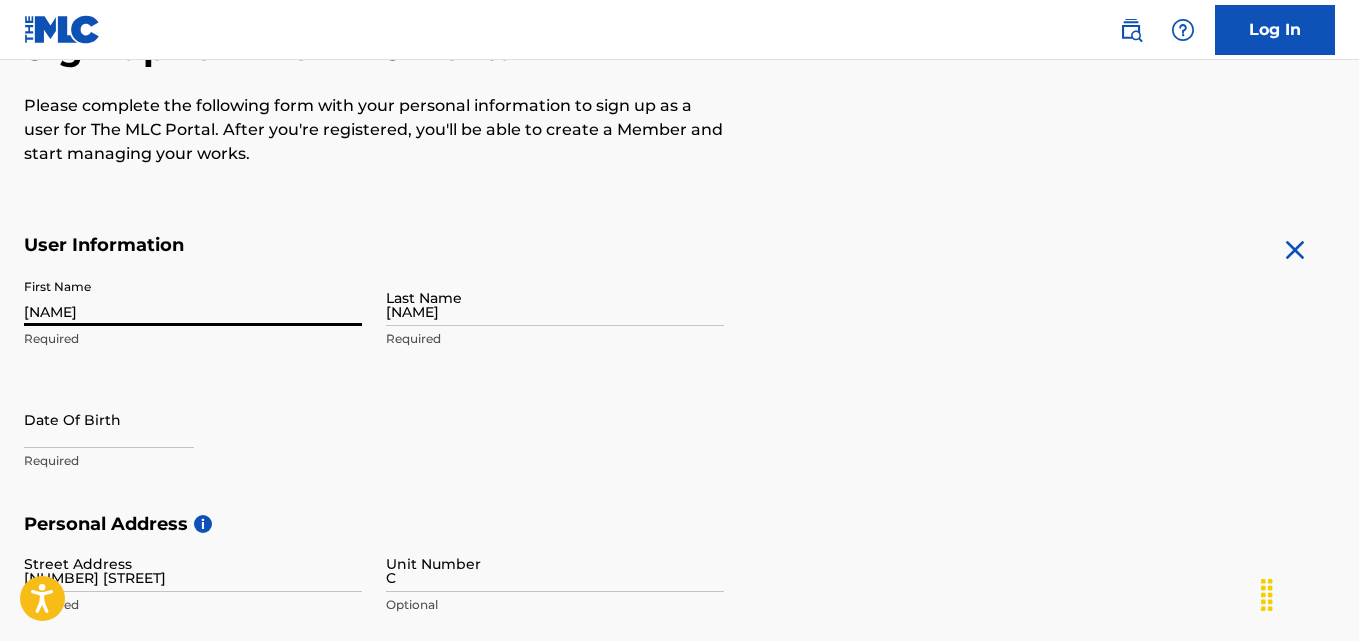 type on "[CITY]" 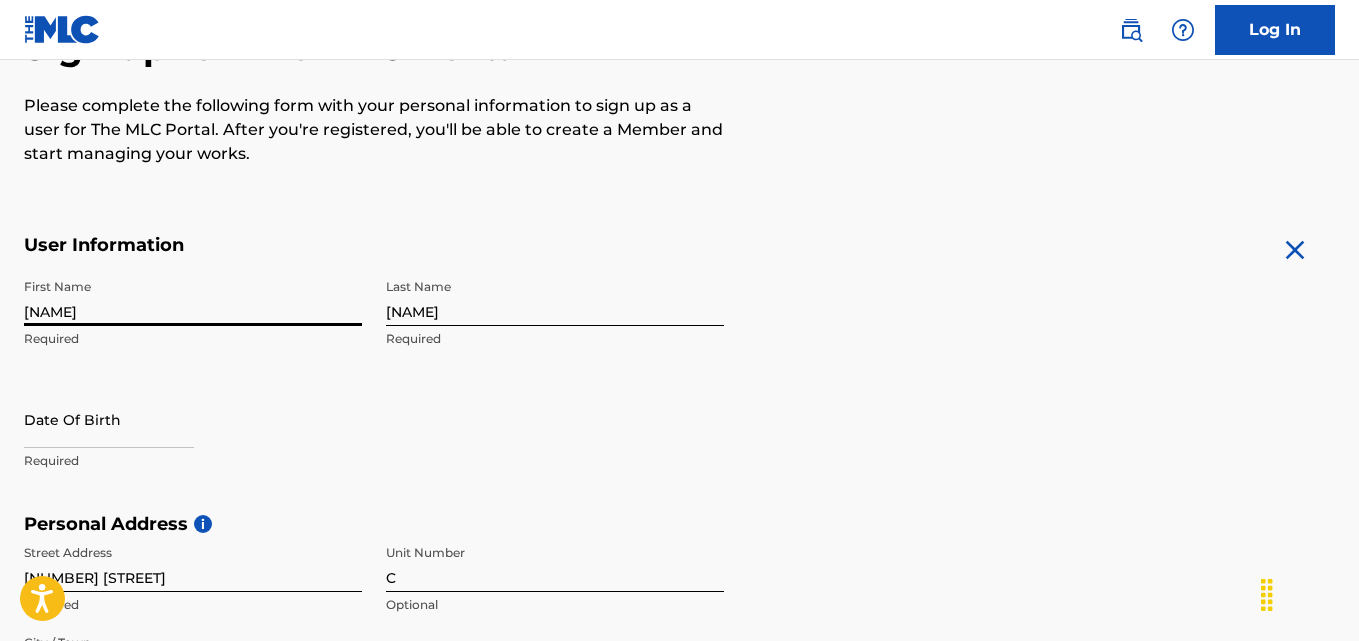 scroll, scrollTop: 795, scrollLeft: 0, axis: vertical 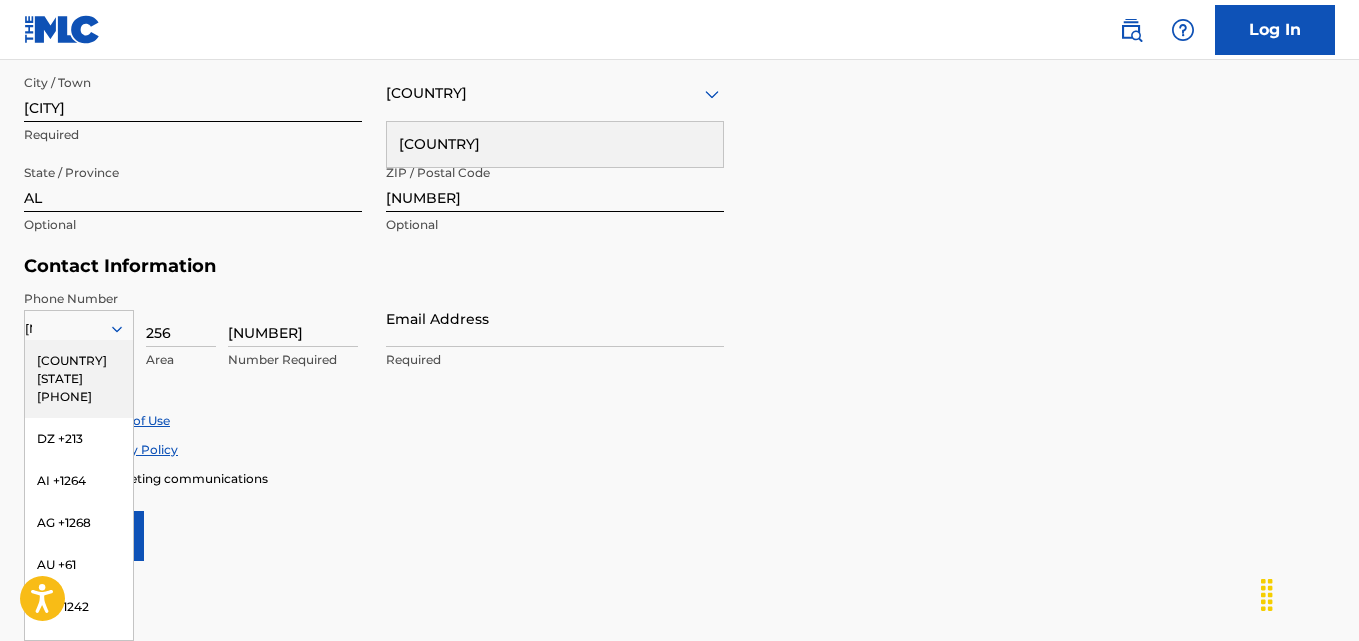 click on "3331821" at bounding box center [293, 318] 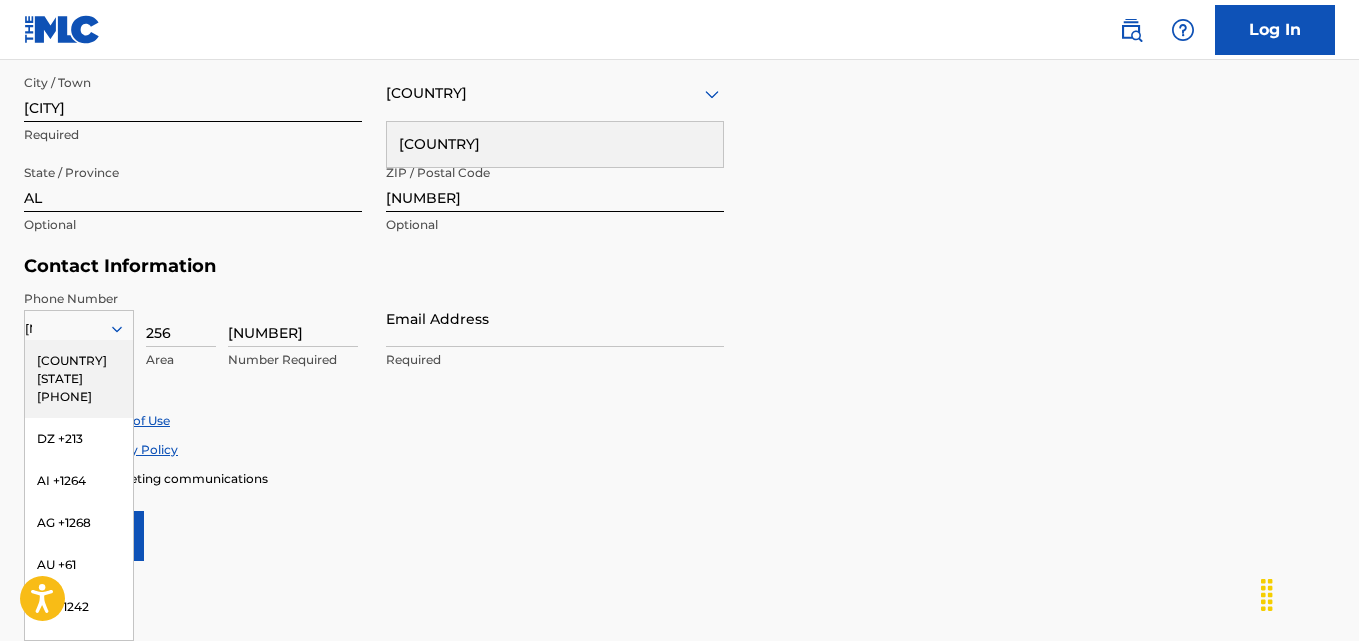 type on "3" 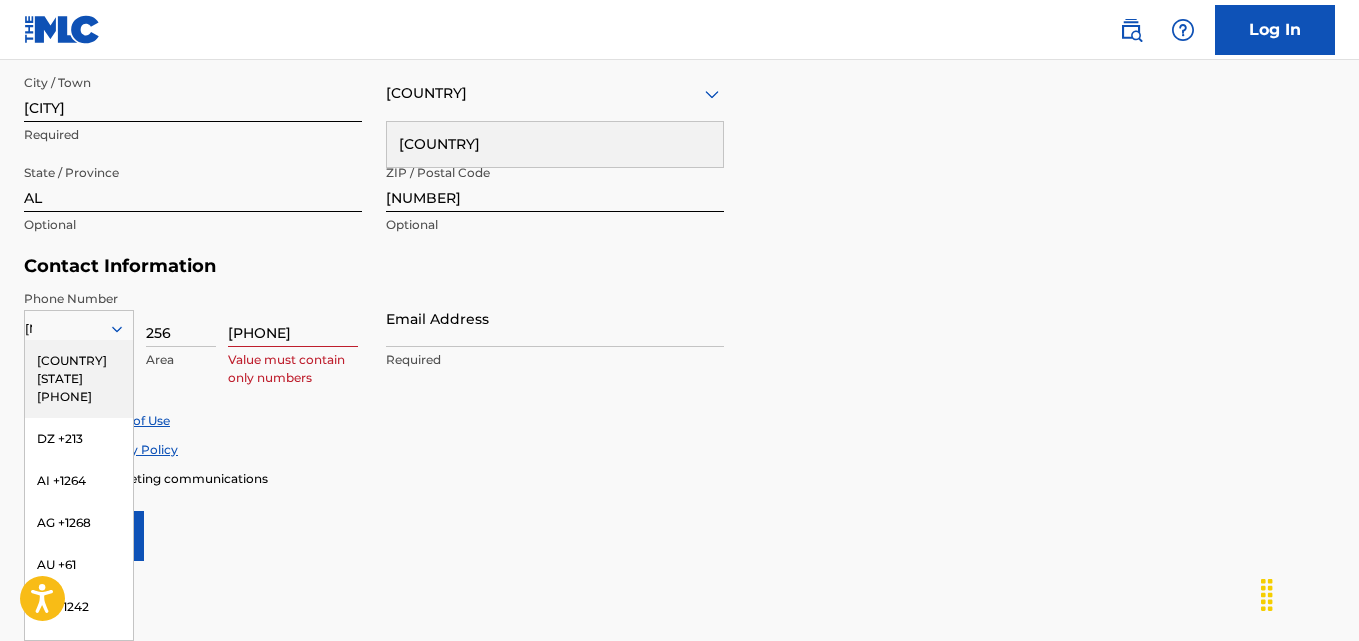 click on "Email Address" at bounding box center [555, 318] 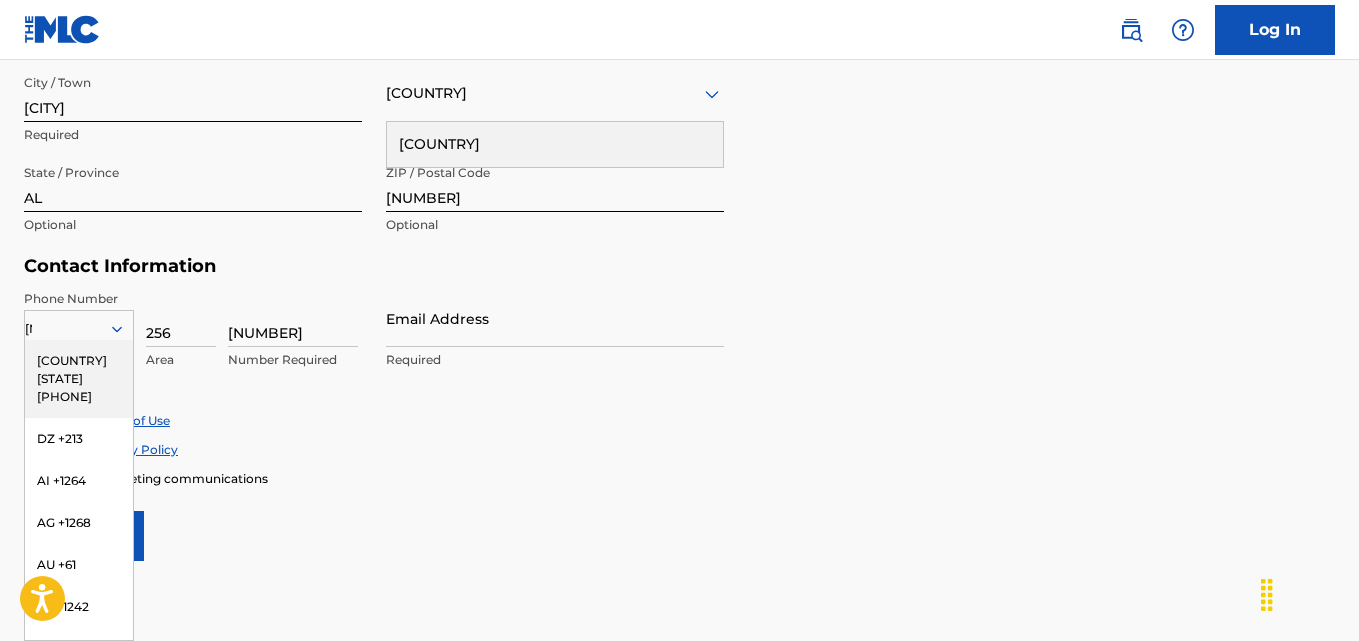 type on "3944134" 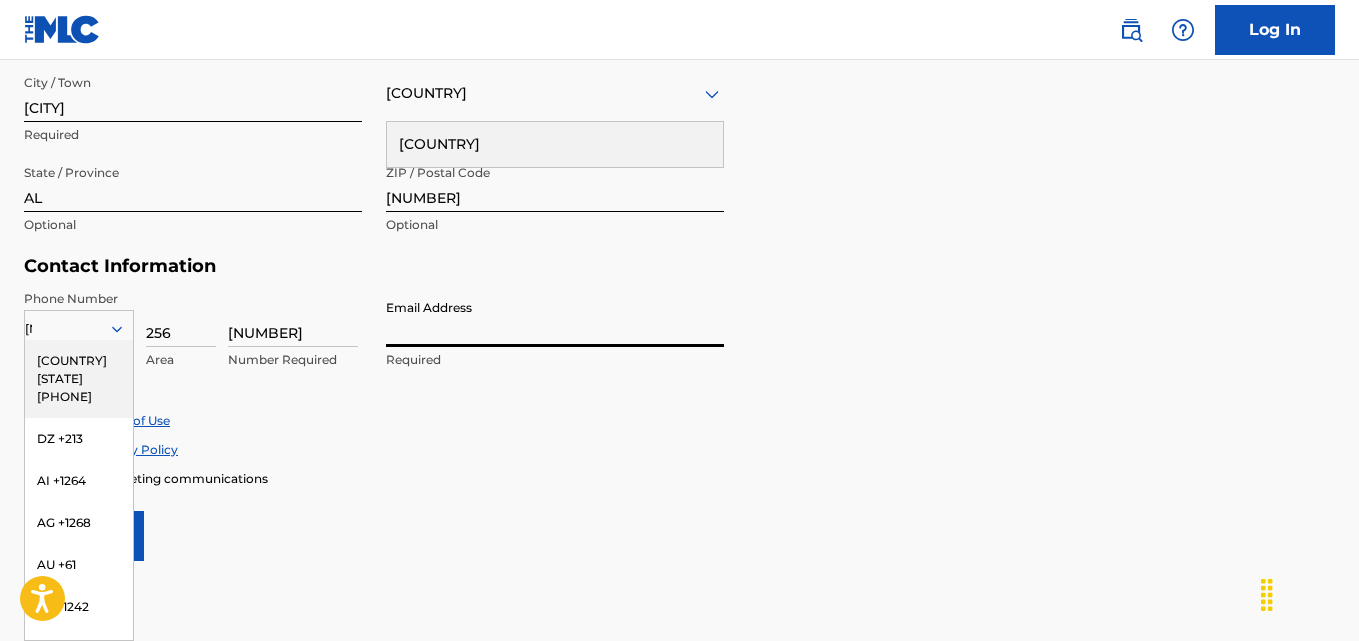 type on "[EMAIL]" 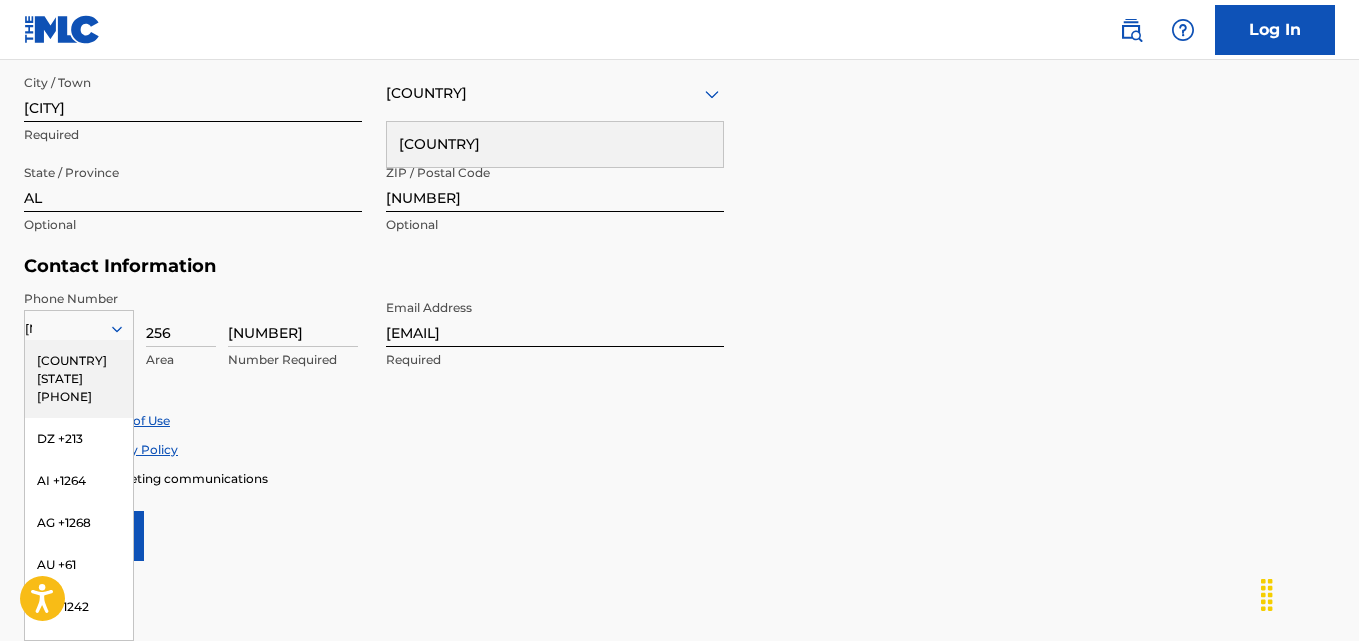 click on "[COUNTRY] +[PHONE]" at bounding box center [79, 379] 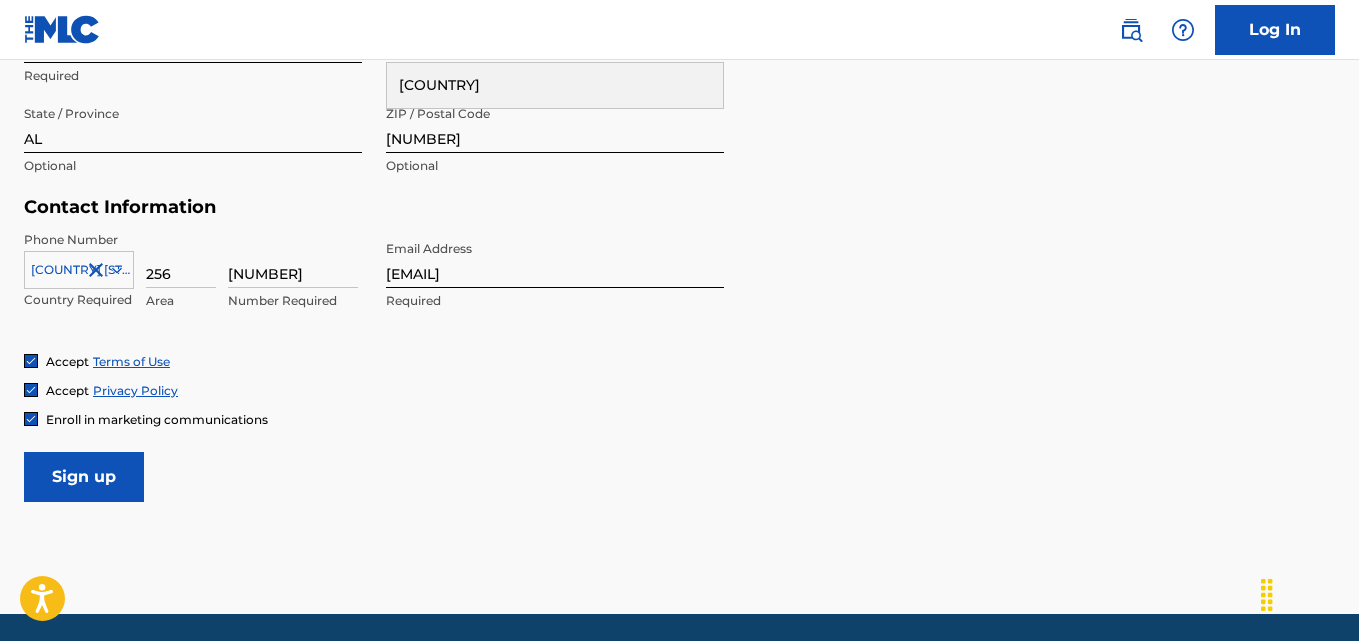 scroll, scrollTop: 864, scrollLeft: 0, axis: vertical 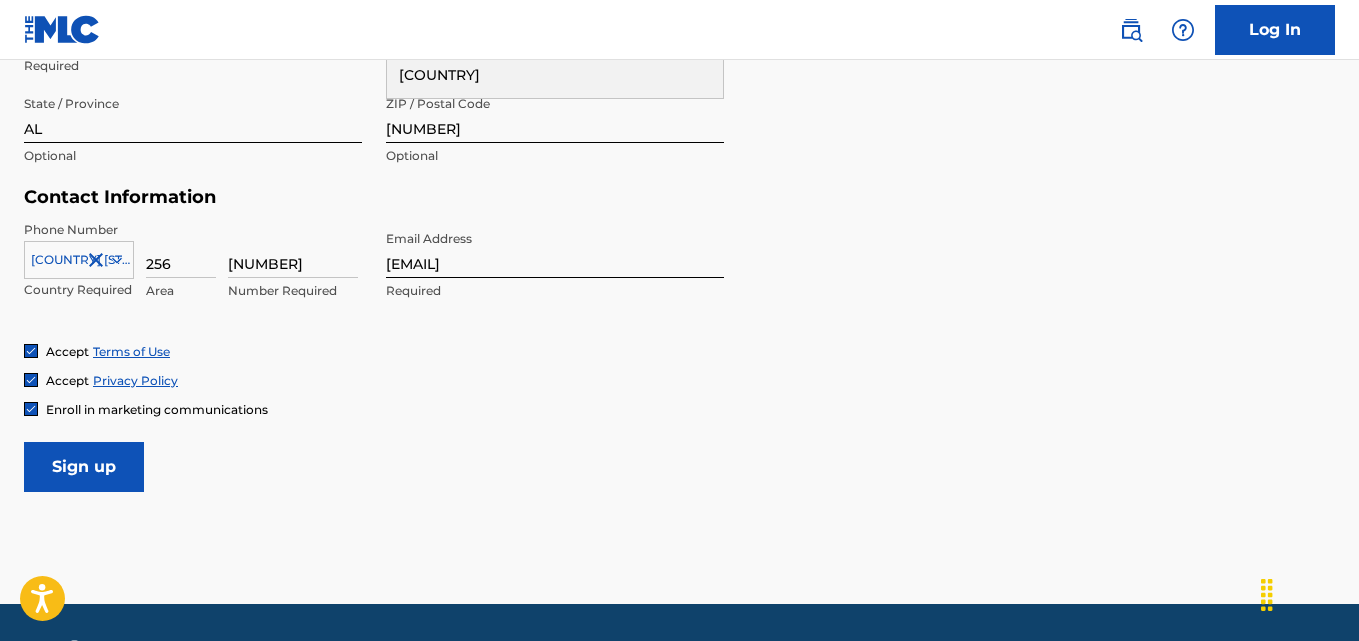 click on "3944134" at bounding box center [293, 249] 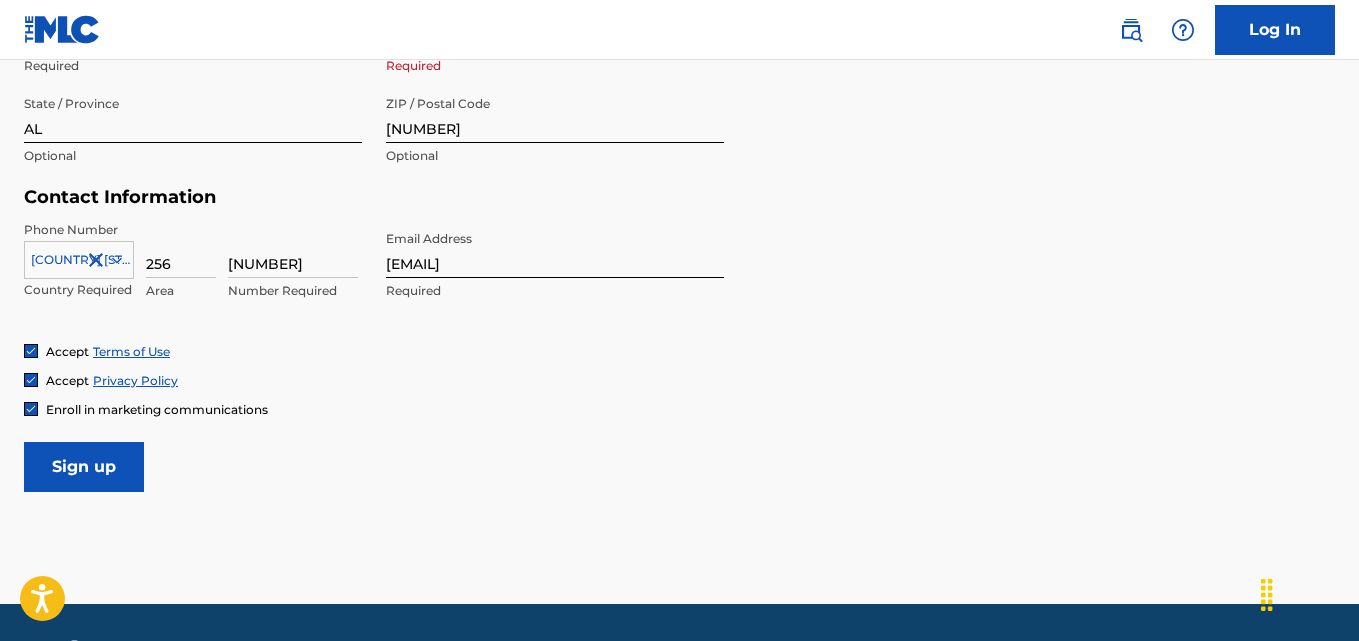 scroll, scrollTop: 303, scrollLeft: 0, axis: vertical 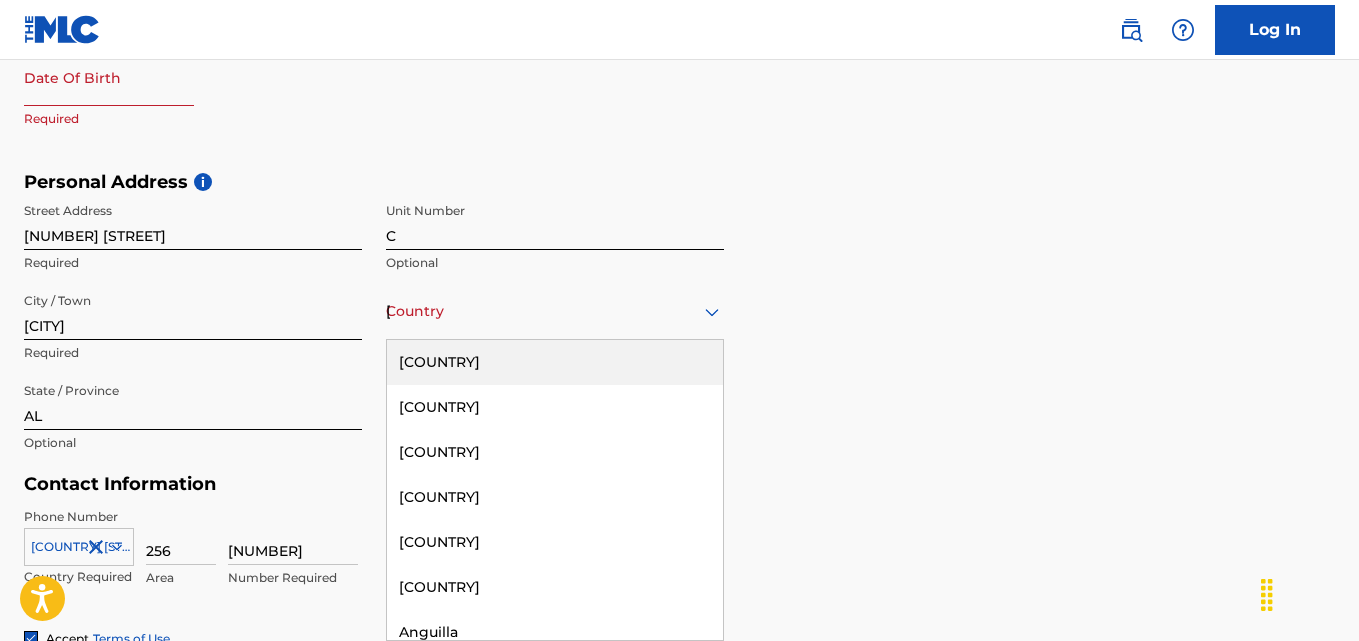 click on "223 results available. Use Up and Down to choose options, press Enter to select the currently focused option, press Escape to exit the menu, press Tab to select the option and exit the menu. Country United States United States Afghanistan Albania Algeria Andorra Angola Anguilla Antigua and Barbuda Argentina Armenia Aruba Australia Austria Azerbaijan Bahamas Bahrain Bangladesh Barbados Belarus Belgium Belize Benin Bermuda Bhutan Bolivia Bosnia and Herzegovina Botswana Brazil Brunei Darussalam Bulgaria Burkina Faso Burundi Cambodia Cameroon Canada Cape Verde Cayman Islands Central African Republic Chad Chile China Colombia Comoros Congo Congo, the Democratic Republic of the Cook Islands Costa Rica Cote D'Ivoire Croatia Cuba Cyprus Czech Republic Denmark Djibouti Dominica Dominican Republic Ecuador Egypt El Salvador Equatorial Guinea Eritrea Estonia Ethiopia Falkland Islands (Malvinas) Faroe Islands Fiji Finland France French Guiana French Polynesia Gabon Gambia Georgia Germany Ghana Gibraltar Greece Greenland" at bounding box center [555, 311] 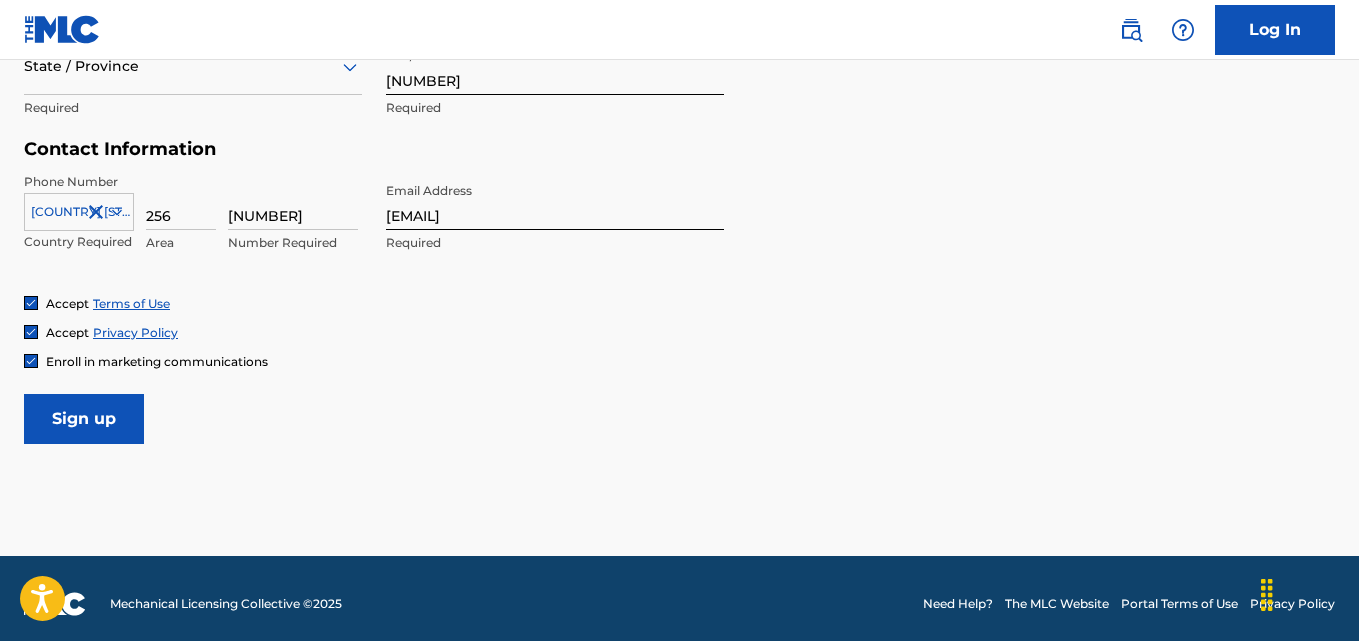 scroll, scrollTop: 923, scrollLeft: 0, axis: vertical 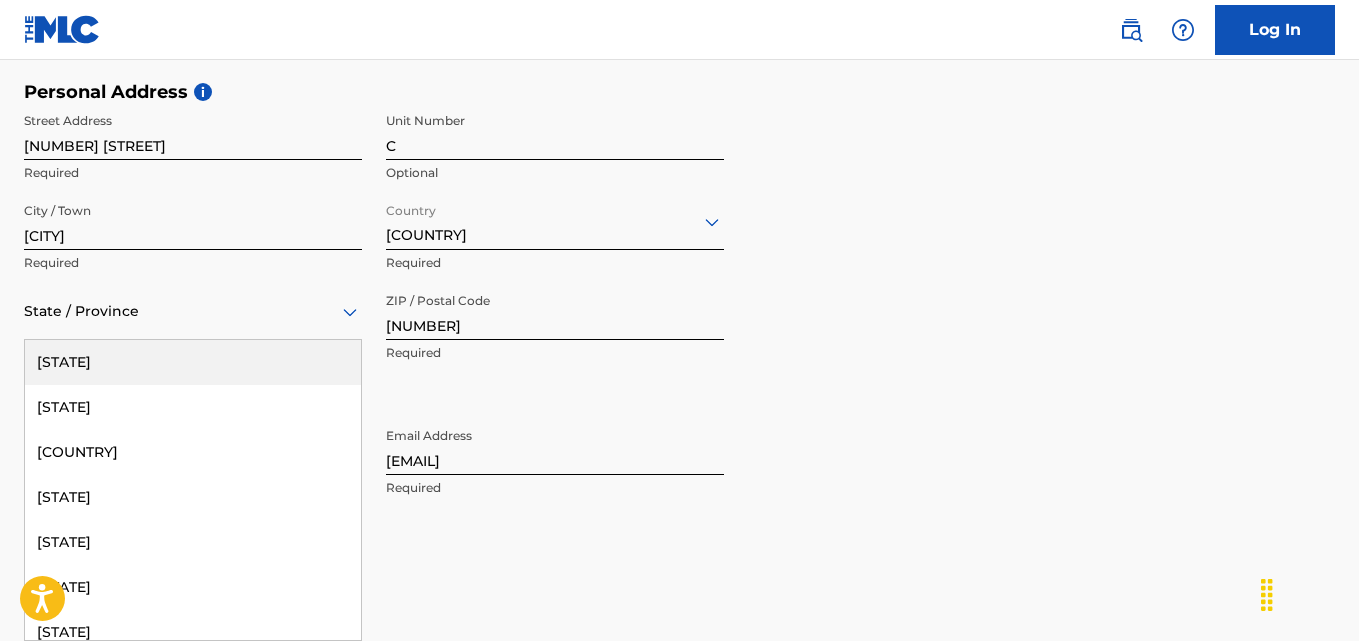 drag, startPoint x: 1365, startPoint y: 410, endPoint x: 344, endPoint y: 369, distance: 1021.8229 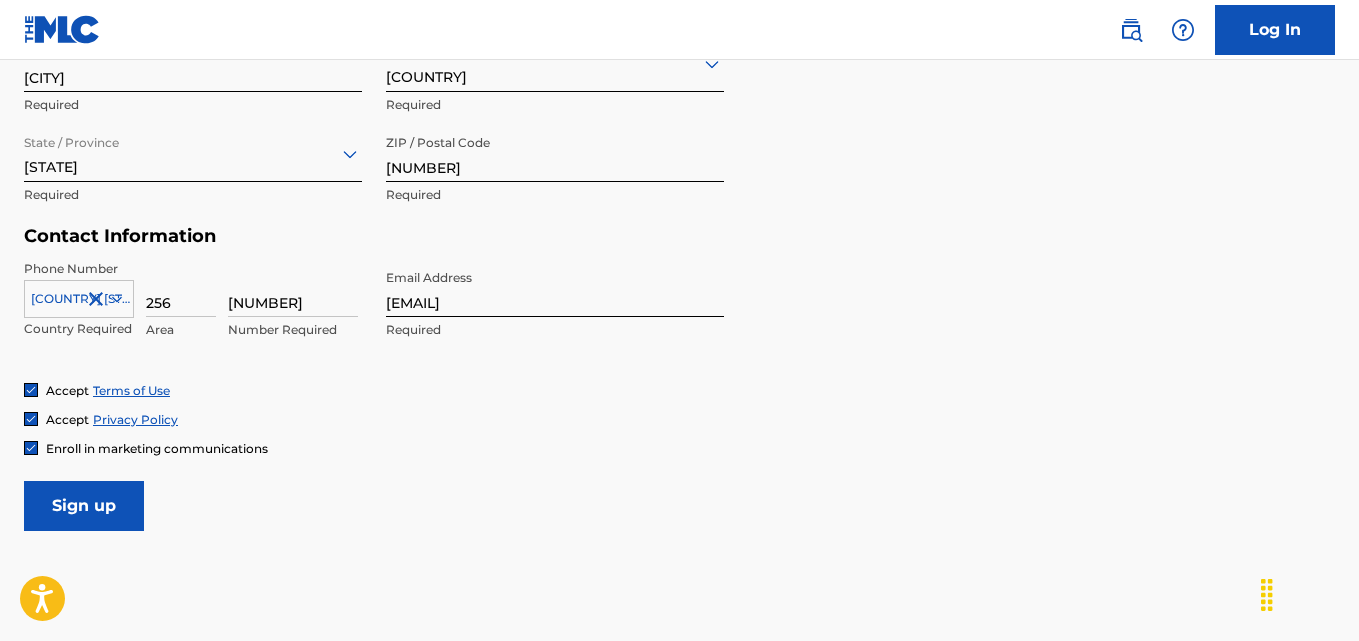 scroll, scrollTop: 831, scrollLeft: 0, axis: vertical 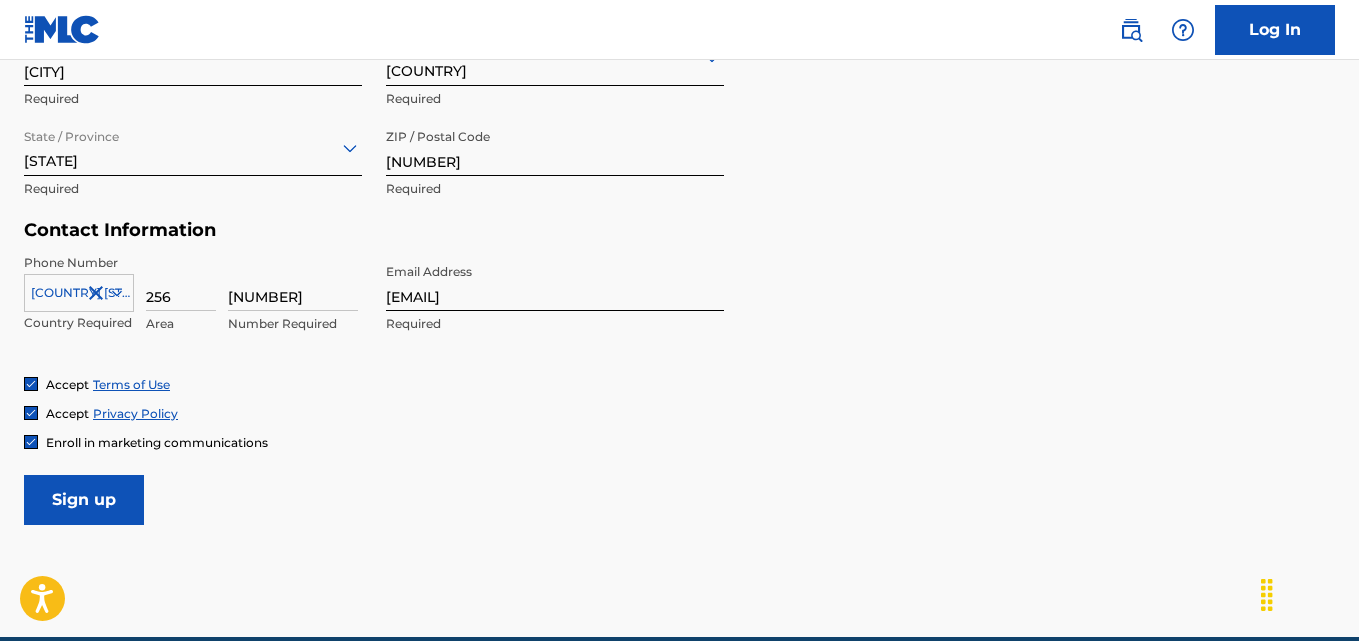click on "Sign up" at bounding box center (84, 500) 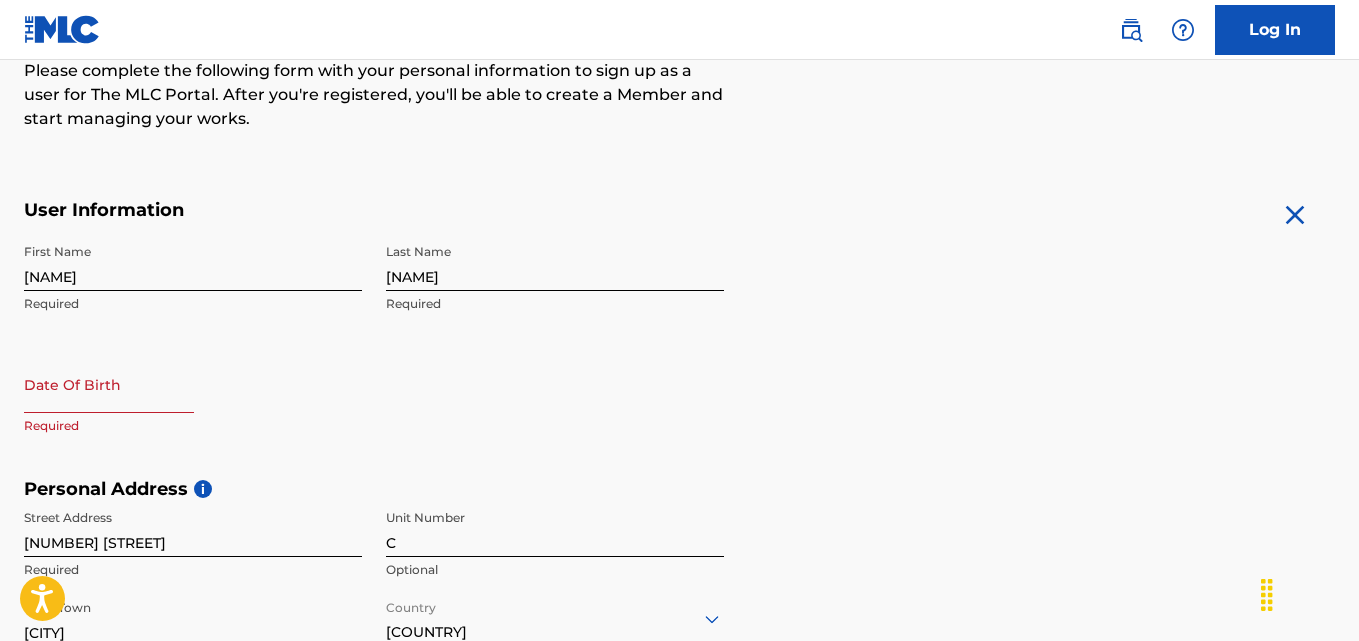 click on "Accessibility Screen-Reader Guide, Feedback, and Issue Reporting | New window Consent Details [#IABV2SETTINGS#] About This website uses cookies We use cookies to personalise content and ads, to provide social media features and to analyse our traffic. We also share information about your use of our site with our social media, advertising and analytics partners who may combine it with other information that you’ve provided to them or that they’ve collected from your use of their services. You consent to our cookies if you continue to use our website. Consent Selection Necessary   Preferences   Statistics   Marketing   Show details Details Necessary    41   Necessary cookies help make a website usable by enabling basic functions like page navigation and access to secure areas of the website. The website cannot function properly without these cookies.  Meta Platforms, Inc. 3 Learn more about this provider lastExternalReferrer Detects how the user reached the website by registering their last URL-address. 4 3" at bounding box center [679, 50] 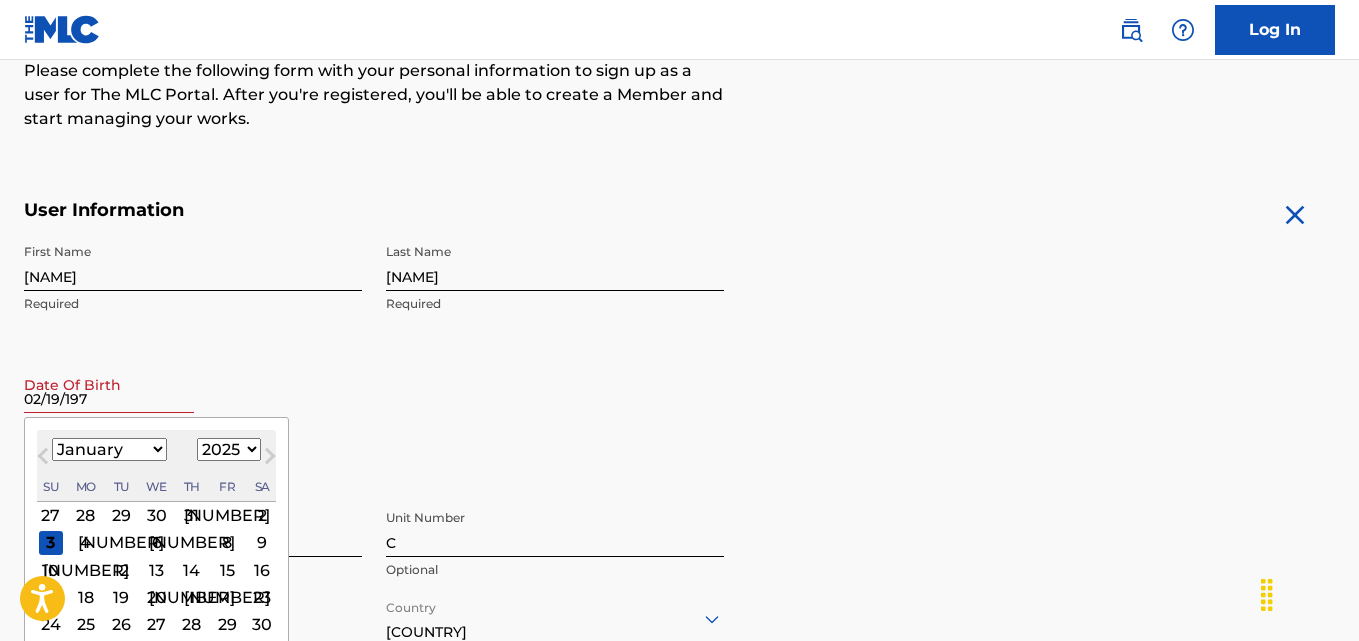 type on "02/19/1970" 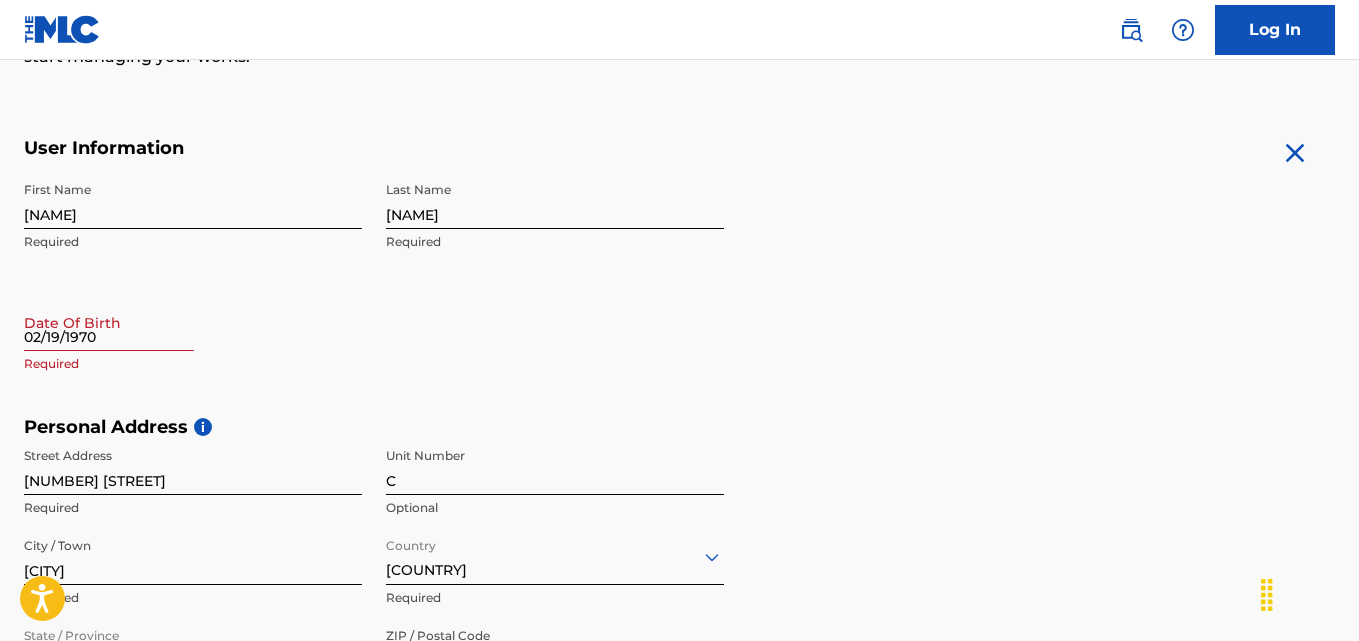 scroll, scrollTop: 334, scrollLeft: 0, axis: vertical 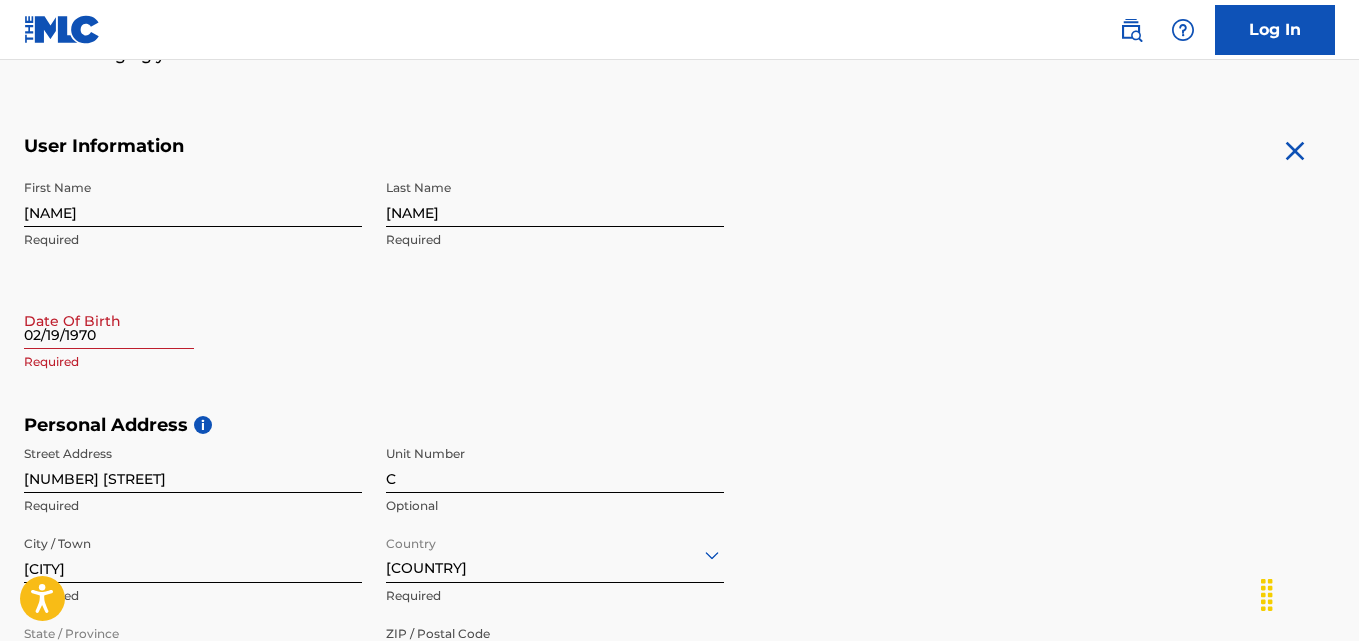 click on "02/19/1970" at bounding box center [109, 320] 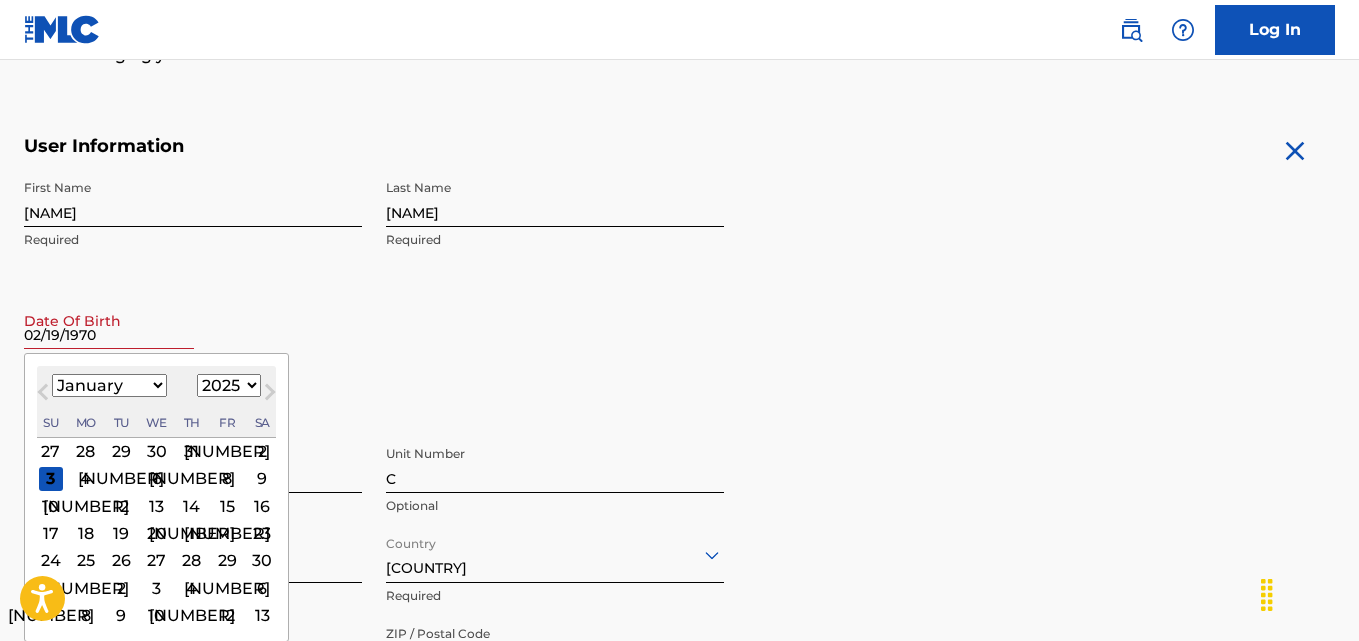 click on "January February March April May June July August September October November December" at bounding box center (109, 385) 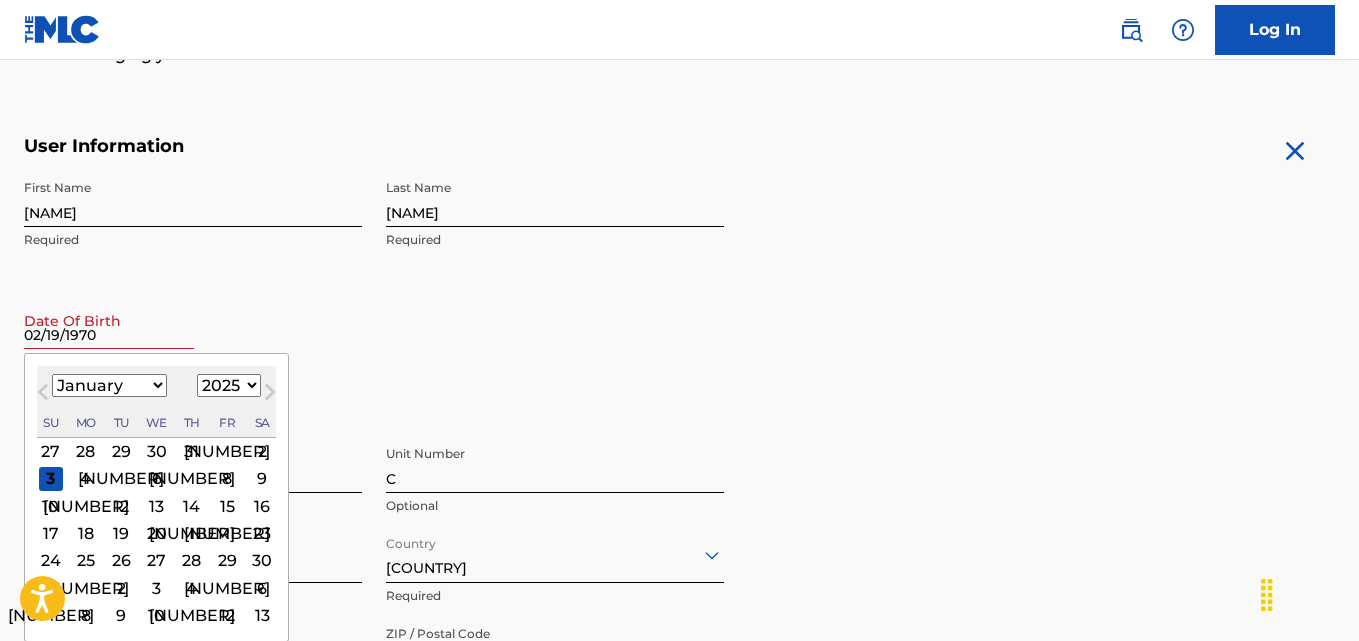 click on "January February March April May June July August September October November December" at bounding box center (109, 385) 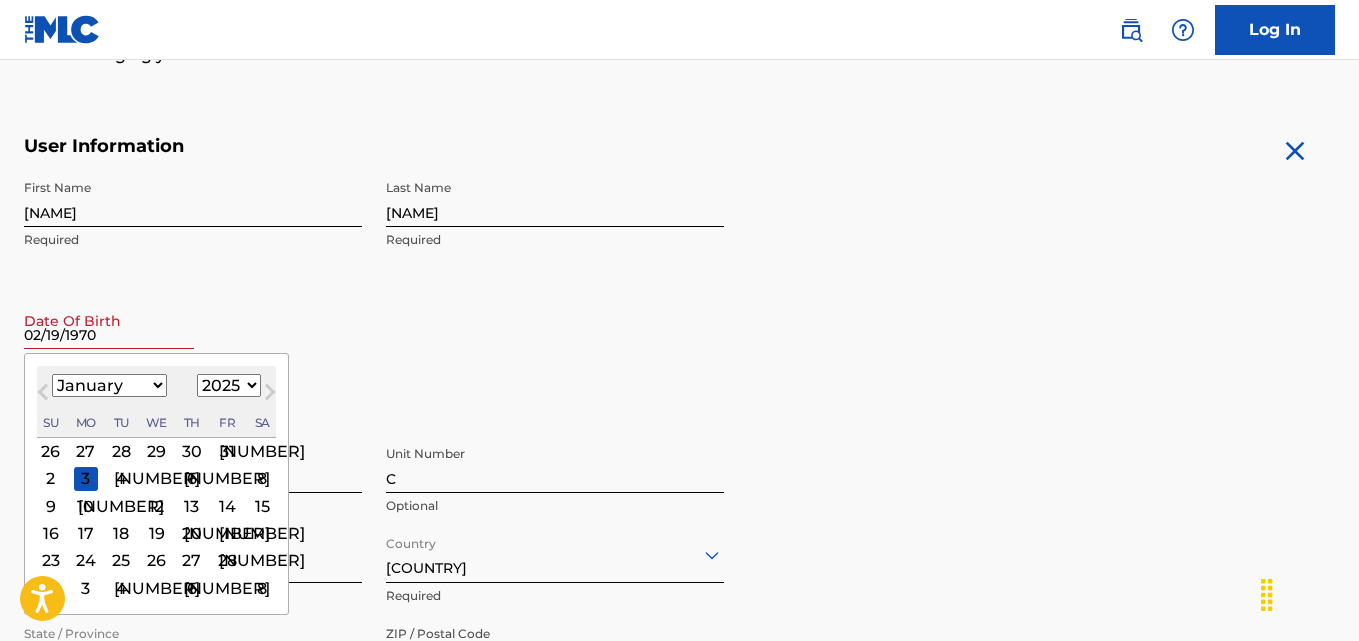 click on "1899 1900 1901 1902 1903 1904 1905 1906 1907 1908 1909 1910 1911 1912 1913 1914 1915 1916 1917 1918 1919 1920 1921 1922 1923 1924 1925 1926 1927 1928 1929 1930 1931 1932 1933 1934 1935 1936 1937 1938 1939 1940 1941 1942 1943 1944 1945 1946 1947 1948 1949 1950 1951 1952 1953 1954 1955 1956 1957 1958 1959 1960 1961 1962 1963 1964 1965 1966 1967 1968 1969 1970 1971 1972 1973 1974 1975 1976 1977 1978 1979 1980 1981 1982 1983 1984 1985 1986 1987 1988 1989 1990 1991 1992 1993 1994 1995 1996 1997 1998 1999 2000 2001 2002 2003 2004 2005 2006 2007 2008 2009 2010 2011 2012 2013 2014 2015 2016 2017 2018 2019 2020 2021 2022 2023 2024 2025 2026 2027 2028 2029 2030 2031 2032 2033 2034 2035 2036 2037 2038 2039 2040 2041 2042 2043 2044 2045 2046 2047 2048 2049 2050 2051 2052 2053 2054 2055 2056 2057 2058 2059 2060 2061 2062 2063 2064 2065 2066 2067 2068 2069 2070 2071 2072 2073 2074 2075 2076 2077 2078 2079 2080 2081 2082 2083 2084 2085 2086 2087 2088 2089 2090 2091 2092 2093 2094 2095 2096 2097 2098 2099 2100" at bounding box center (229, 385) 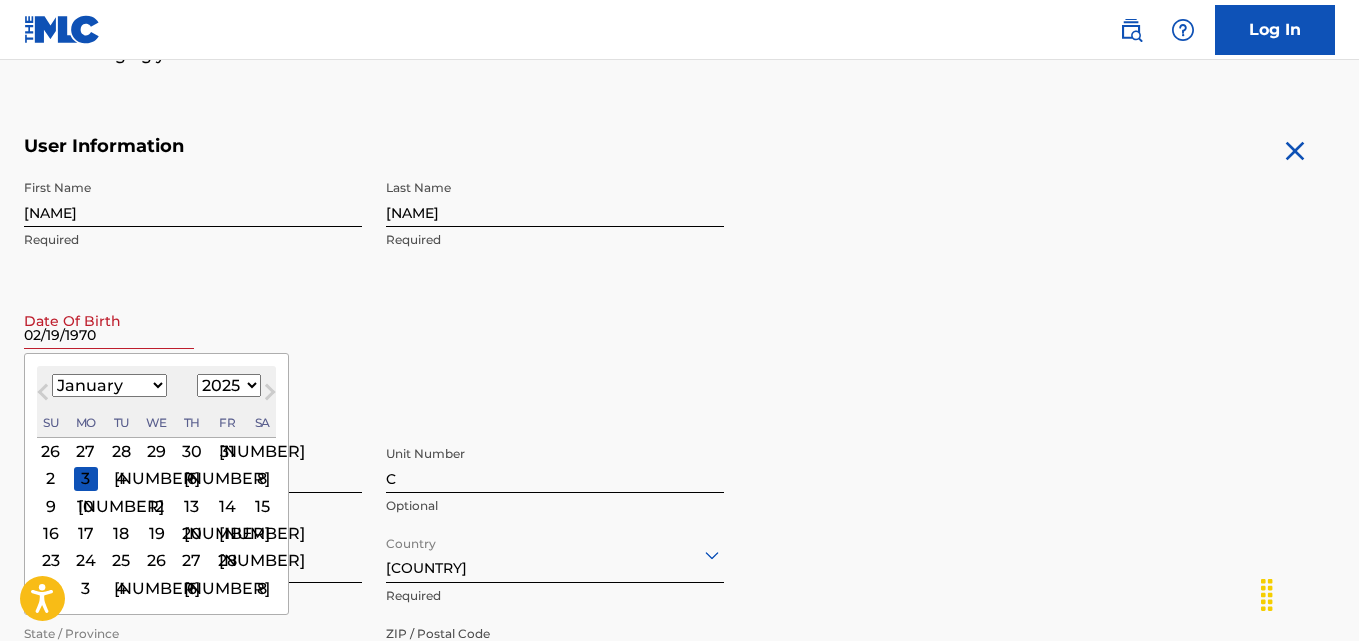 select on "1970" 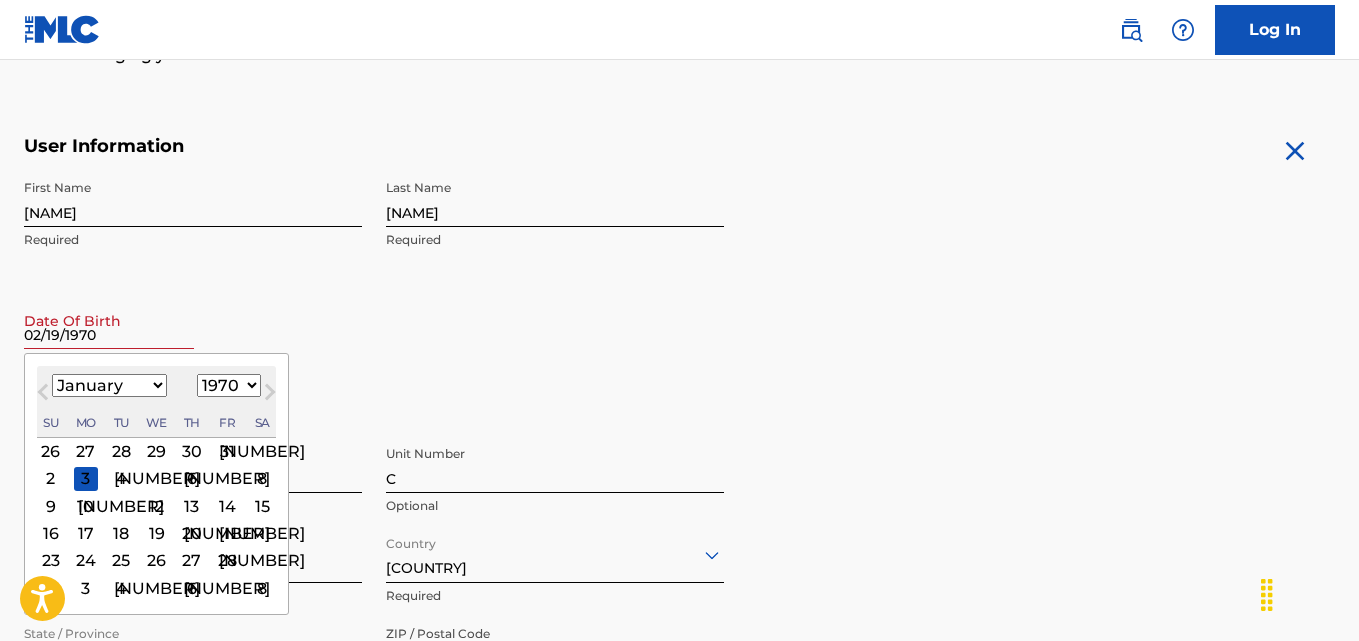 click on "1899 1900 1901 1902 1903 1904 1905 1906 1907 1908 1909 1910 1911 1912 1913 1914 1915 1916 1917 1918 1919 1920 1921 1922 1923 1924 1925 1926 1927 1928 1929 1930 1931 1932 1933 1934 1935 1936 1937 1938 1939 1940 1941 1942 1943 1944 1945 1946 1947 1948 1949 1950 1951 1952 1953 1954 1955 1956 1957 1958 1959 1960 1961 1962 1963 1964 1965 1966 1967 1968 1969 1970 1971 1972 1973 1974 1975 1976 1977 1978 1979 1980 1981 1982 1983 1984 1985 1986 1987 1988 1989 1990 1991 1992 1993 1994 1995 1996 1997 1998 1999 2000 2001 2002 2003 2004 2005 2006 2007 2008 2009 2010 2011 2012 2013 2014 2015 2016 2017 2018 2019 2020 2021 2022 2023 2024 2025 2026 2027 2028 2029 2030 2031 2032 2033 2034 2035 2036 2037 2038 2039 2040 2041 2042 2043 2044 2045 2046 2047 2048 2049 2050 2051 2052 2053 2054 2055 2056 2057 2058 2059 2060 2061 2062 2063 2064 2065 2066 2067 2068 2069 2070 2071 2072 2073 2074 2075 2076 2077 2078 2079 2080 2081 2082 2083 2084 2085 2086 2087 2088 2089 2090 2091 2092 2093 2094 2095 2096 2097 2098 2099 2100" at bounding box center (229, 385) 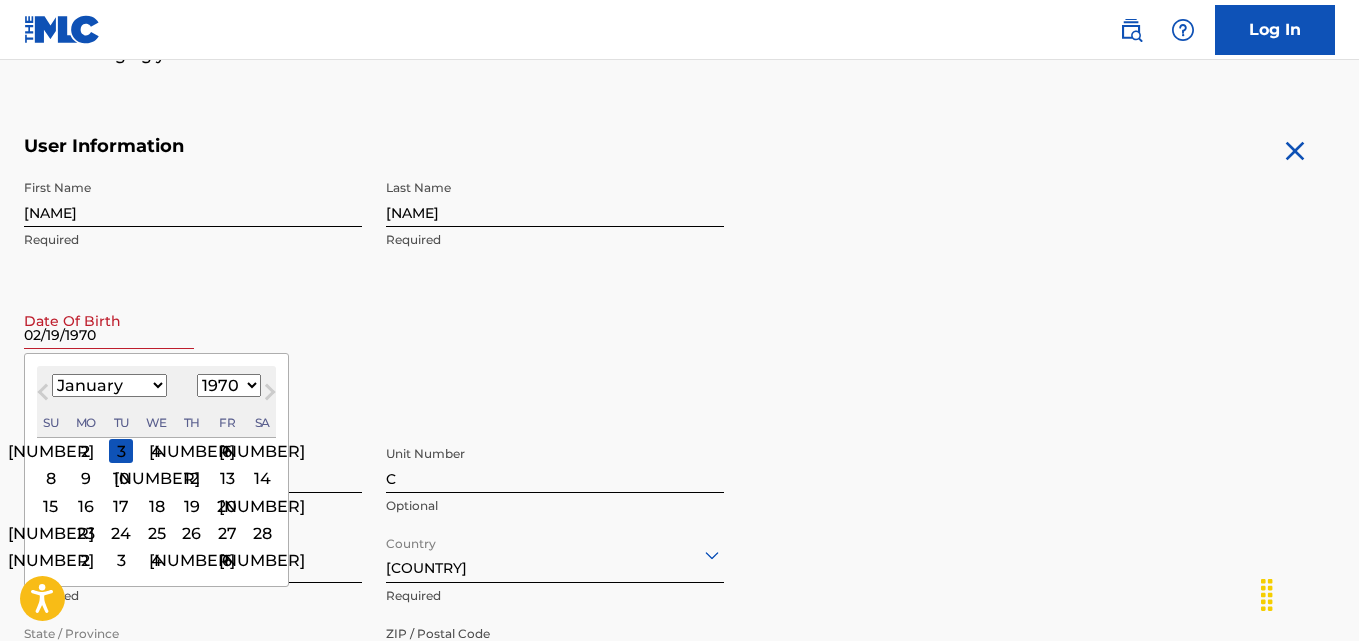 click on "19" at bounding box center (192, 506) 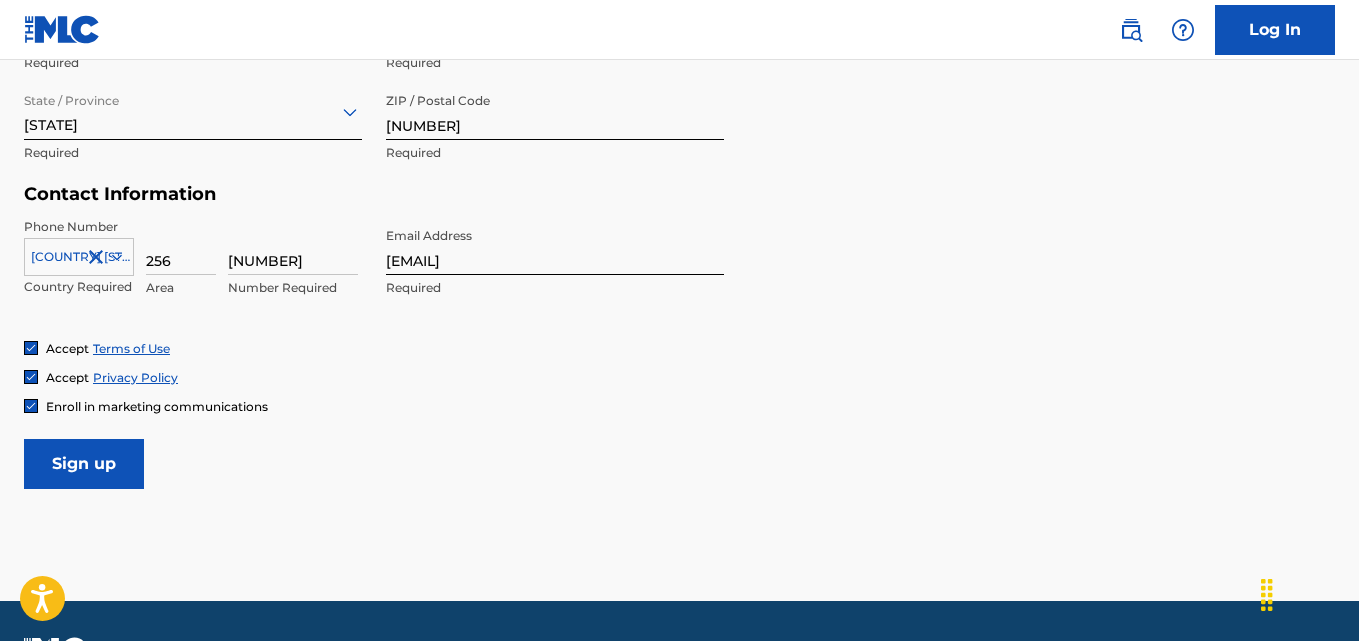 scroll, scrollTop: 913, scrollLeft: 0, axis: vertical 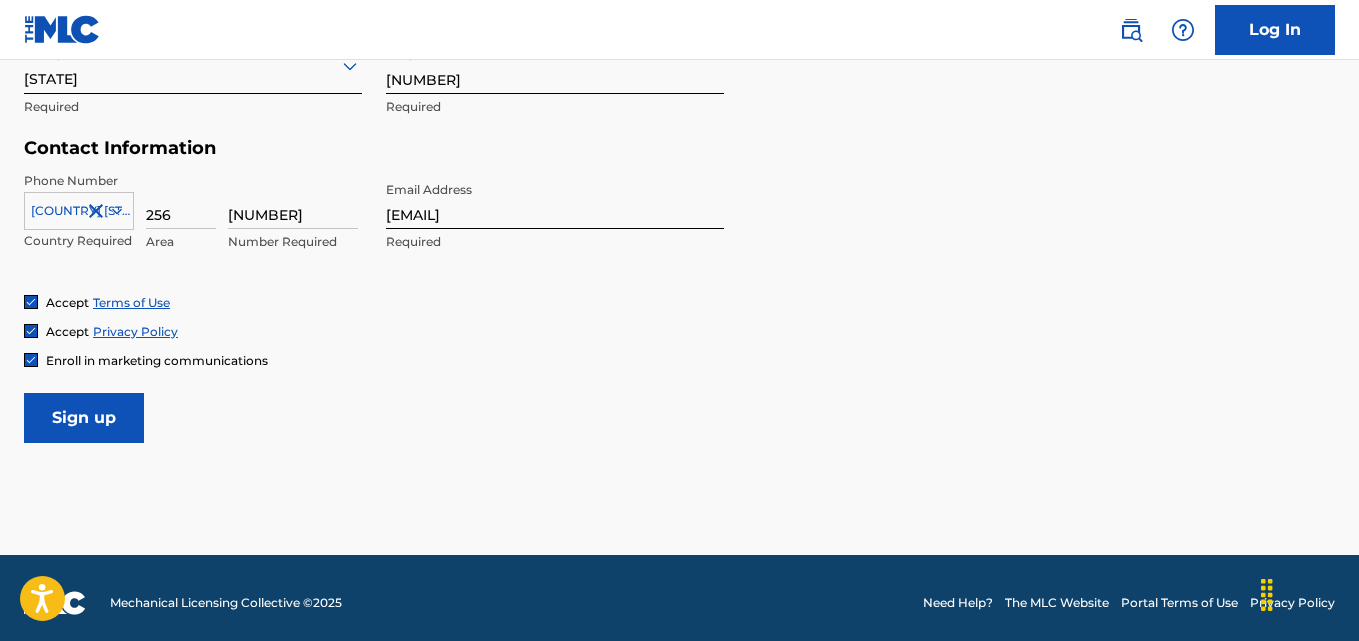 click on "Sign up" at bounding box center (84, 418) 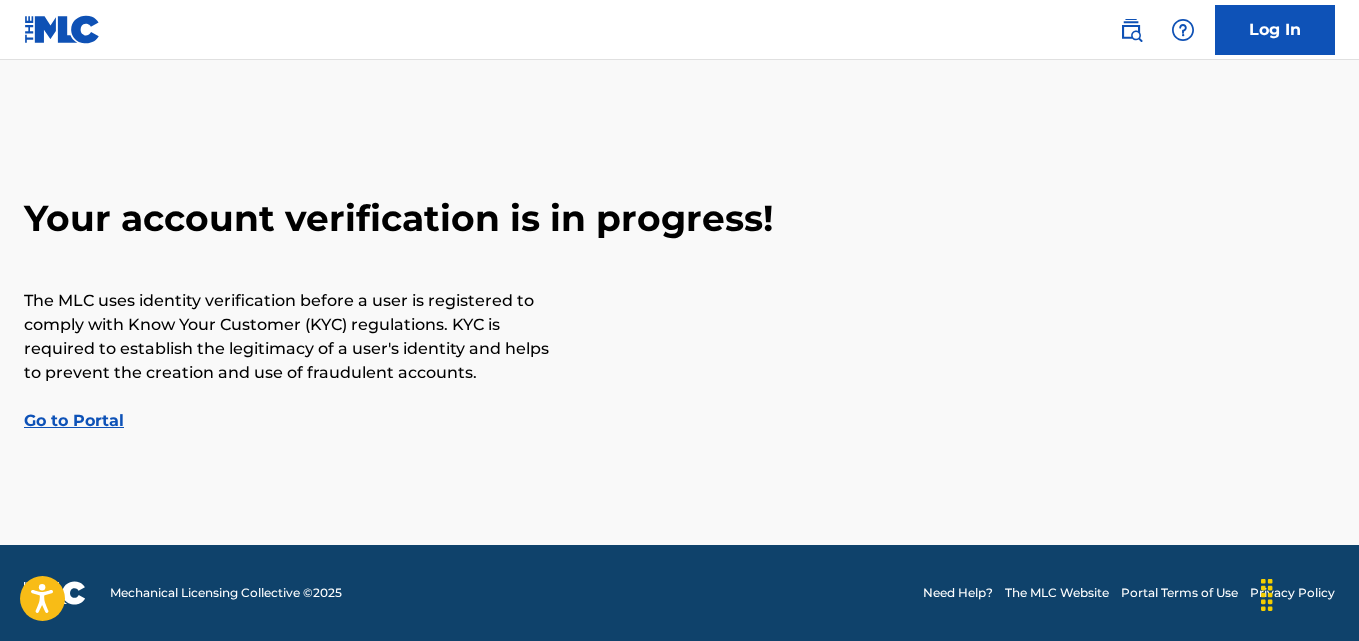 scroll, scrollTop: 0, scrollLeft: 0, axis: both 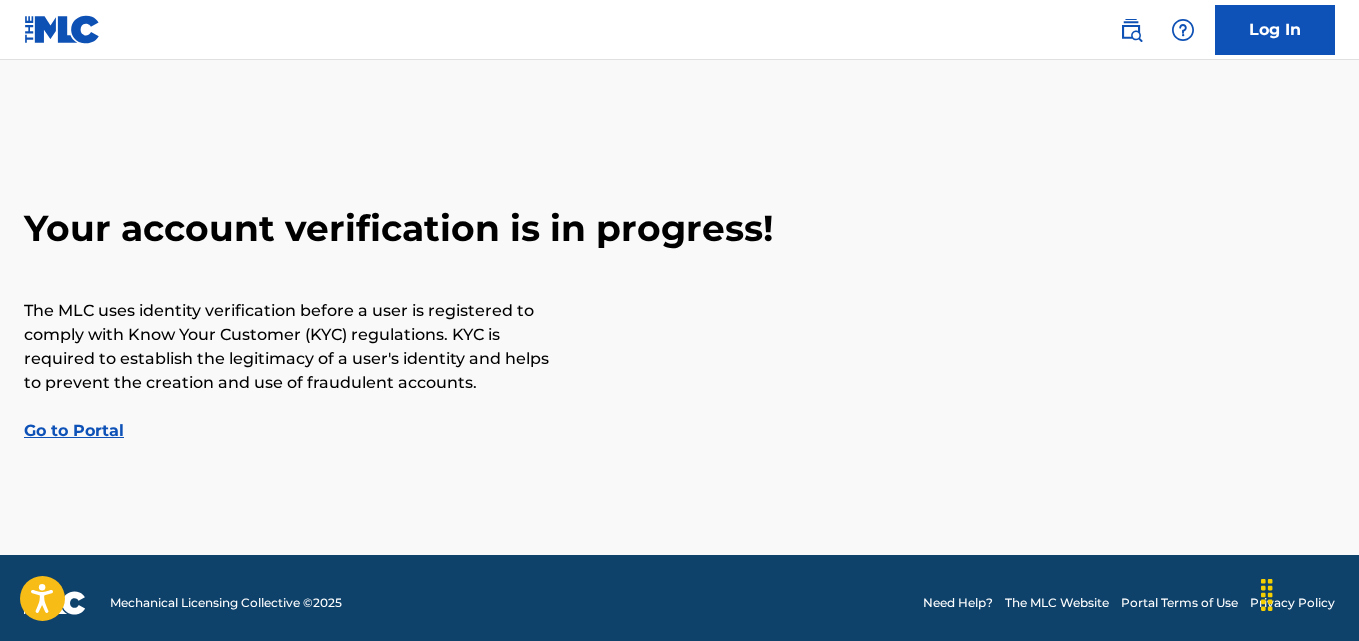 click on "Go to Portal" at bounding box center (74, 430) 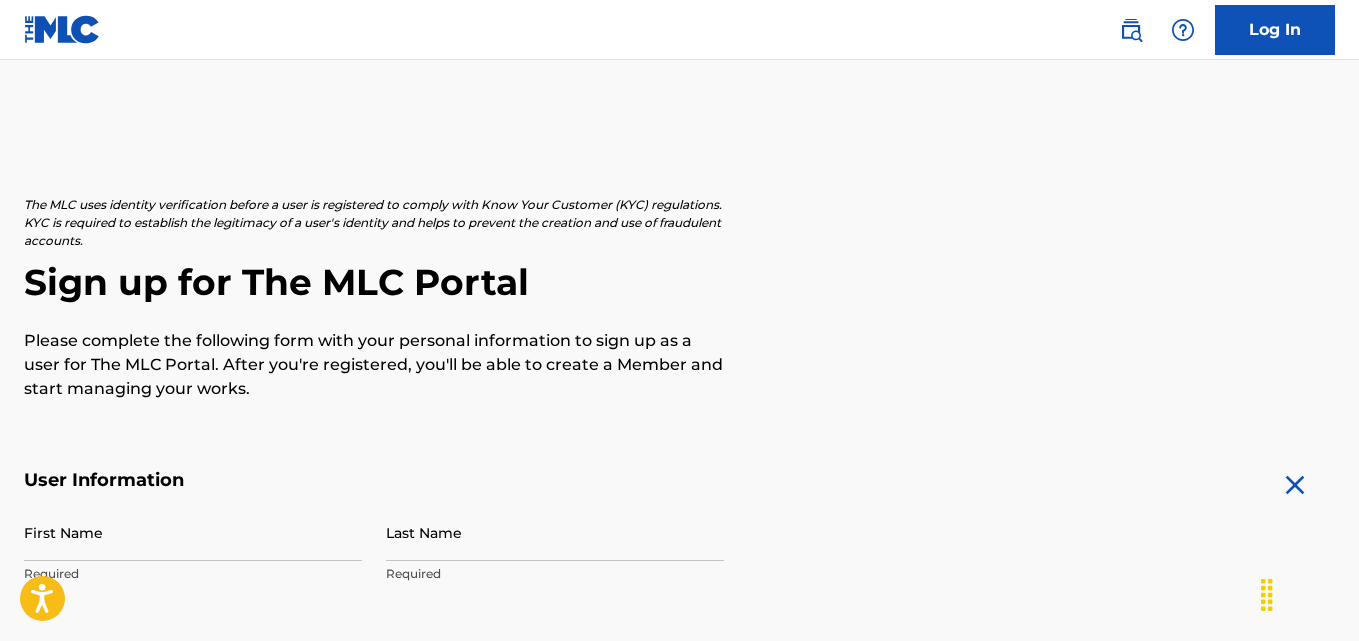 scroll, scrollTop: 913, scrollLeft: 0, axis: vertical 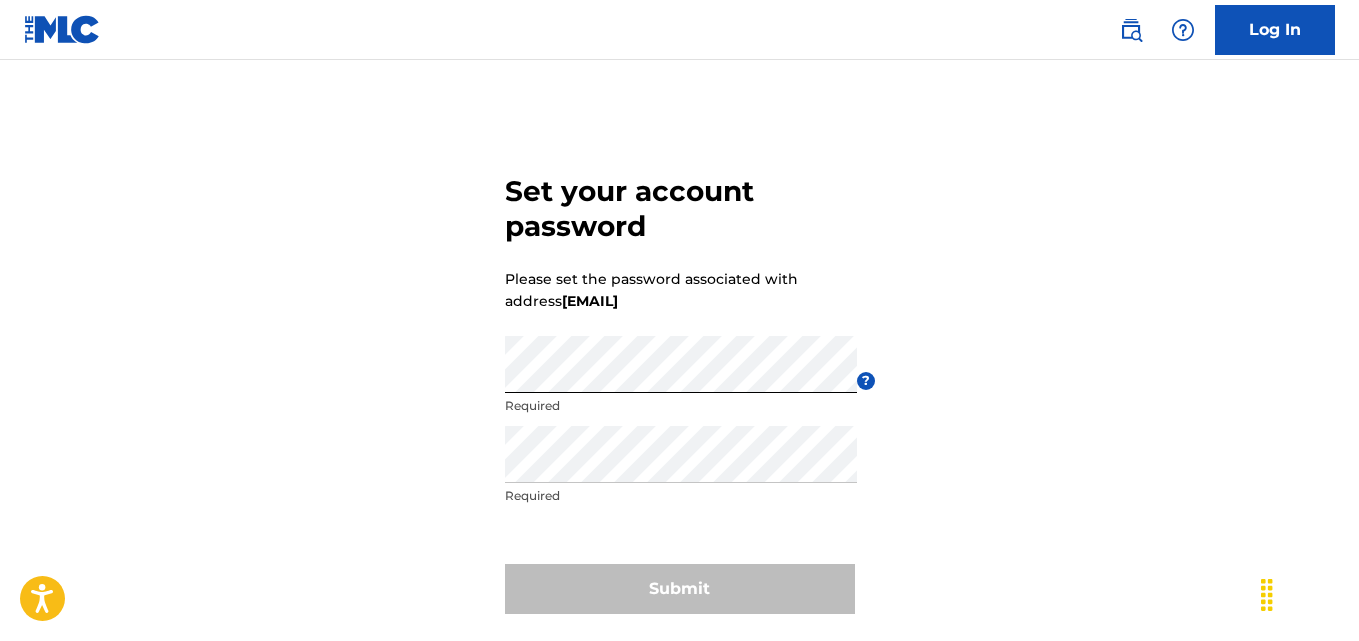 click on "Re enter password   Required" at bounding box center [681, 471] 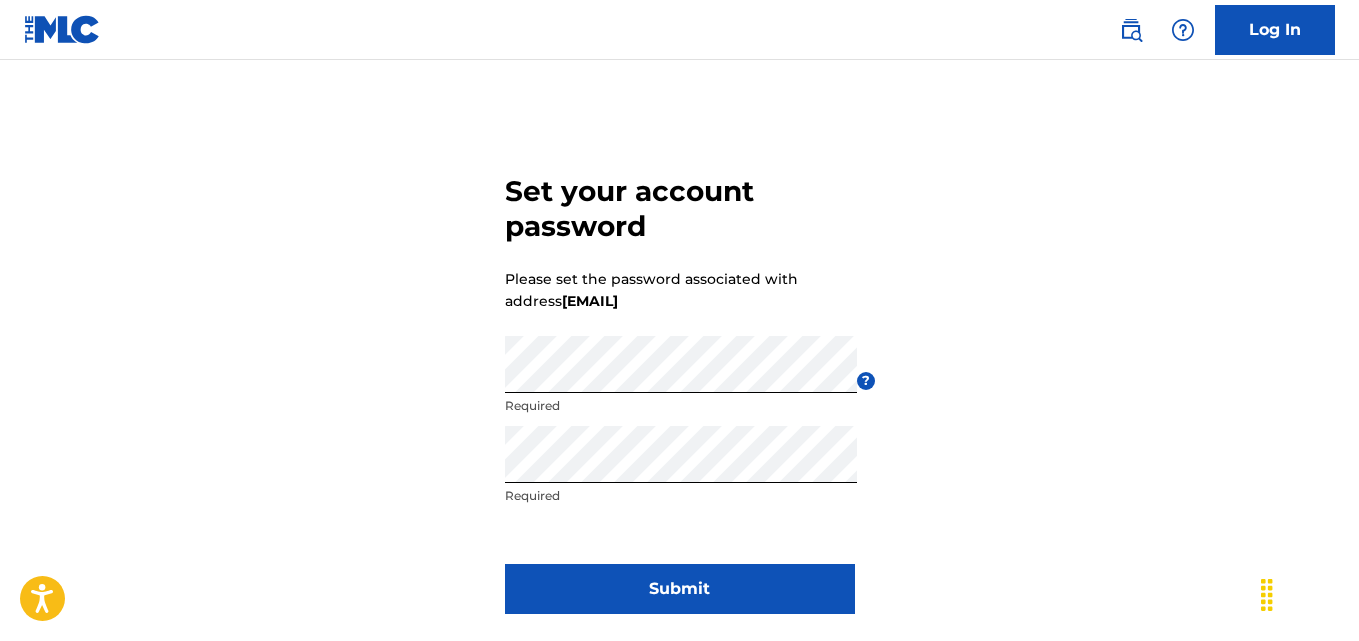 click on "Submit" at bounding box center [680, 589] 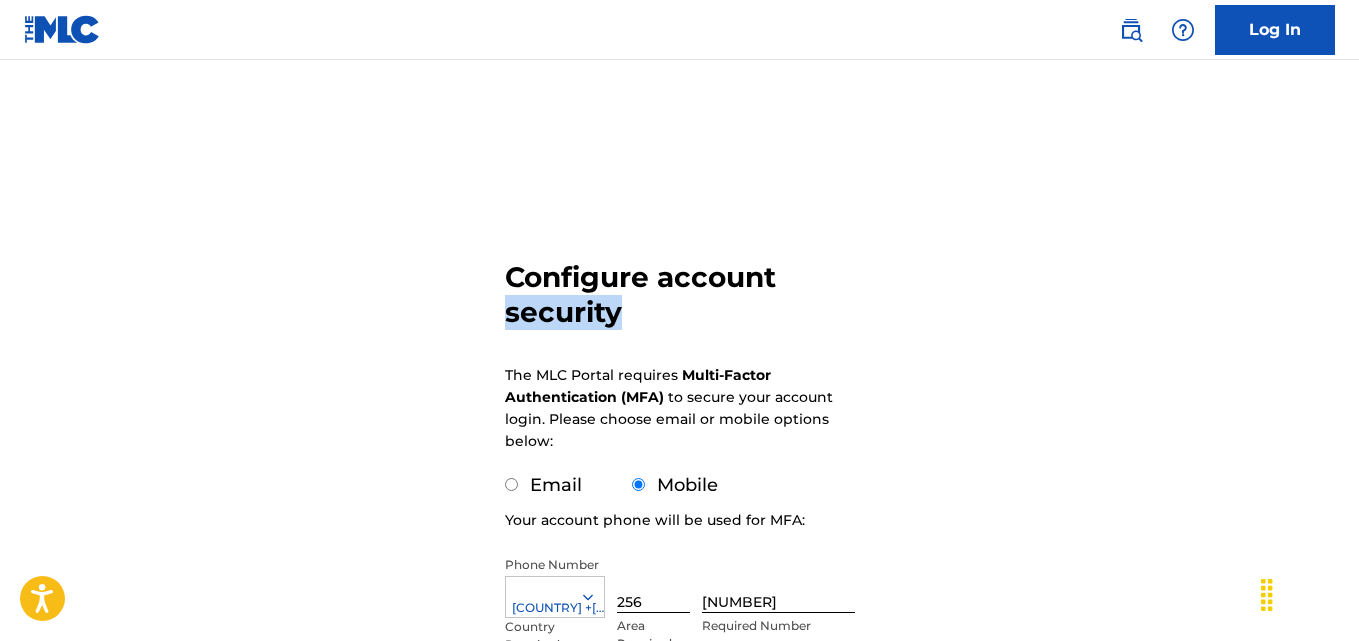drag, startPoint x: 1358, startPoint y: 248, endPoint x: 1358, endPoint y: 320, distance: 72 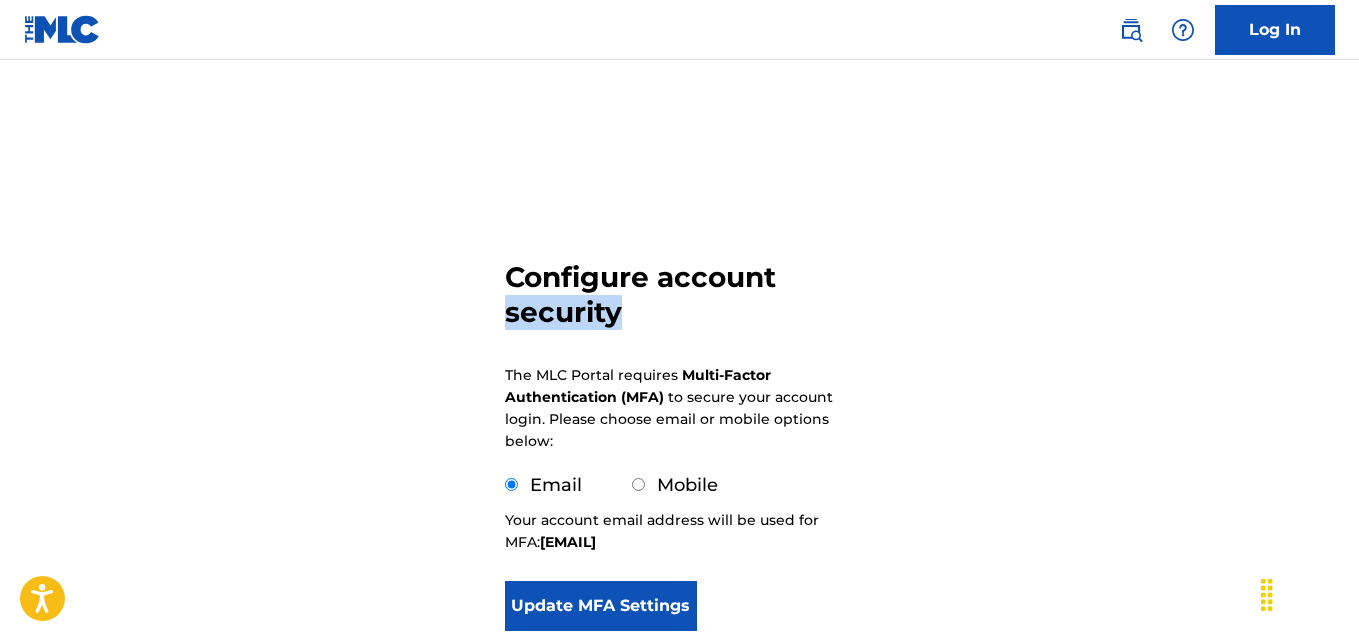 click on "Update MFA Settings" at bounding box center [601, 606] 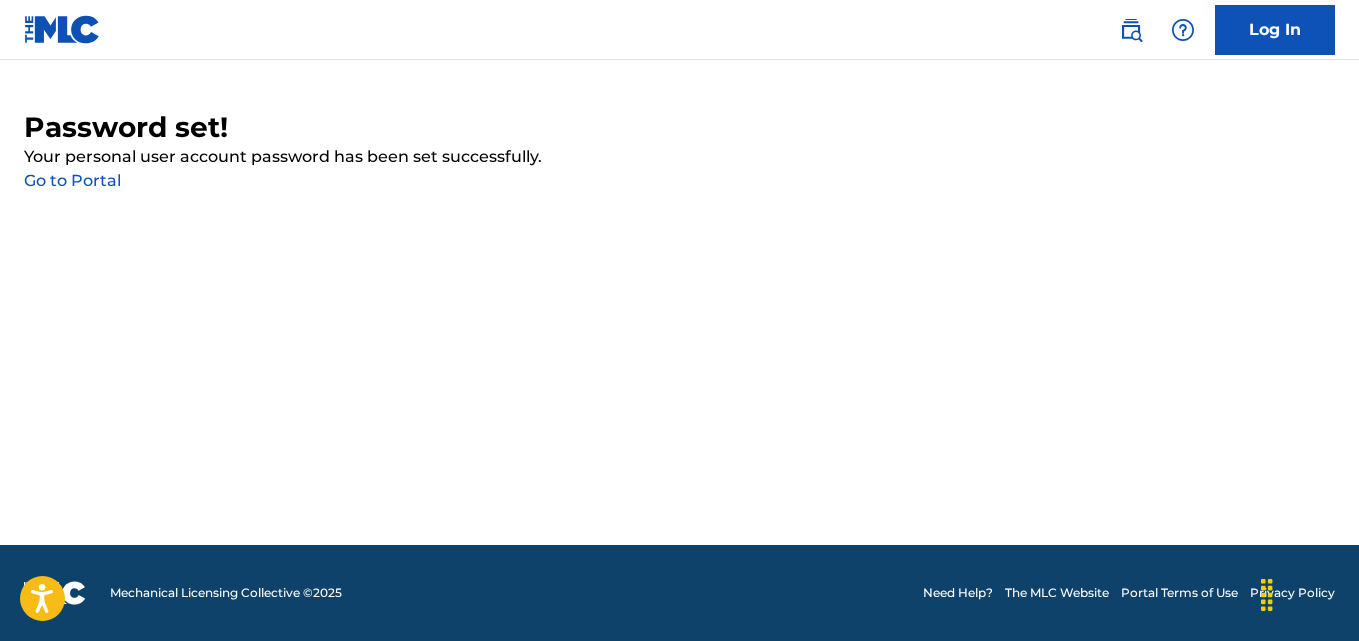 click on "Go to Portal" at bounding box center (72, 180) 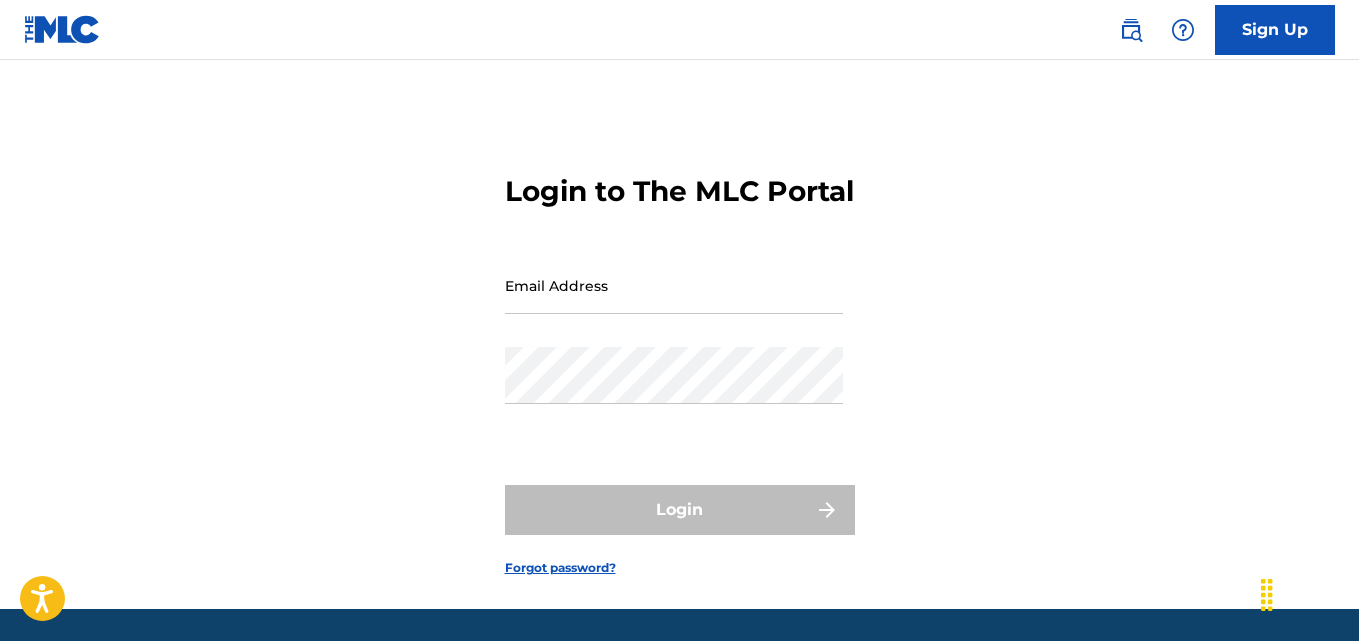 click on "Email Address" at bounding box center [674, 302] 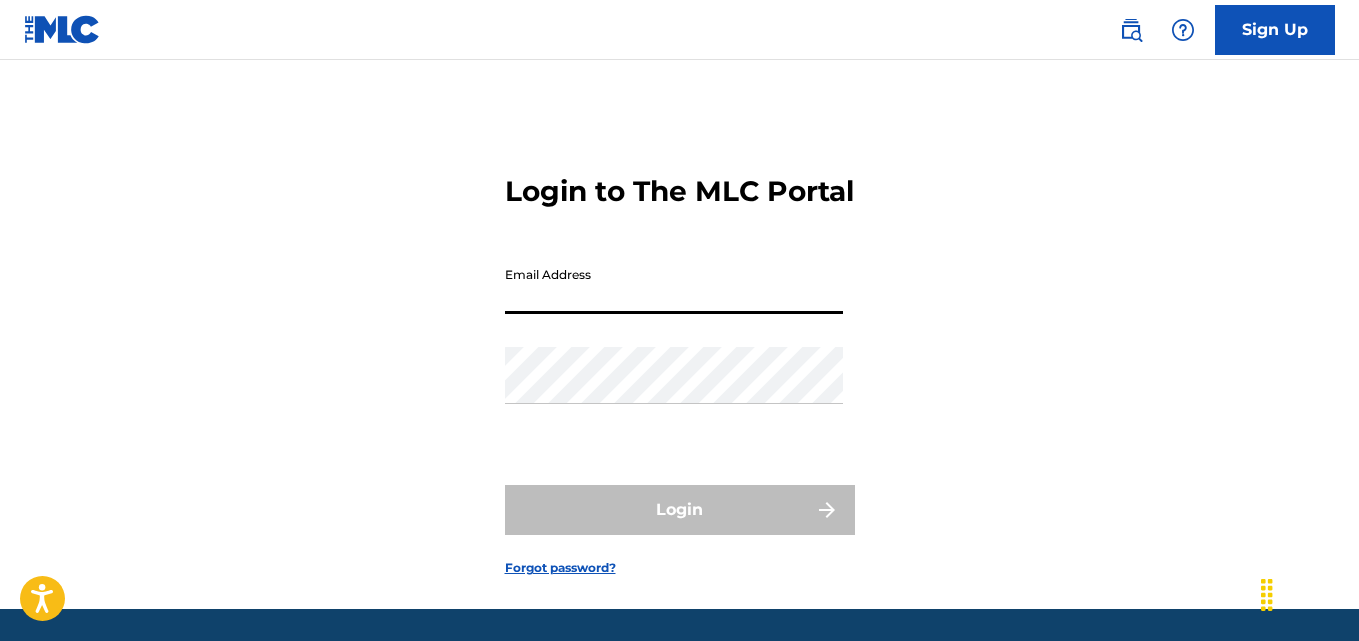 click on "Email Address" at bounding box center (674, 285) 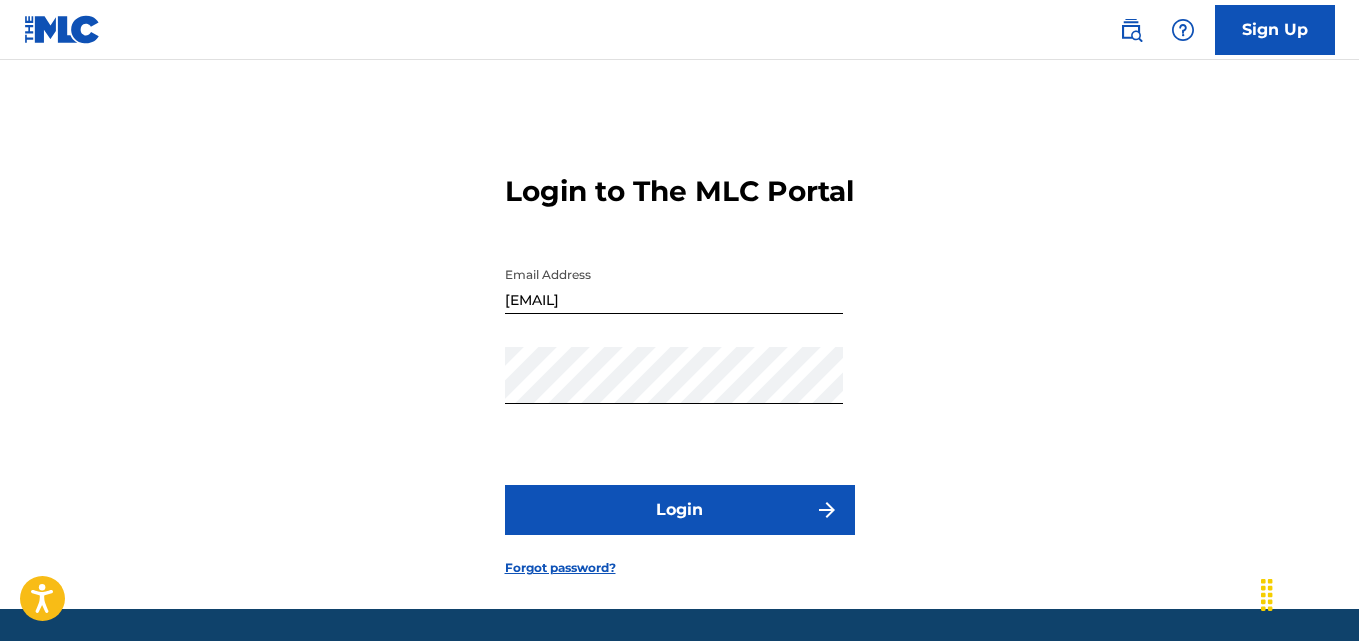 click on "Login" at bounding box center [680, 510] 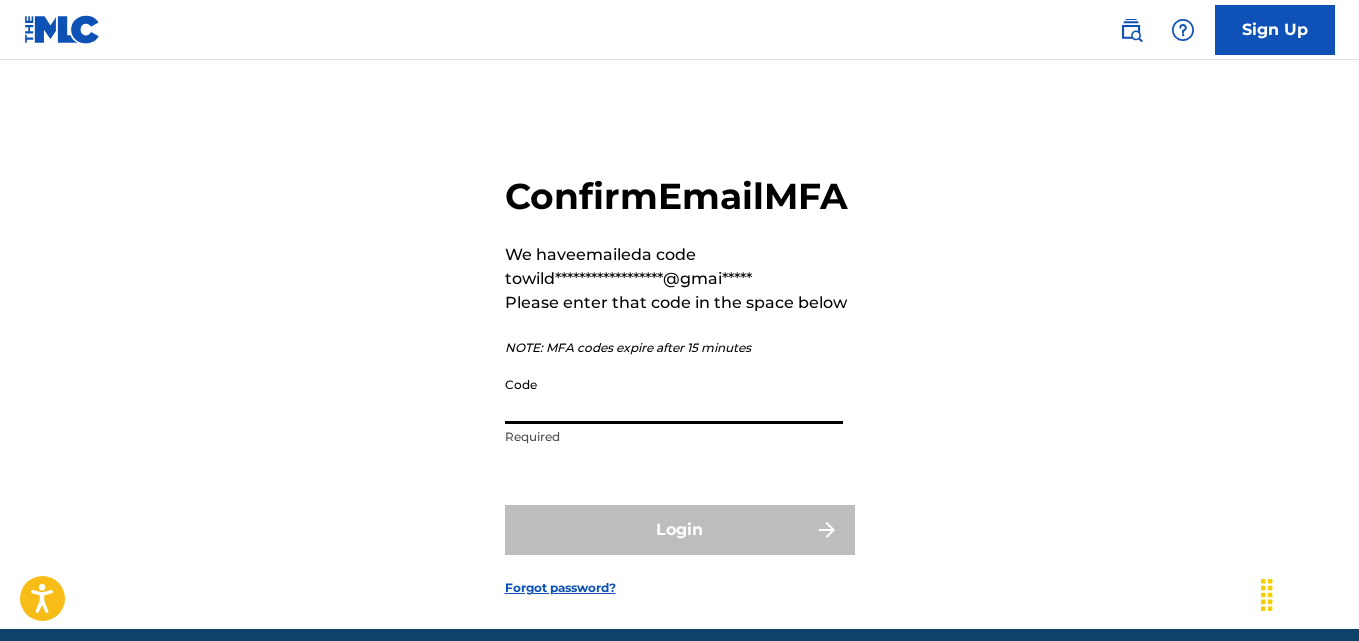 click on "Code" at bounding box center (674, 395) 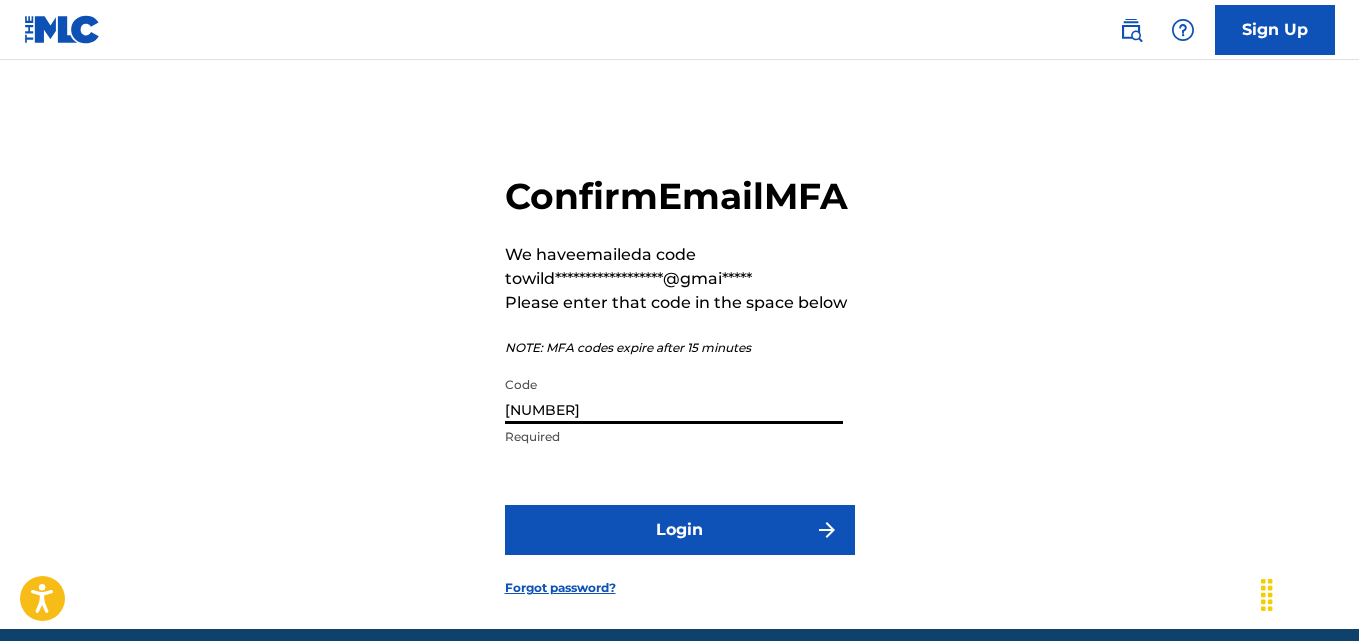 type on "879648" 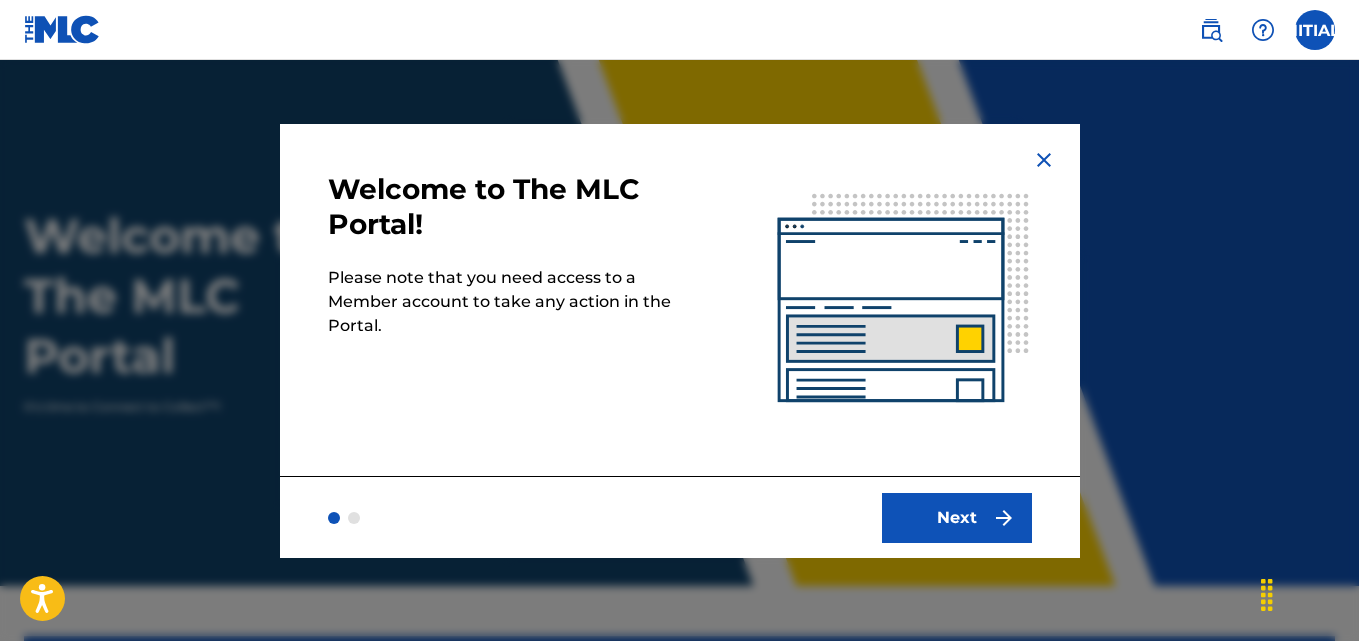 scroll, scrollTop: 0, scrollLeft: 0, axis: both 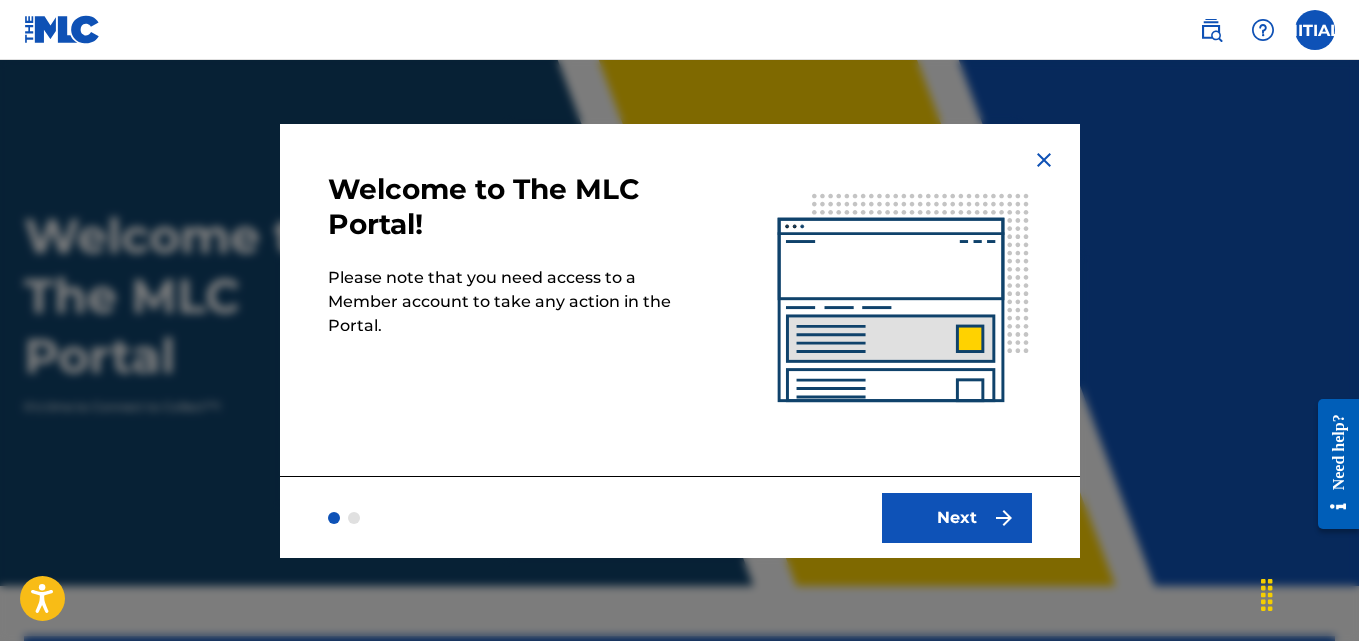 click on "Next" at bounding box center [957, 518] 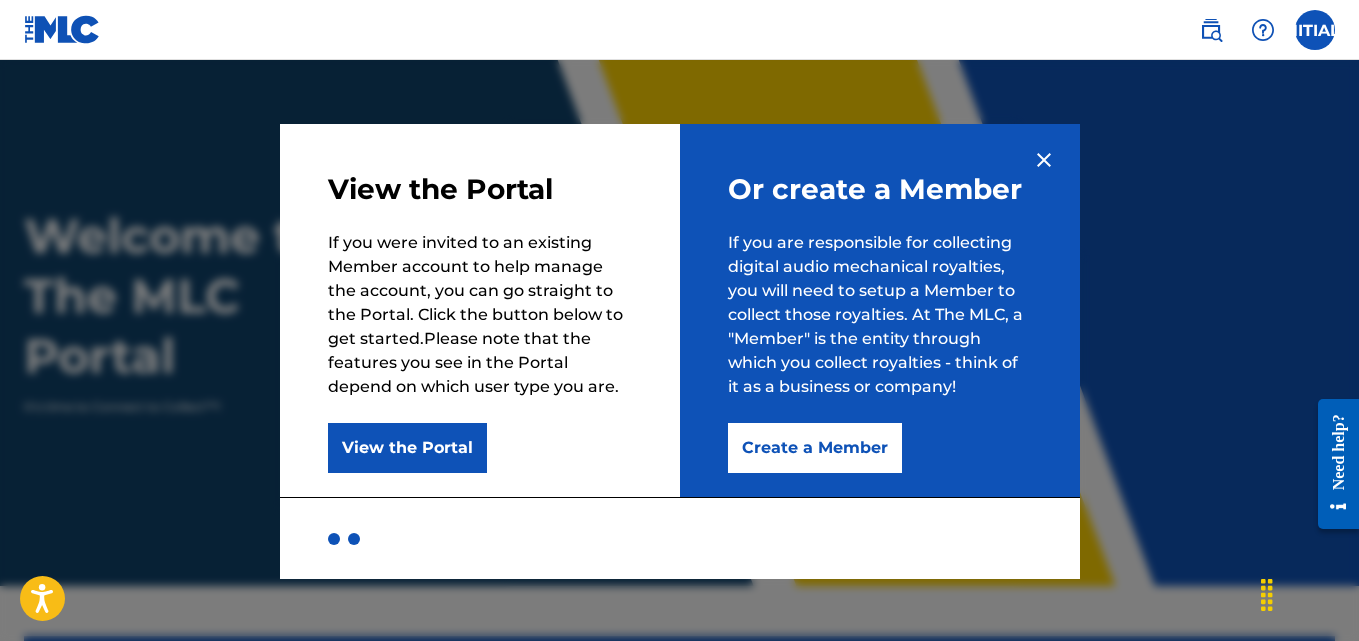 click on "Create a Member" at bounding box center [815, 448] 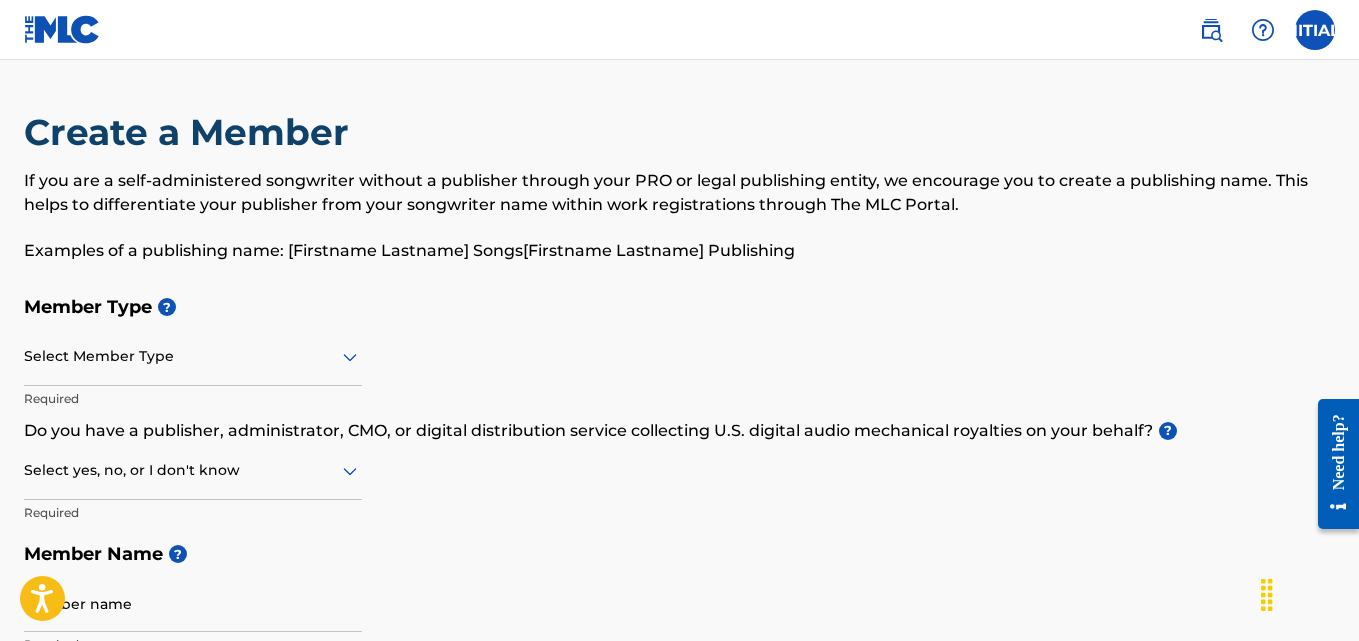 click 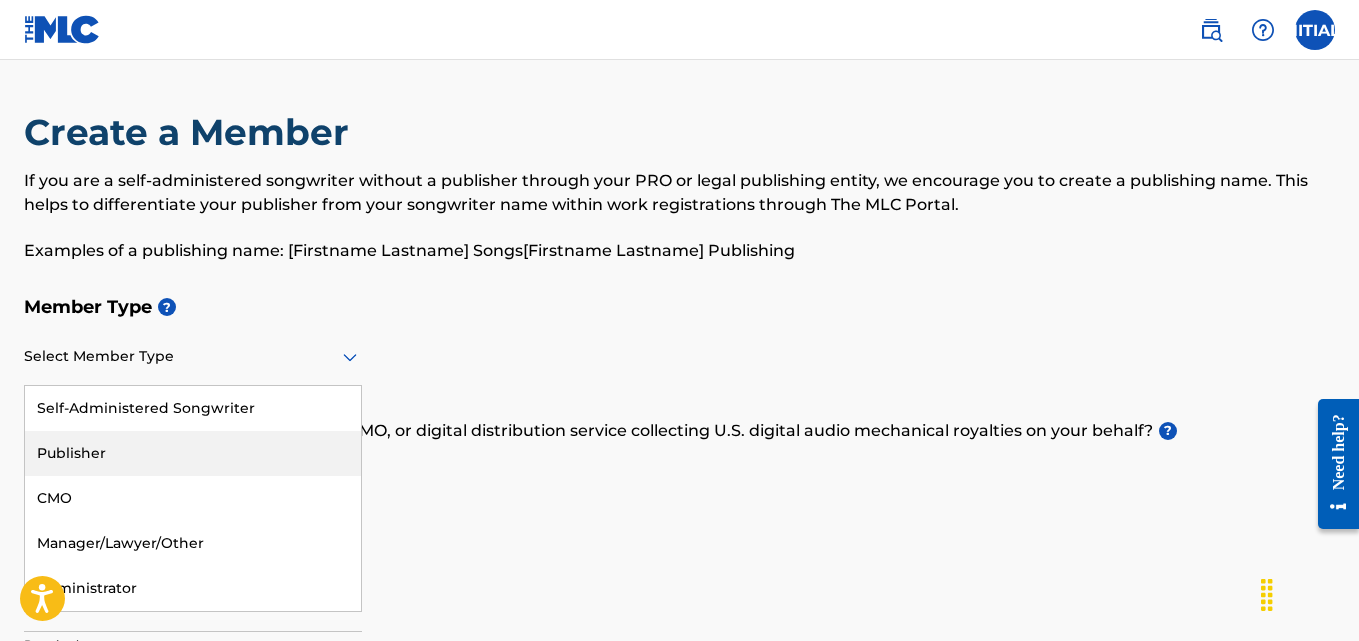 click on "Publisher" at bounding box center [193, 453] 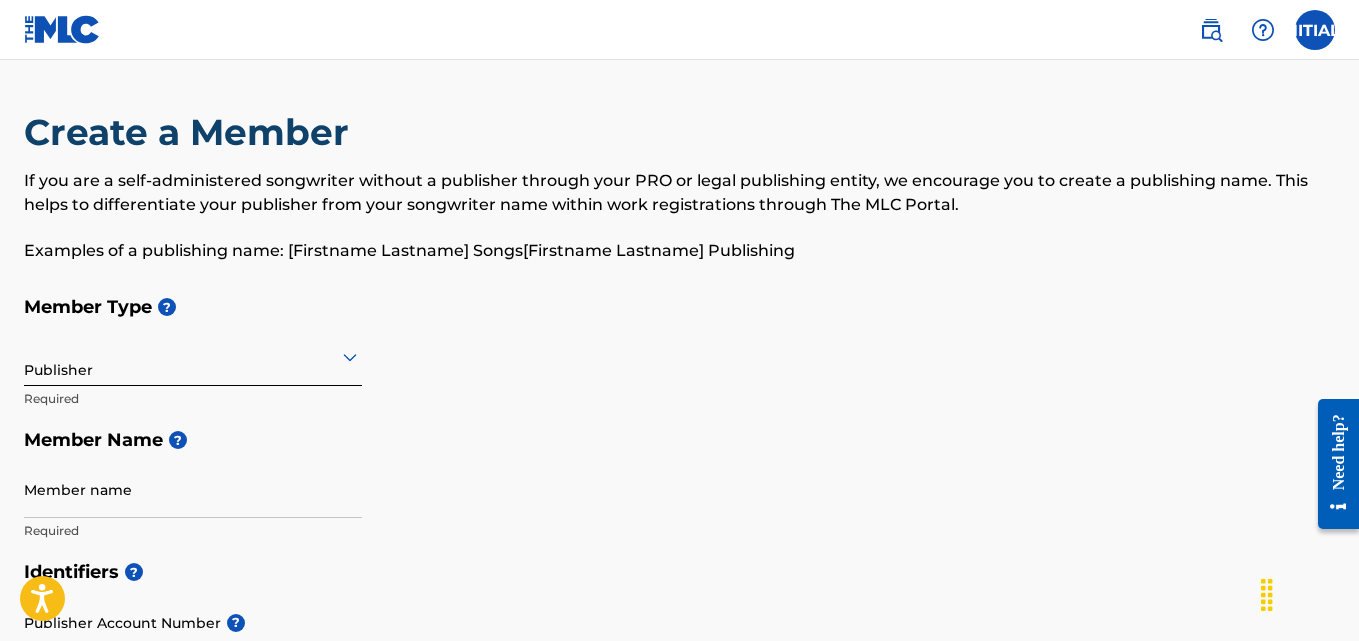 click on "Member name" at bounding box center [193, 489] 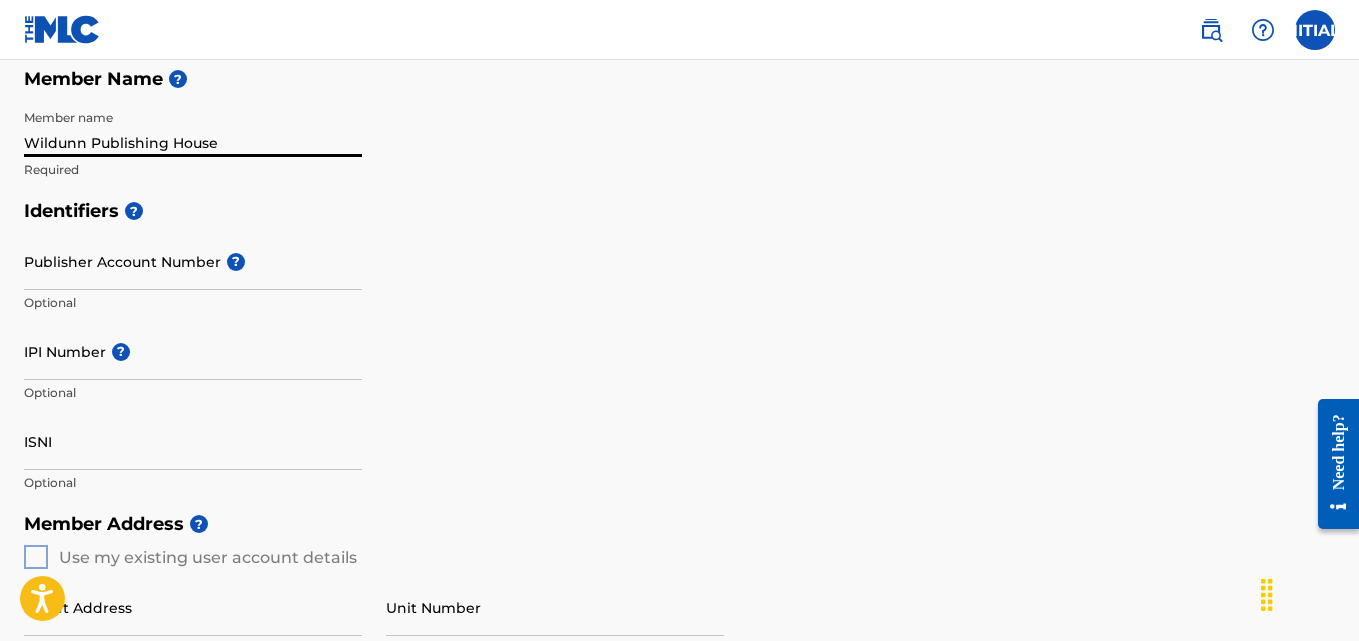 scroll, scrollTop: 365, scrollLeft: 0, axis: vertical 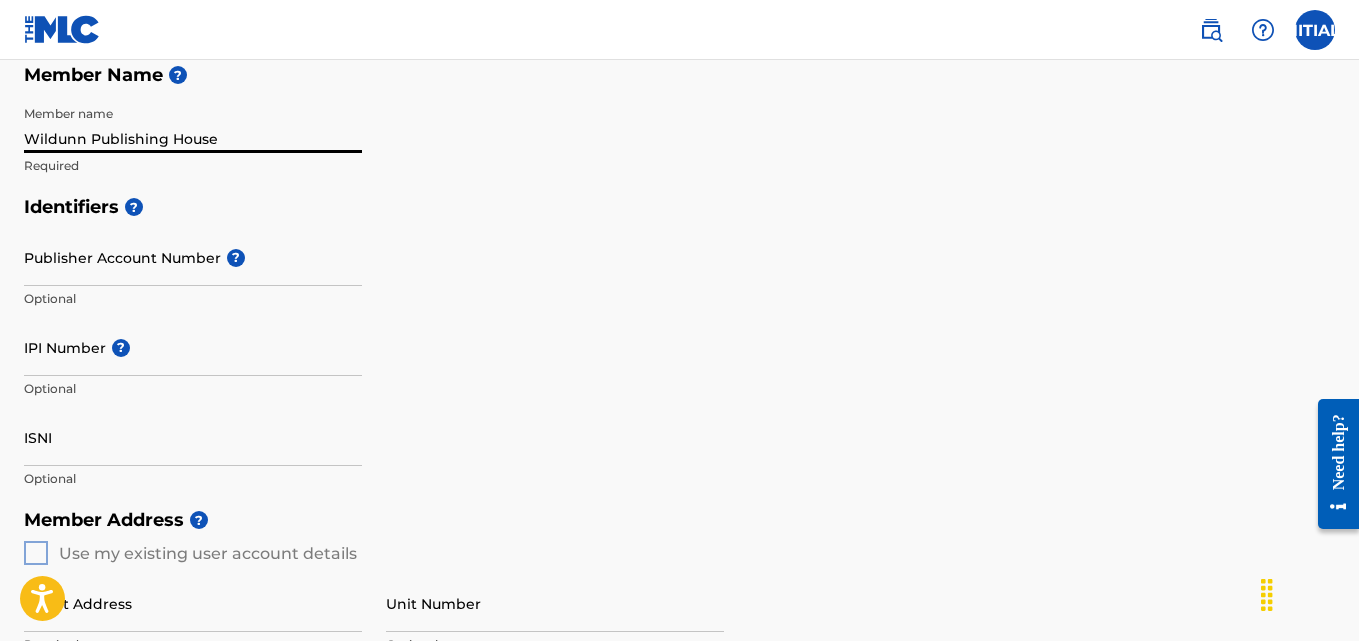 type on "Wildunn Publishing House" 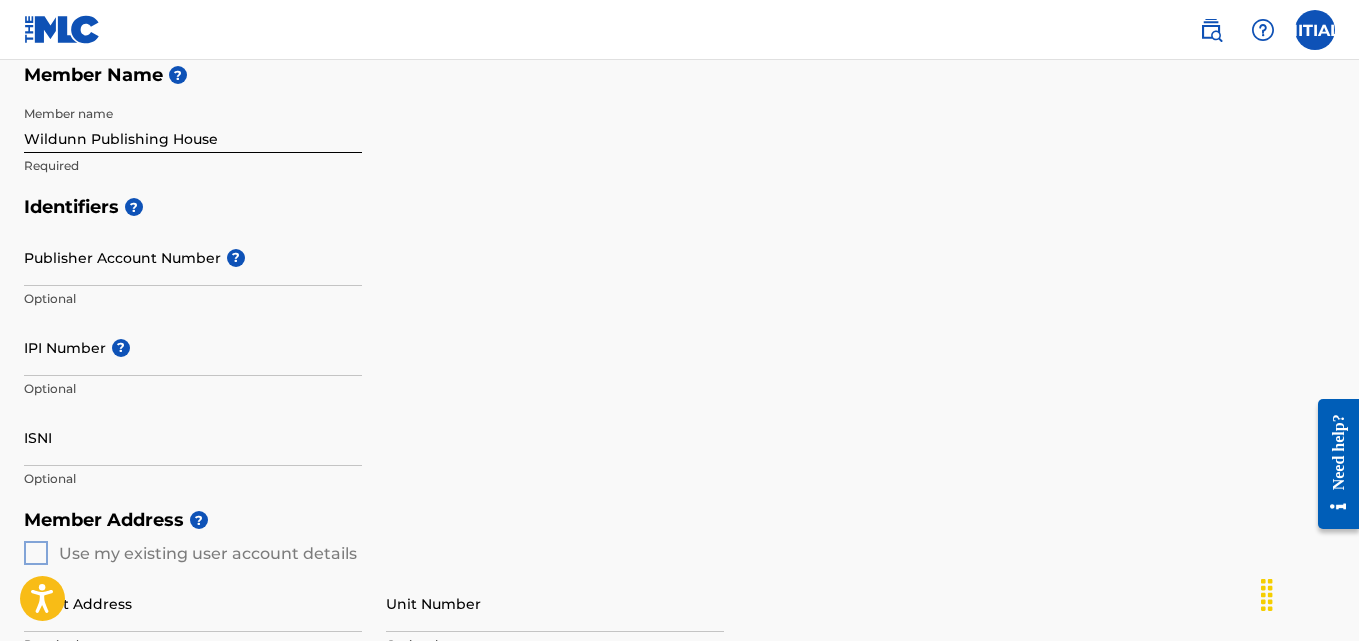 click on "Optional" at bounding box center (193, 389) 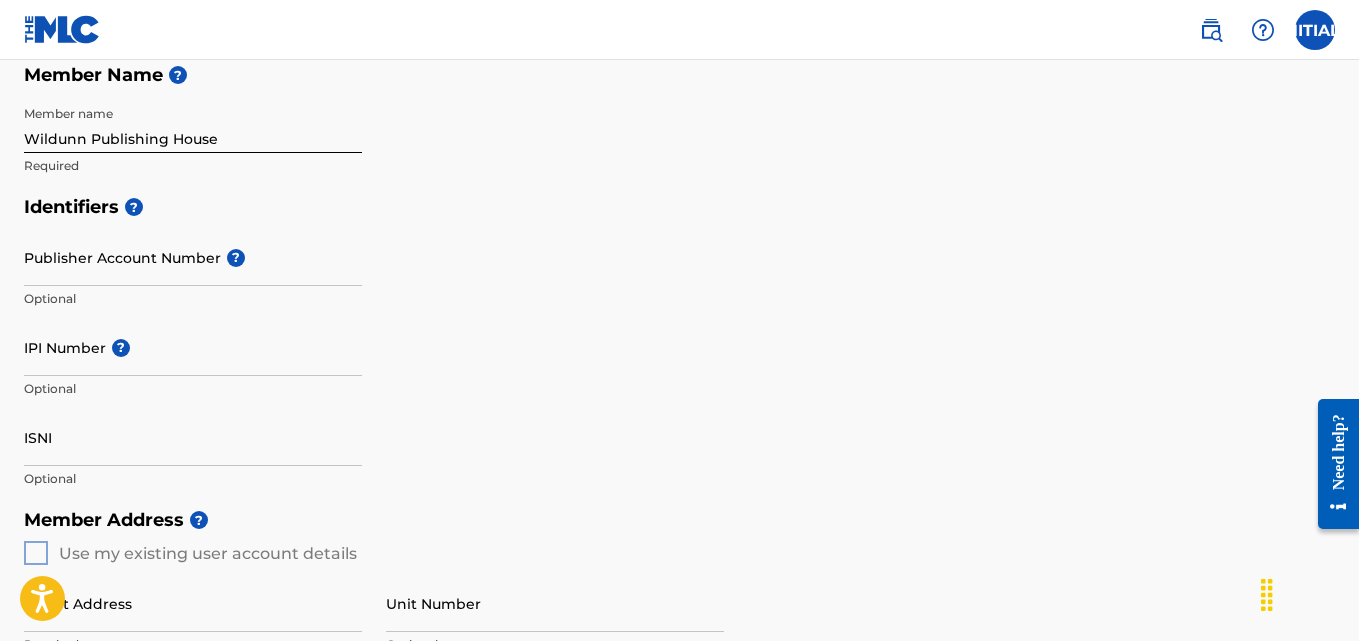click on "IPI Number ?" at bounding box center (193, 347) 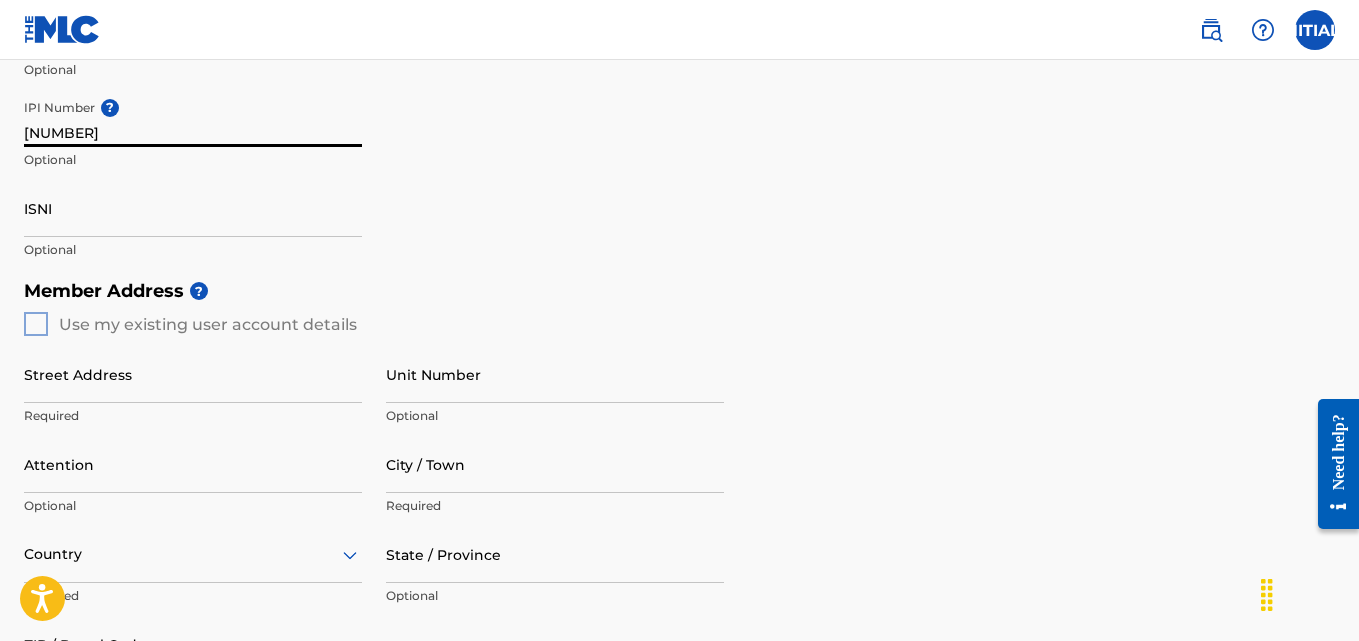 scroll, scrollTop: 603, scrollLeft: 0, axis: vertical 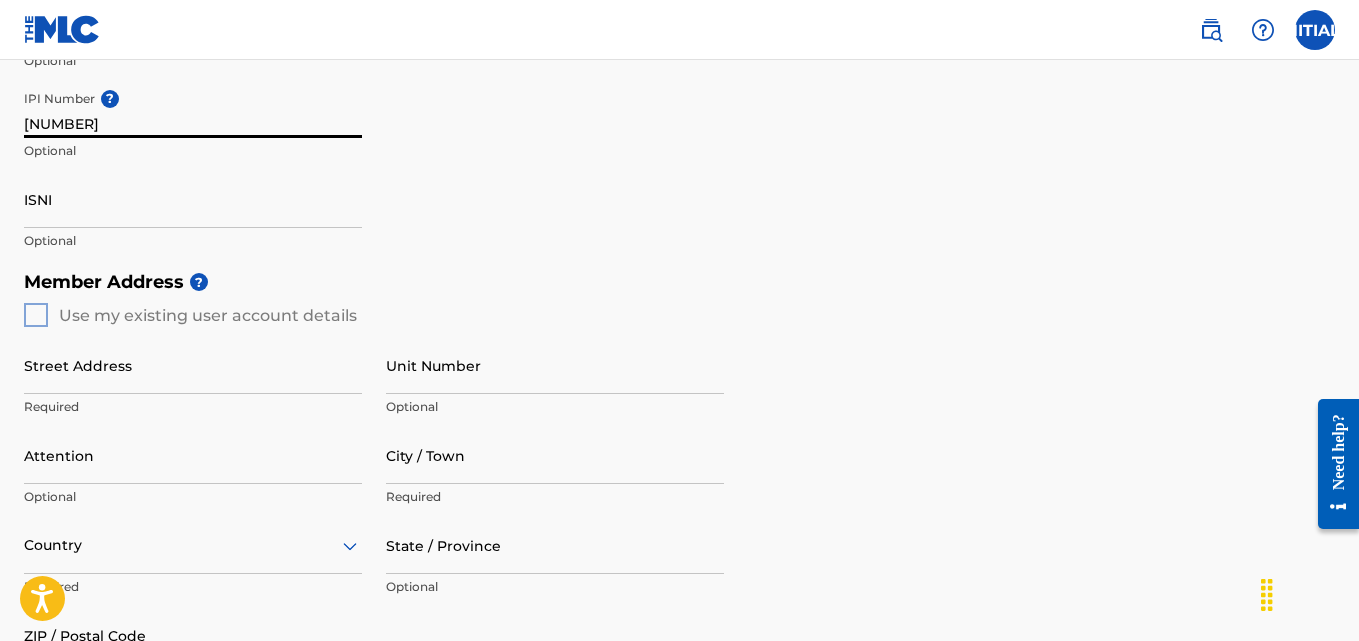 type on "523865933" 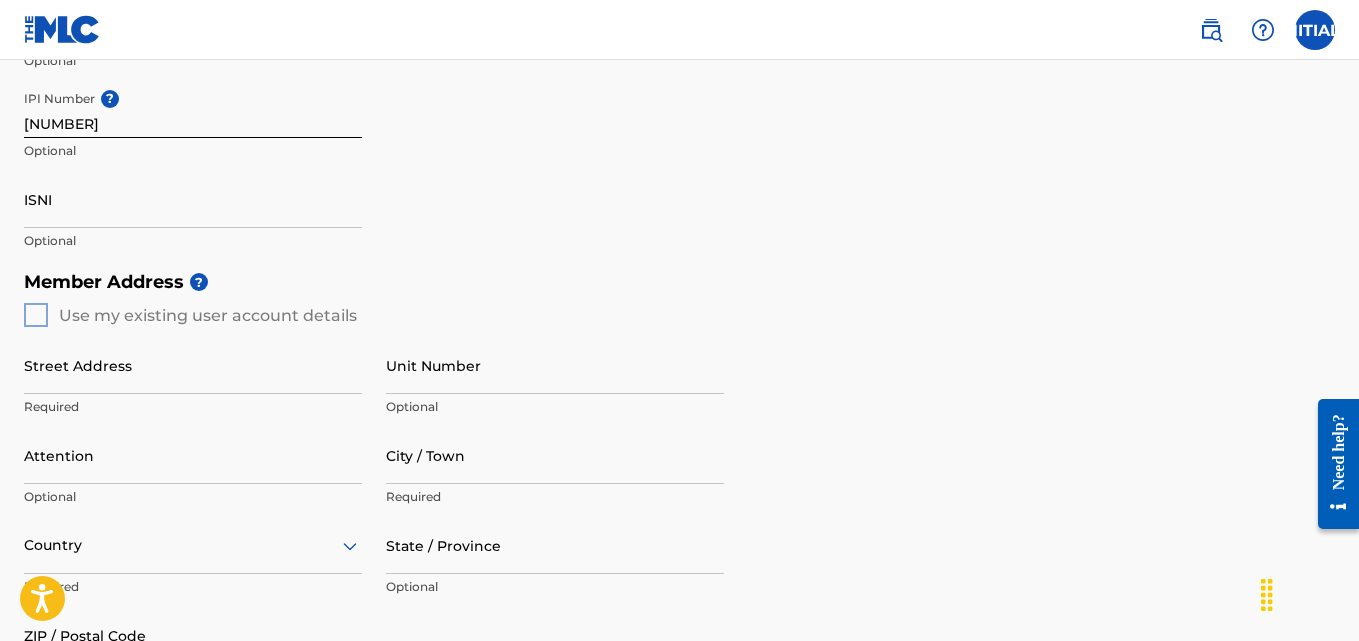 click on "Create a Member If you are a self-administered songwriter without a publisher through your PRO or legal publishing entity, we encourage you to create a publishing name. This helps to differentiate your publisher from your songwriter name within work registrations through The MLC Portal. Examples of a publishing name: [Firstname Lastname] Songs[Firstname Lastname] Publishing Member Type ? Publisher Required Member Name ? Member name WilDunn Publishing House Required Identifiers ? Publisher Account Number ? Optional IPI Number ? 523865933 Optional ISNI Optional Member Address ? Use my existing user account details Street Address Required Unit Number Optional Attention Optional City / Town Required Country Required State / Province Optional ZIP / Postal Code Optional Member Contact Phone Number Country Country Required Area Number Required Email Required Accept  Terms of Use   Required Next" at bounding box center [679, 248] 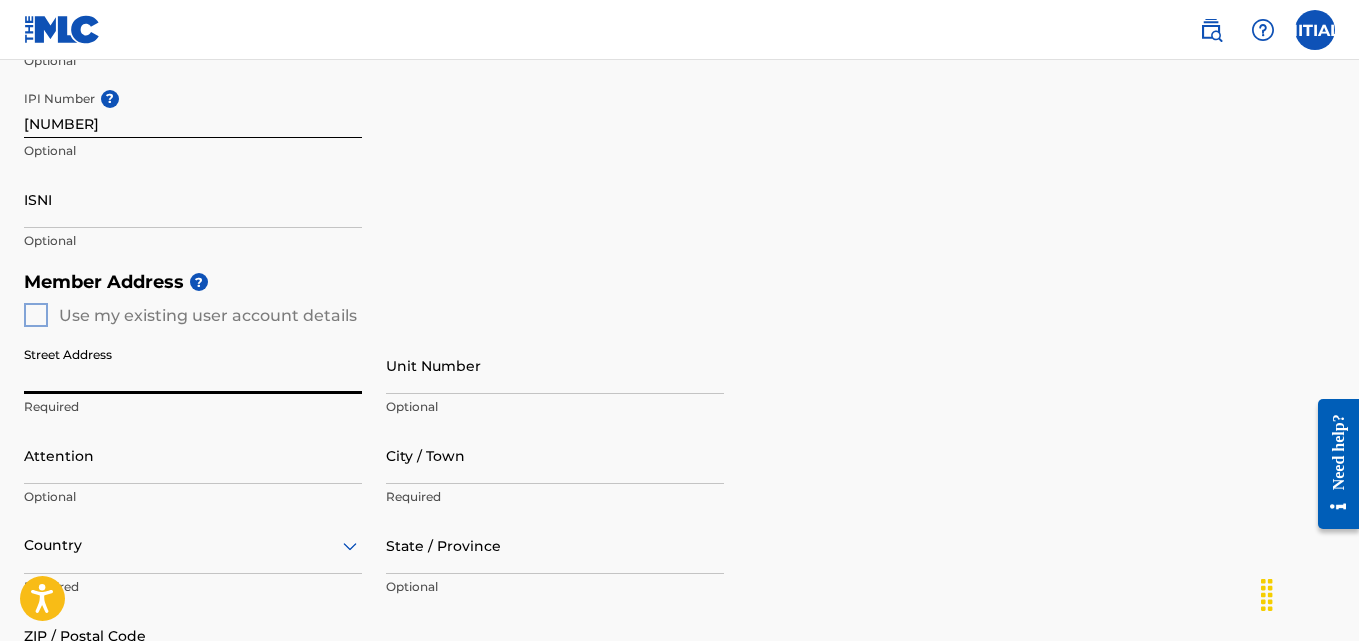 click on "Street Address" at bounding box center [193, 365] 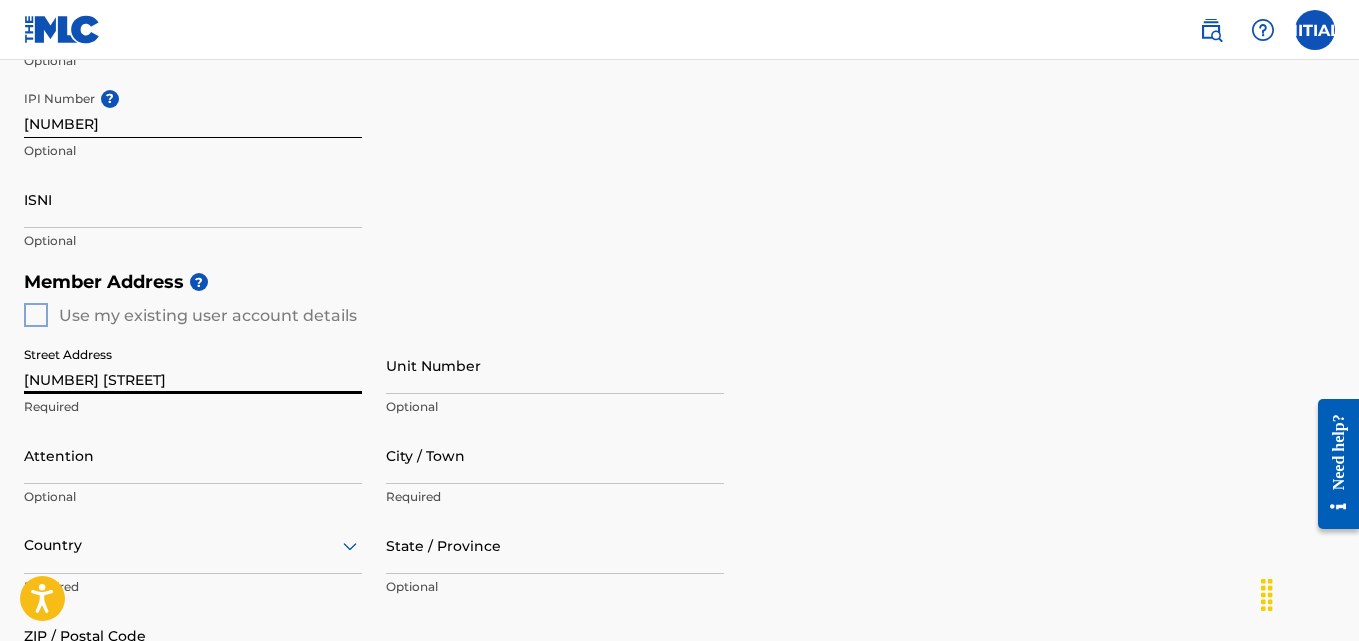 type on "C" 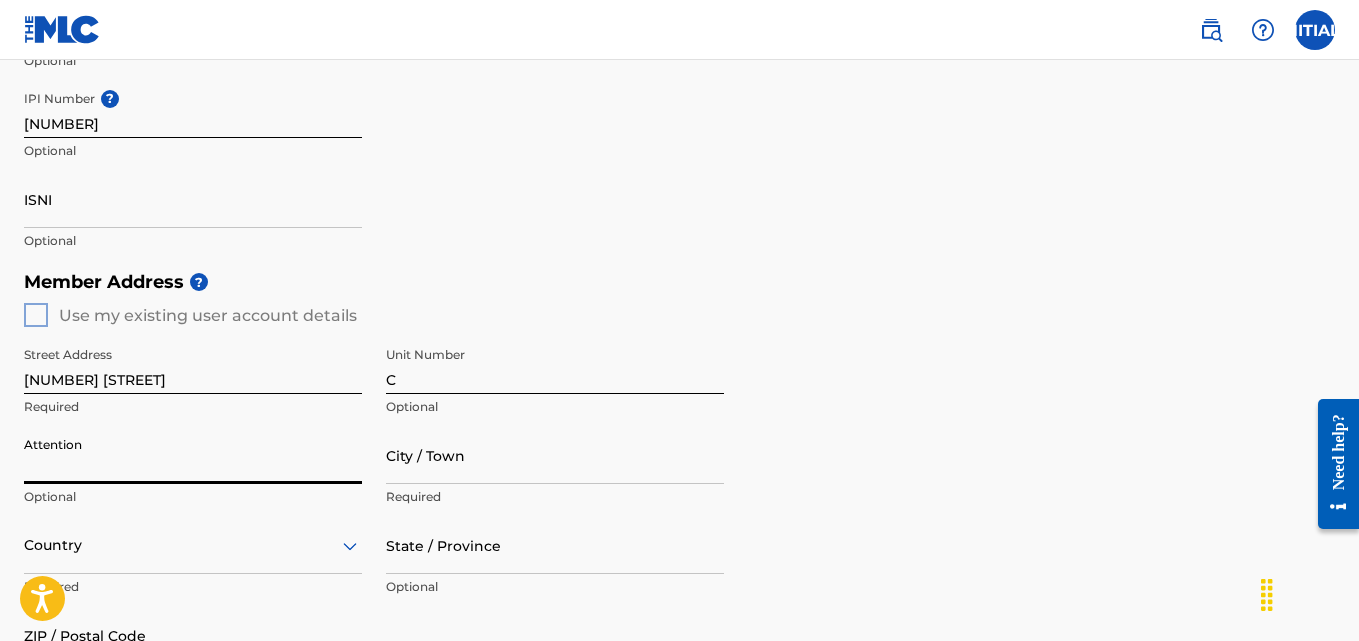 click on "Attention" at bounding box center (193, 455) 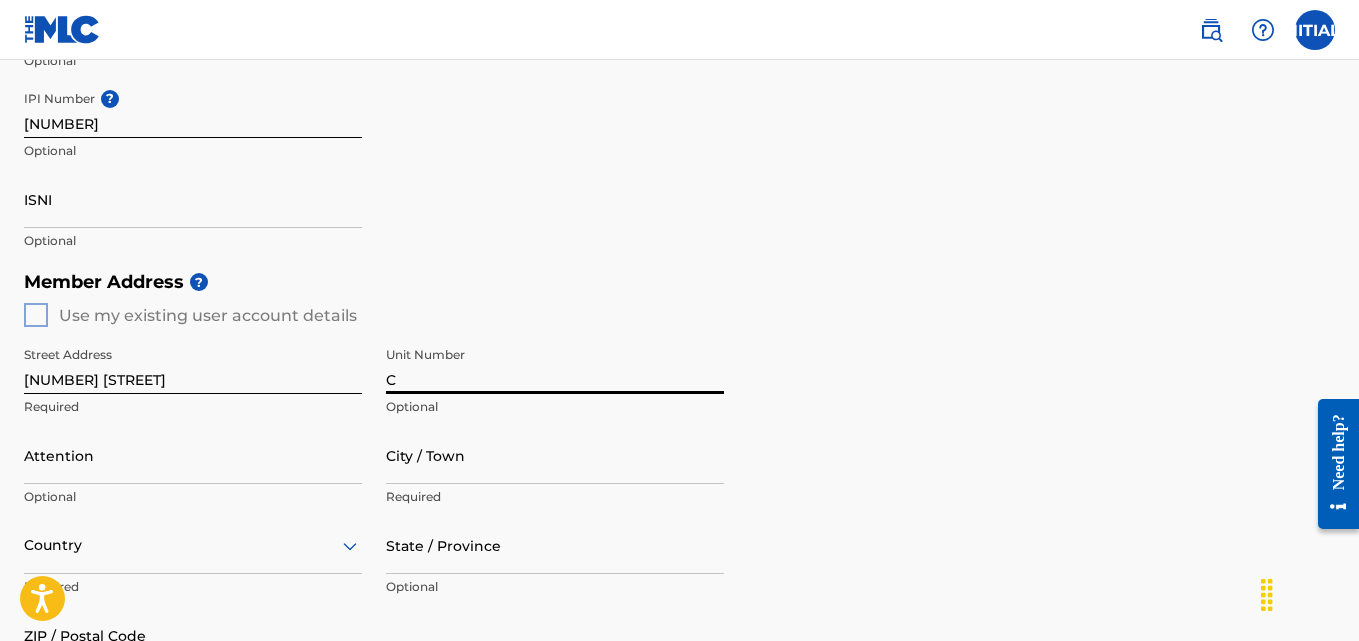 click on "C" at bounding box center [555, 365] 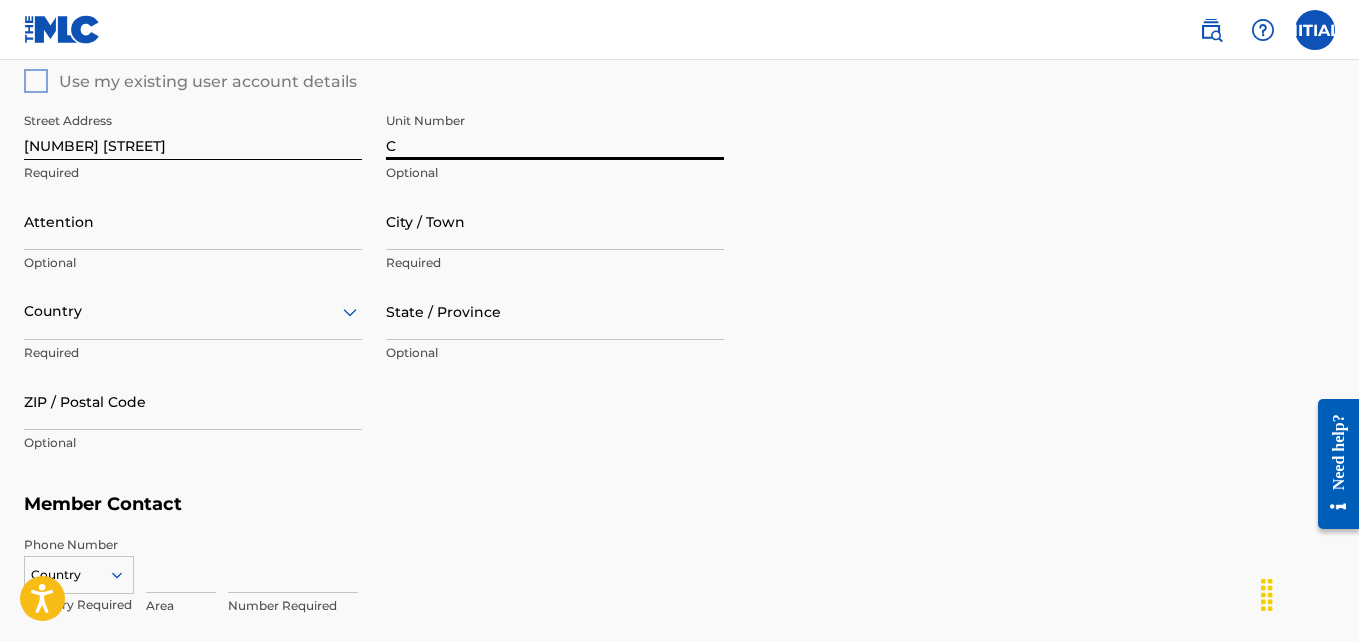 click on "Country" at bounding box center (193, 311) 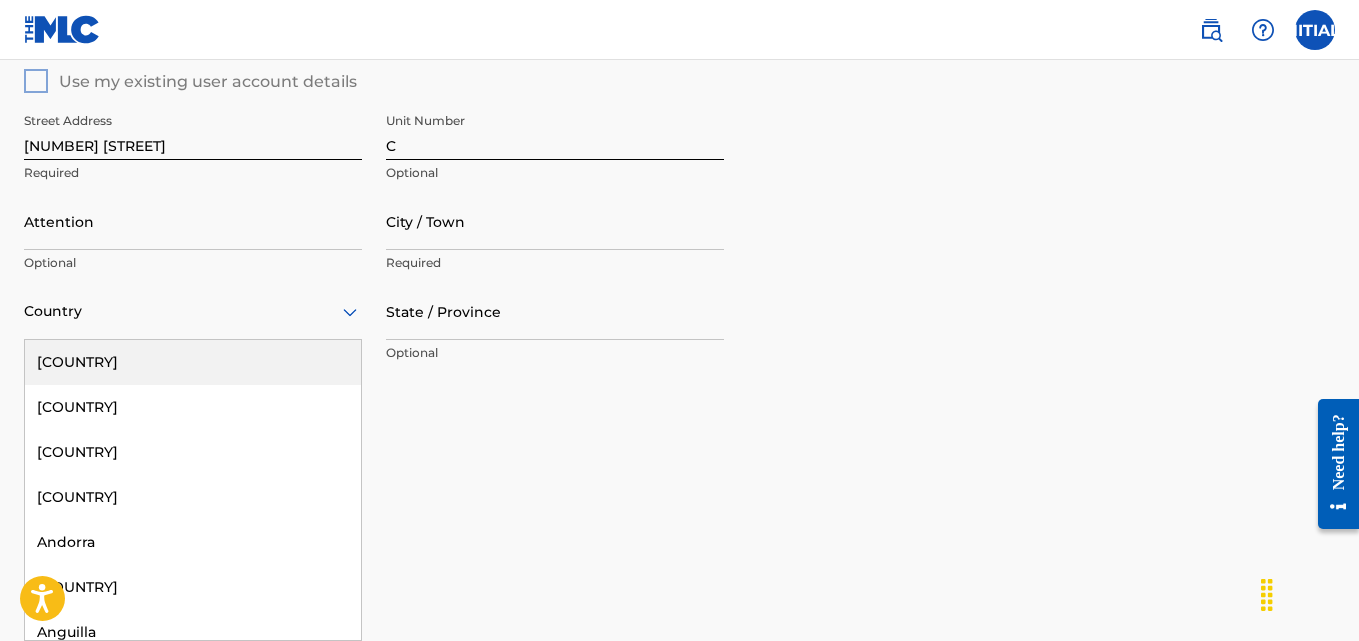 click on "United States" at bounding box center (193, 362) 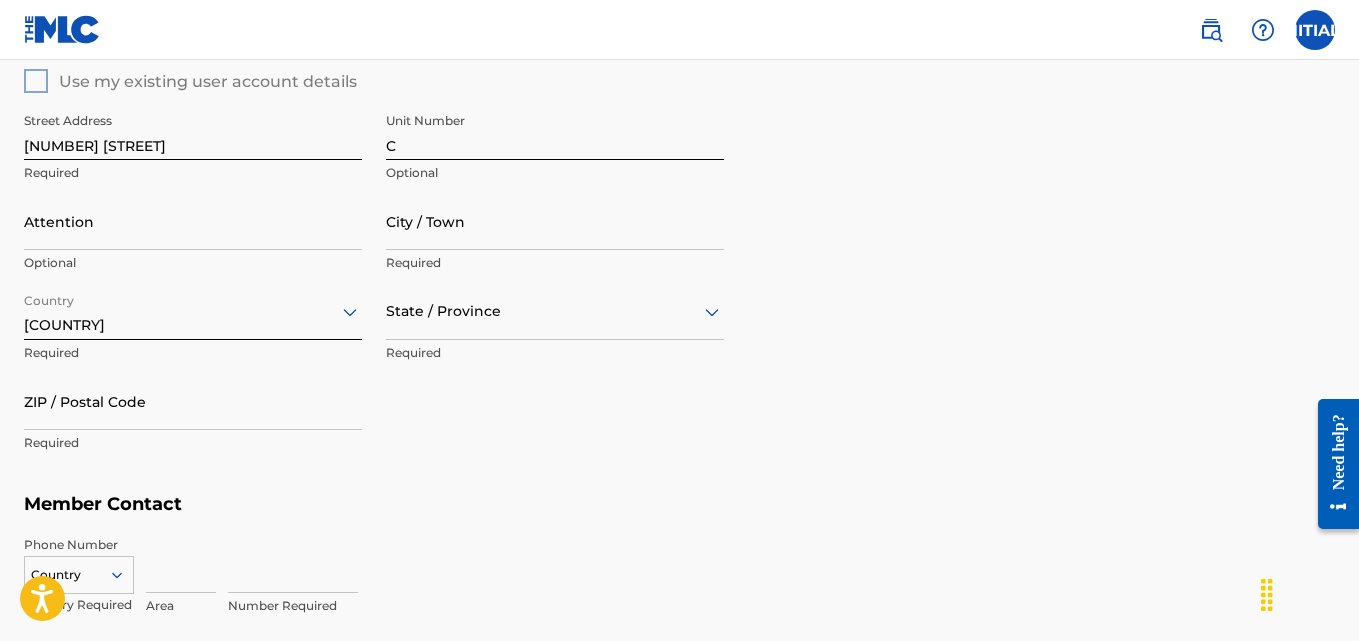 click on "ZIP / Postal Code" at bounding box center (193, 401) 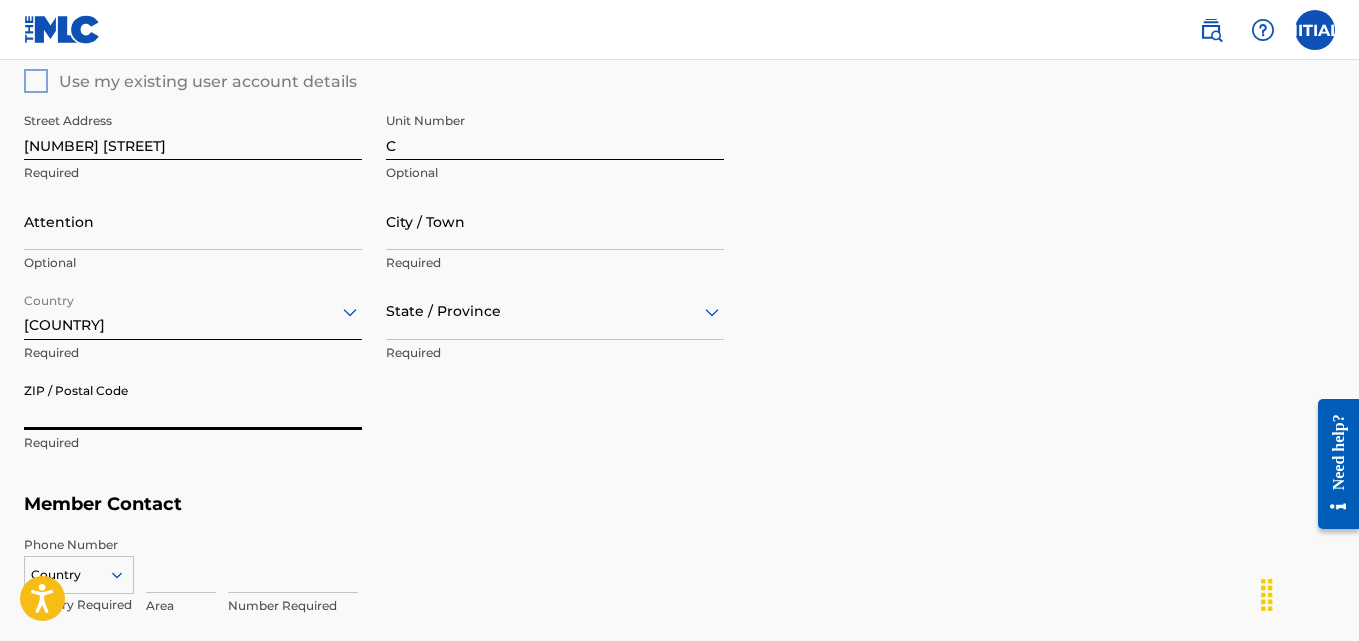 type on "[POSTAL_CODE]" 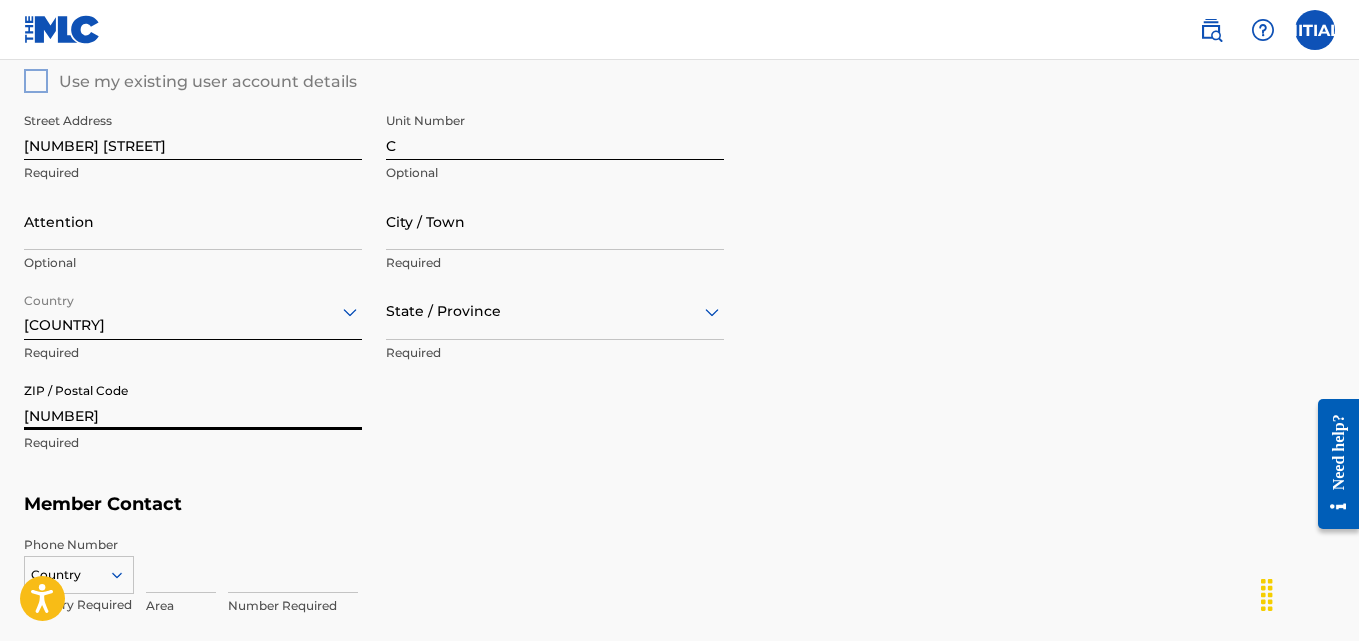 type on "Claude Wilson" 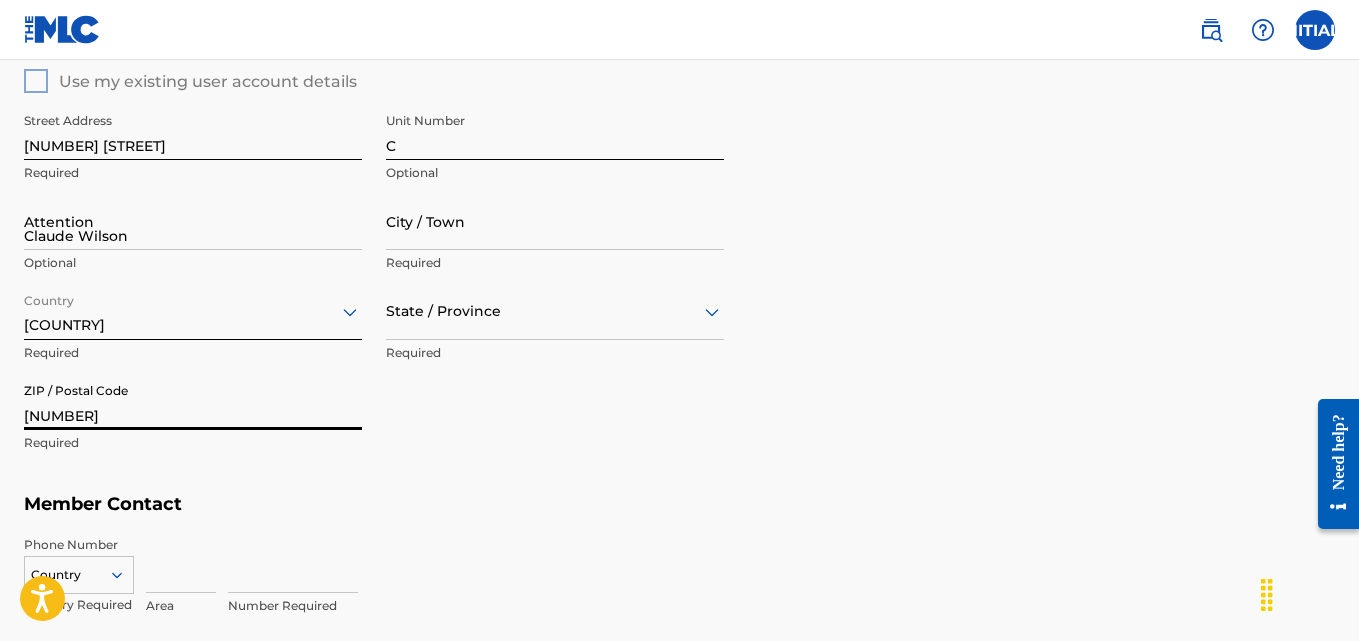type on "[CITY]" 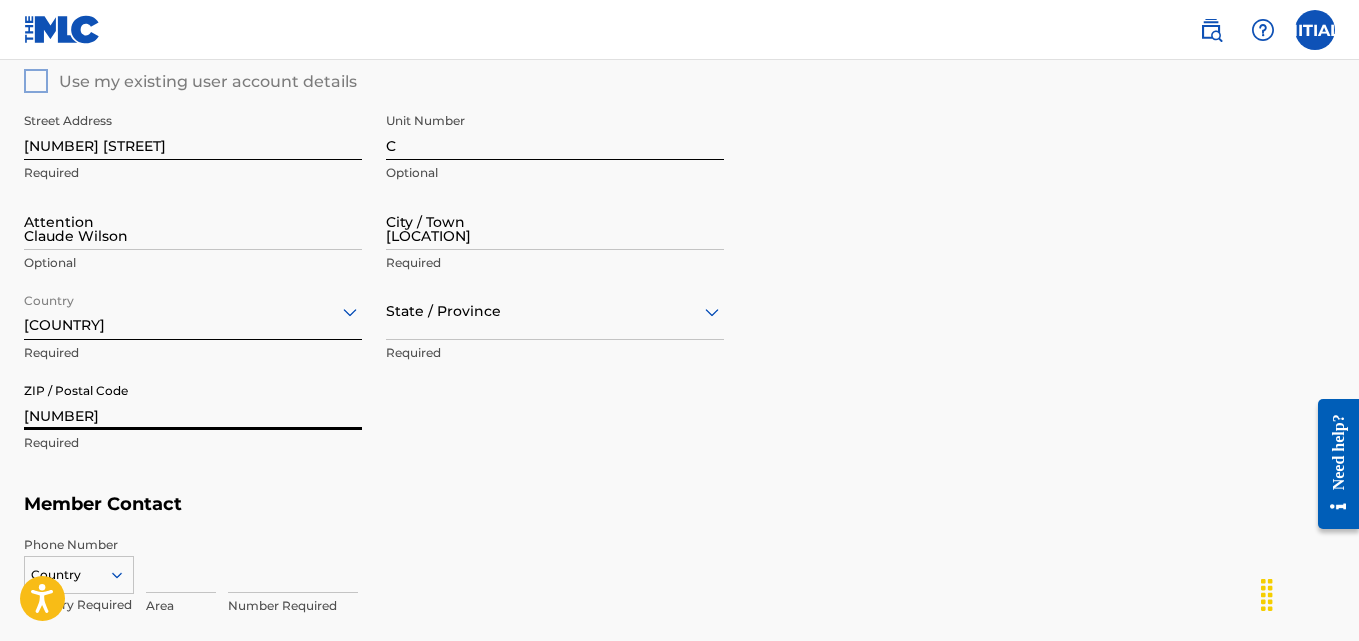 type on "United States" 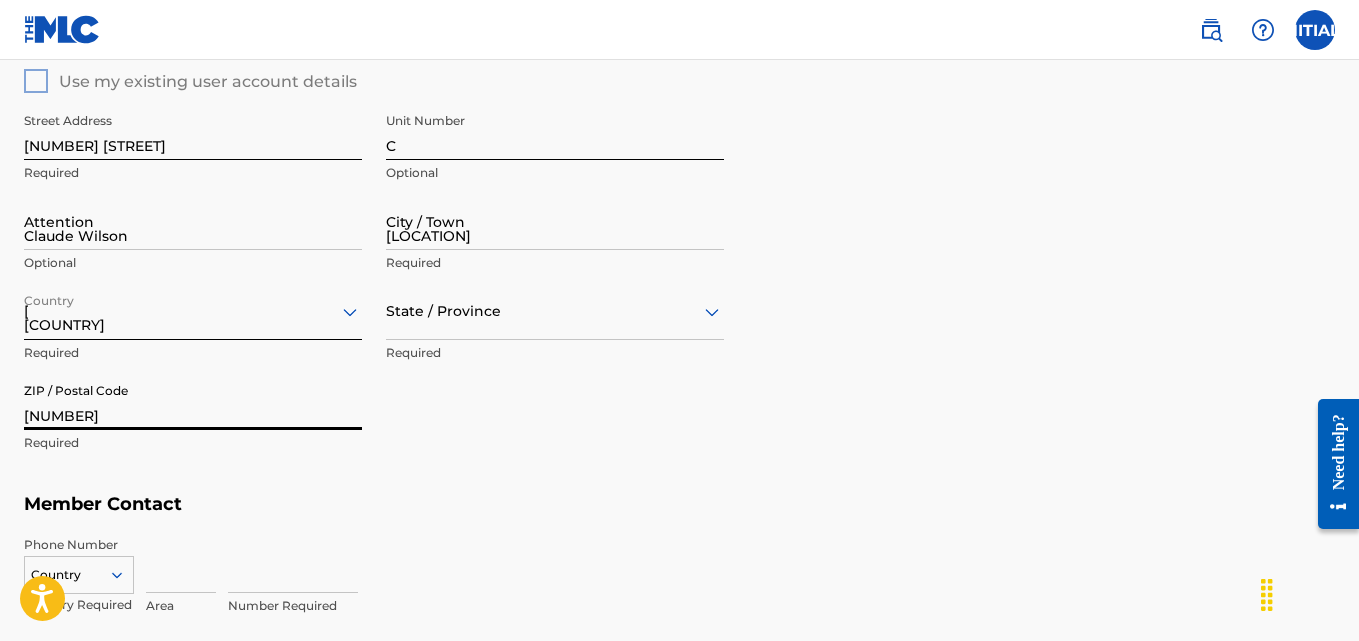 type on "AL" 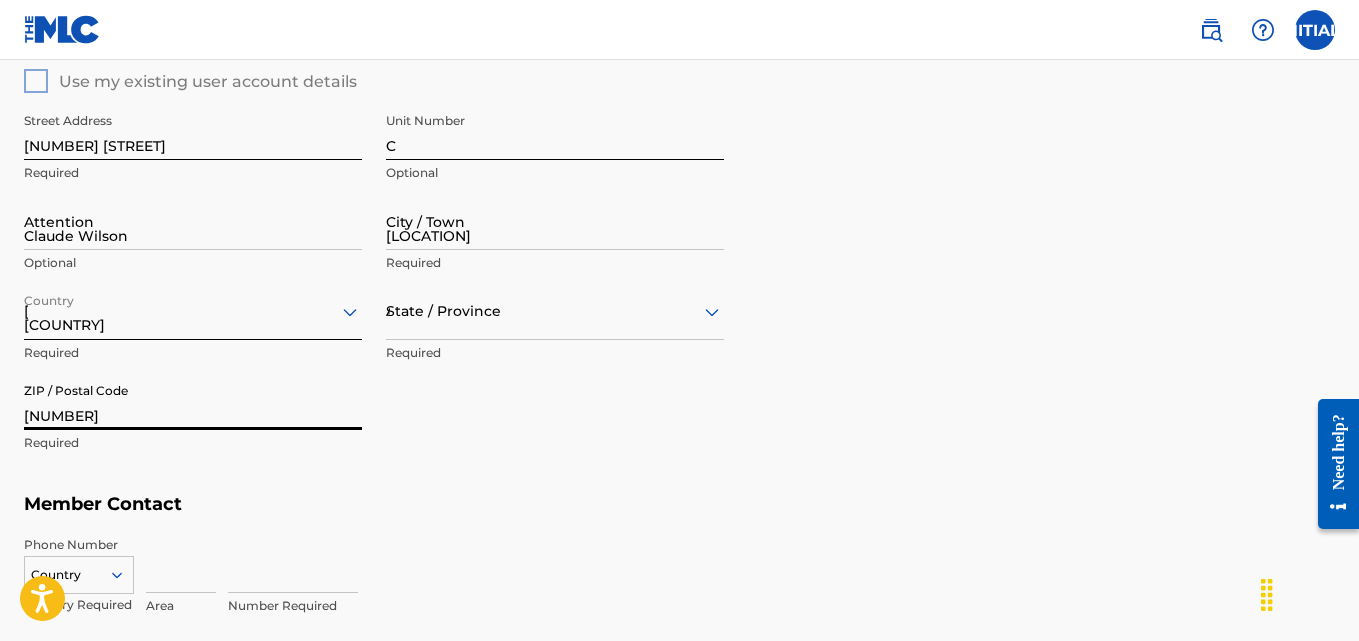 type on "1" 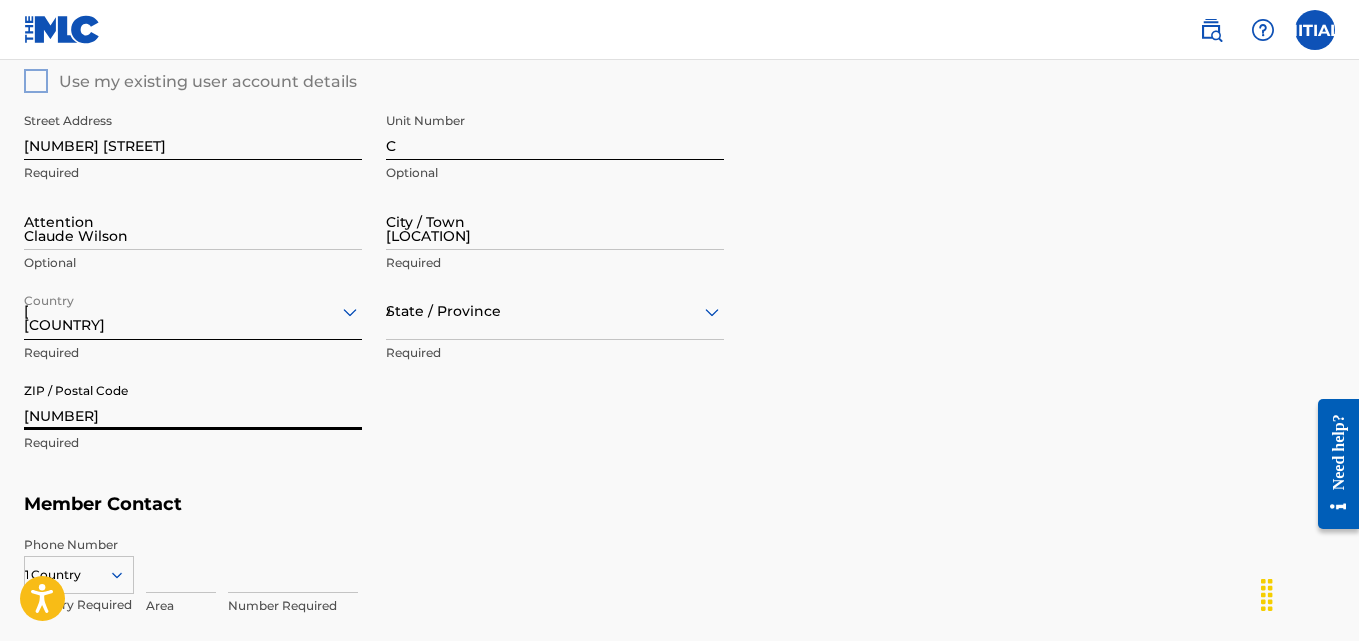 type on "256" 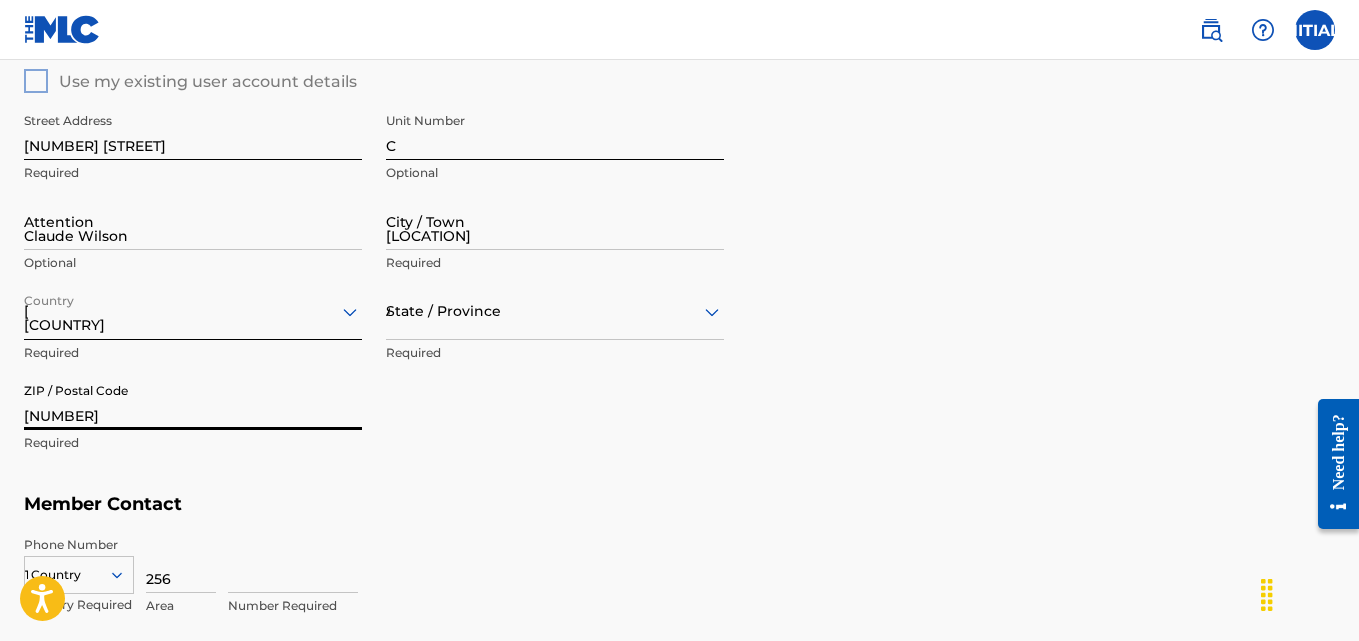type on "[NUMBER]" 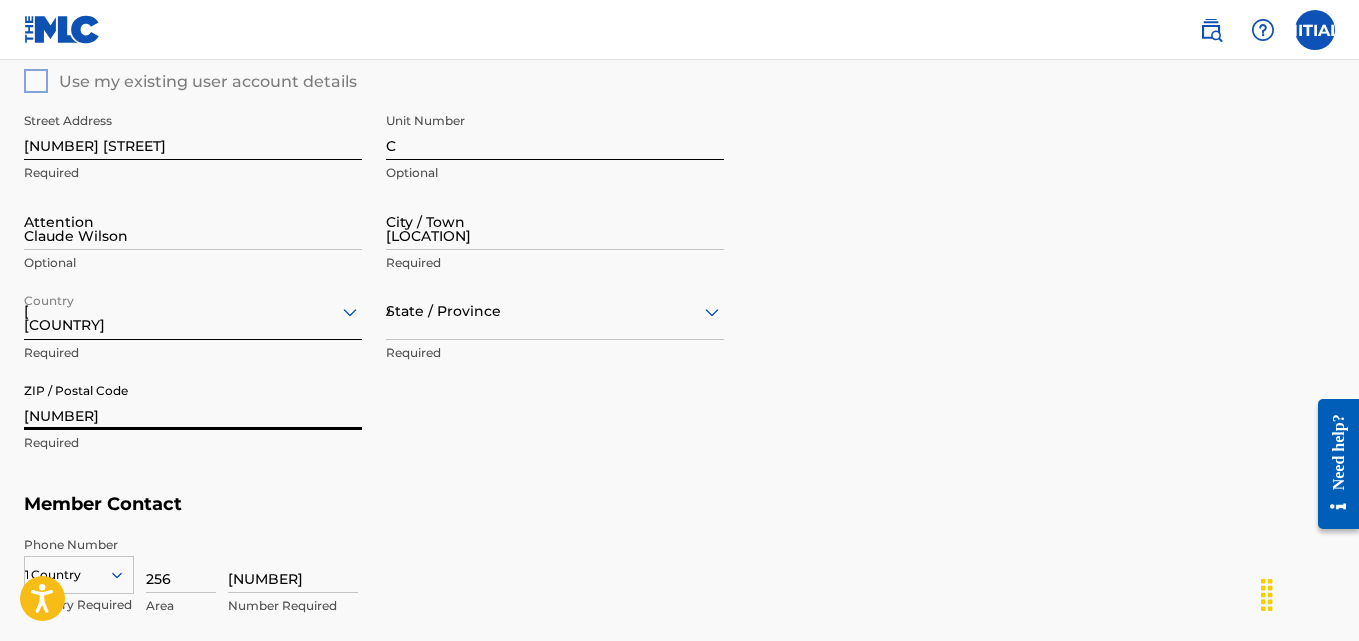 type on "wildunnpublishinghouse@example.com" 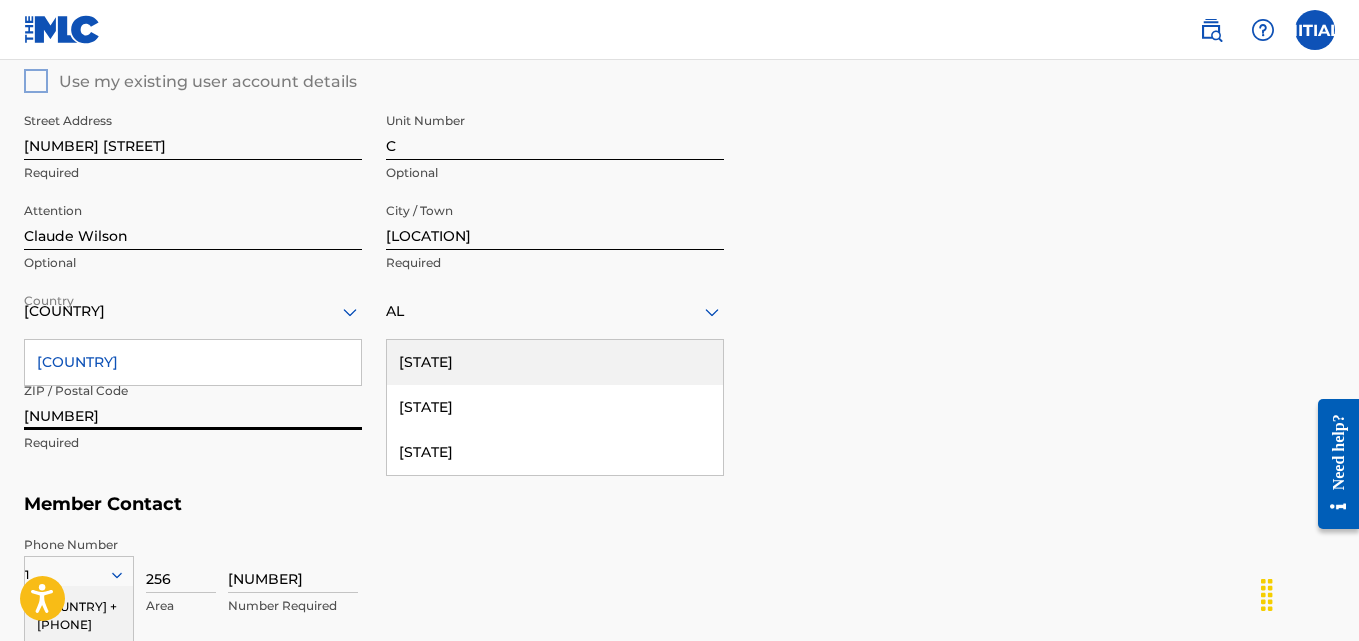scroll, scrollTop: 1083, scrollLeft: 0, axis: vertical 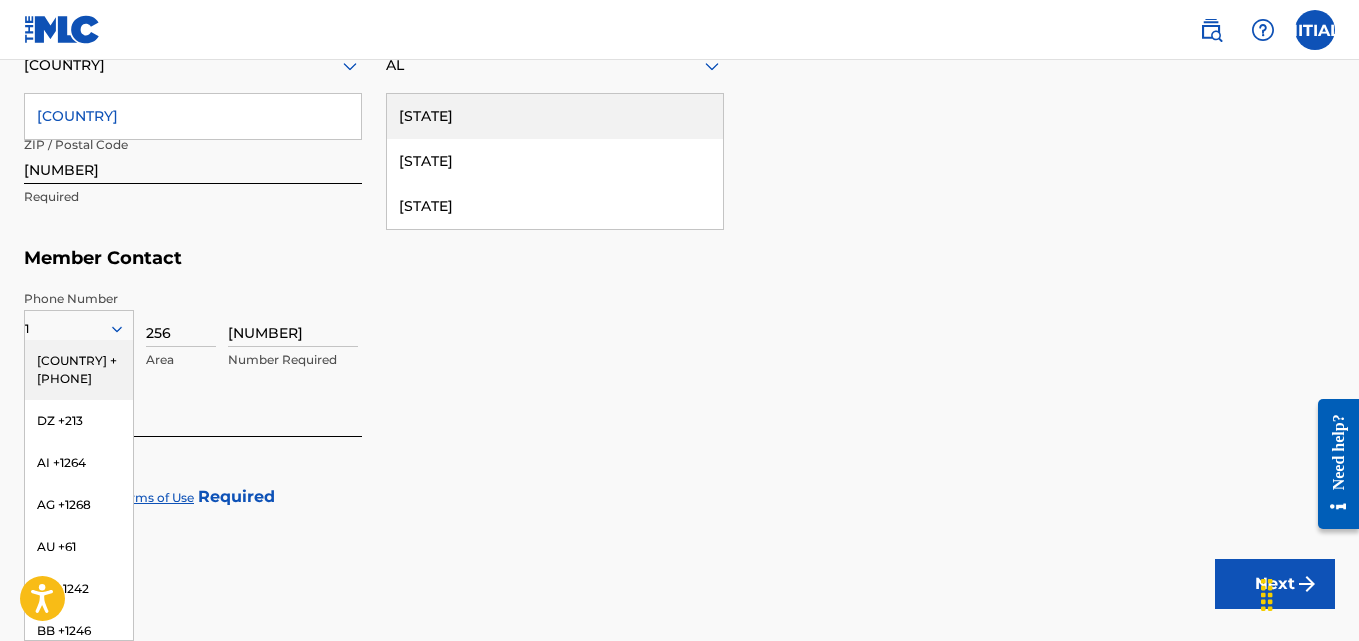 click on "3494134 Number Required" at bounding box center [781, 335] 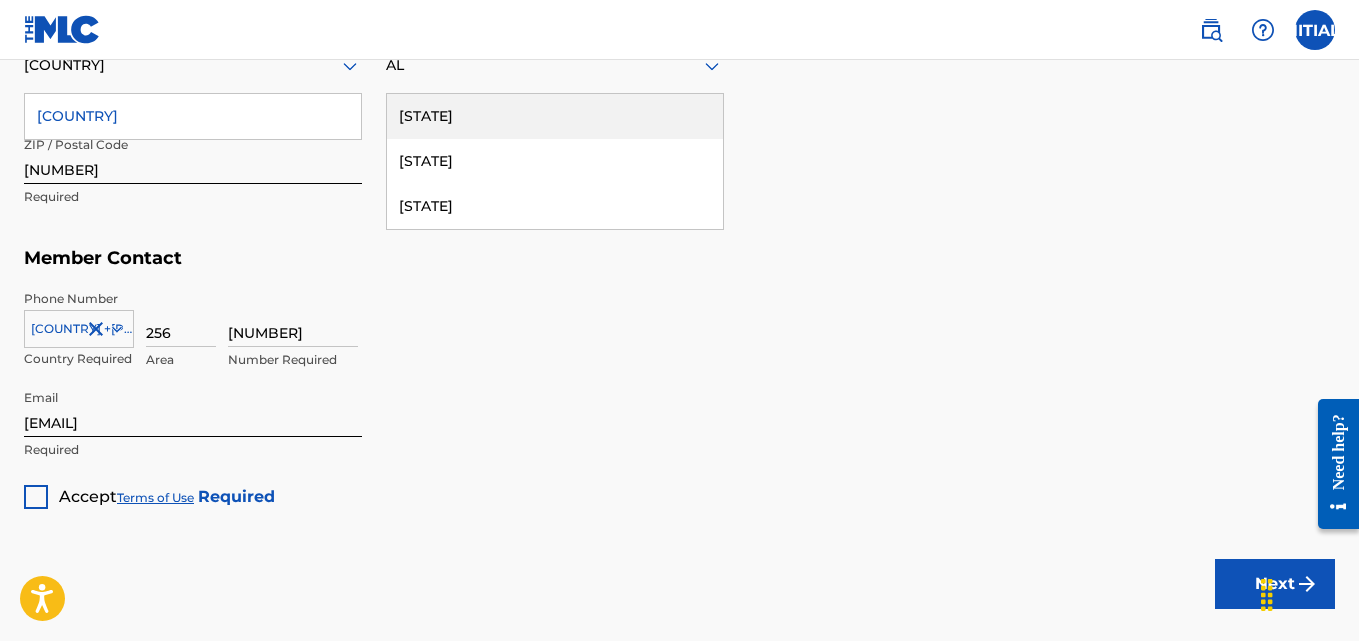 click on "Alabama" at bounding box center [555, 116] 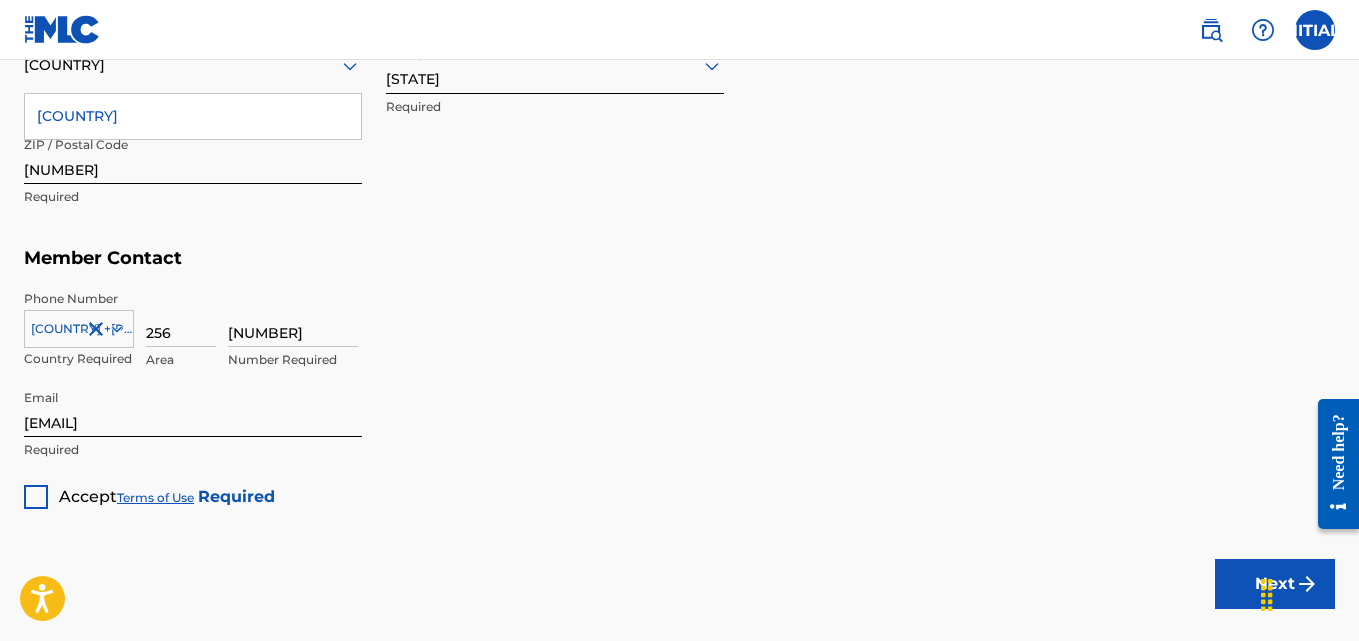 scroll, scrollTop: 522, scrollLeft: 0, axis: vertical 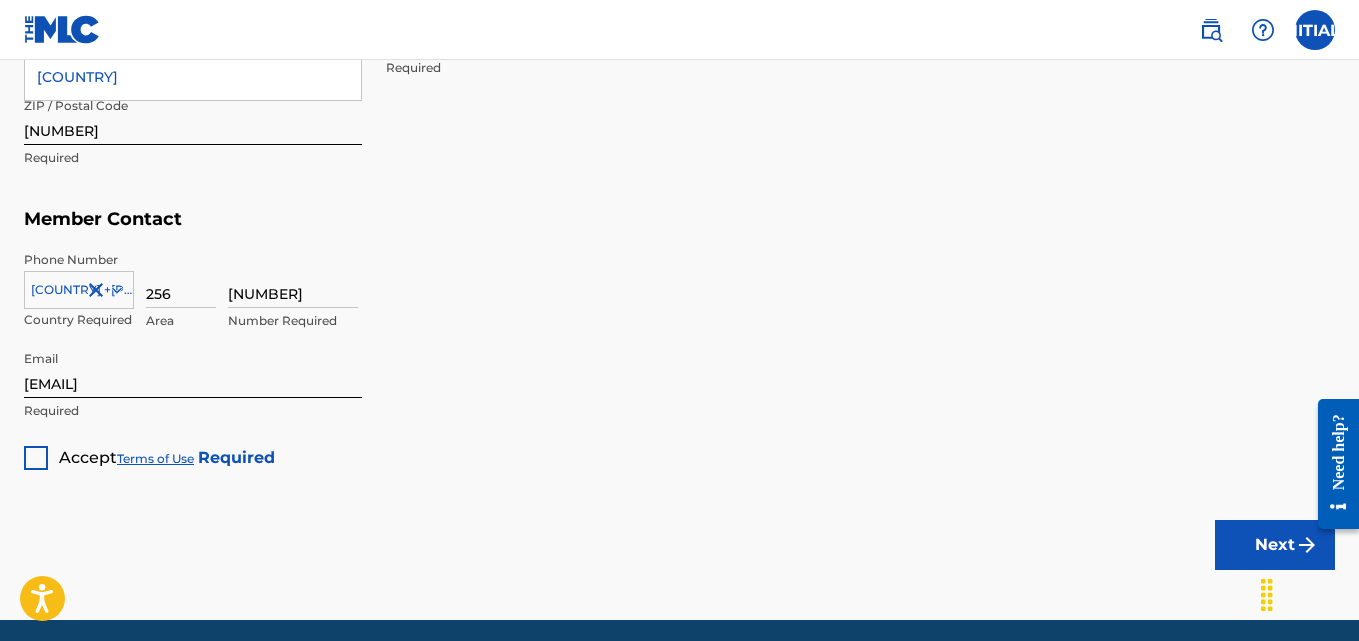 click on "Accept  Terms of Use   Required" at bounding box center [149, 450] 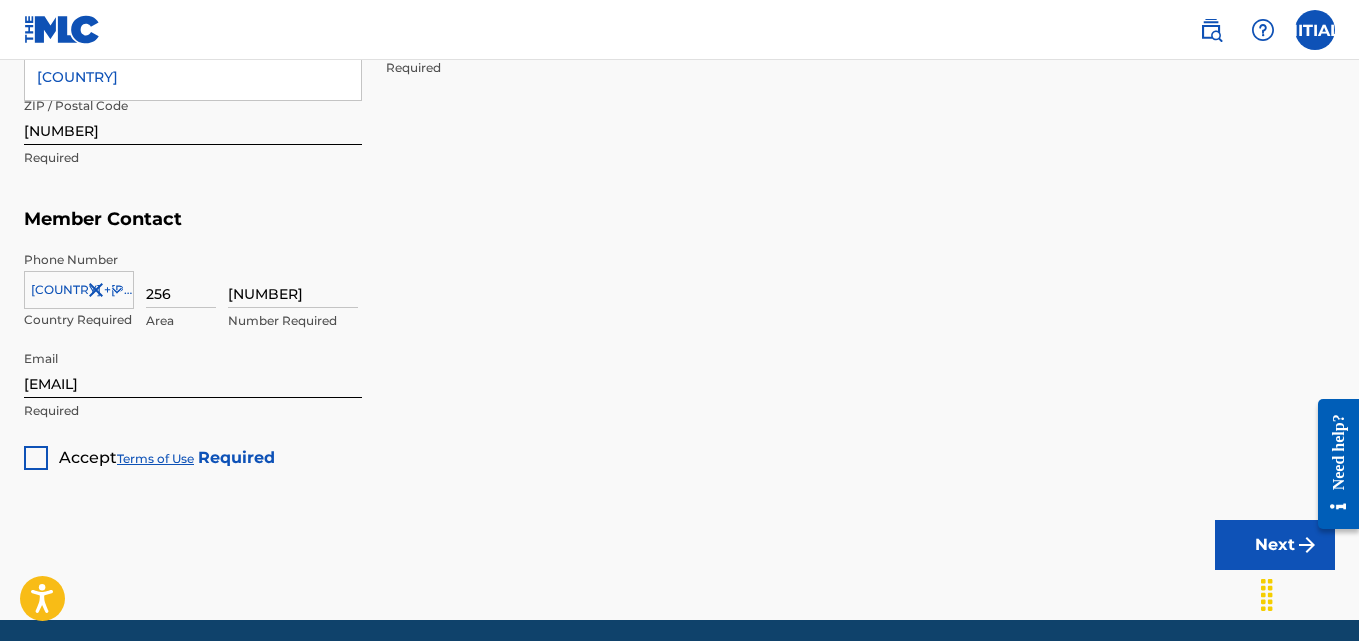 click at bounding box center (36, 458) 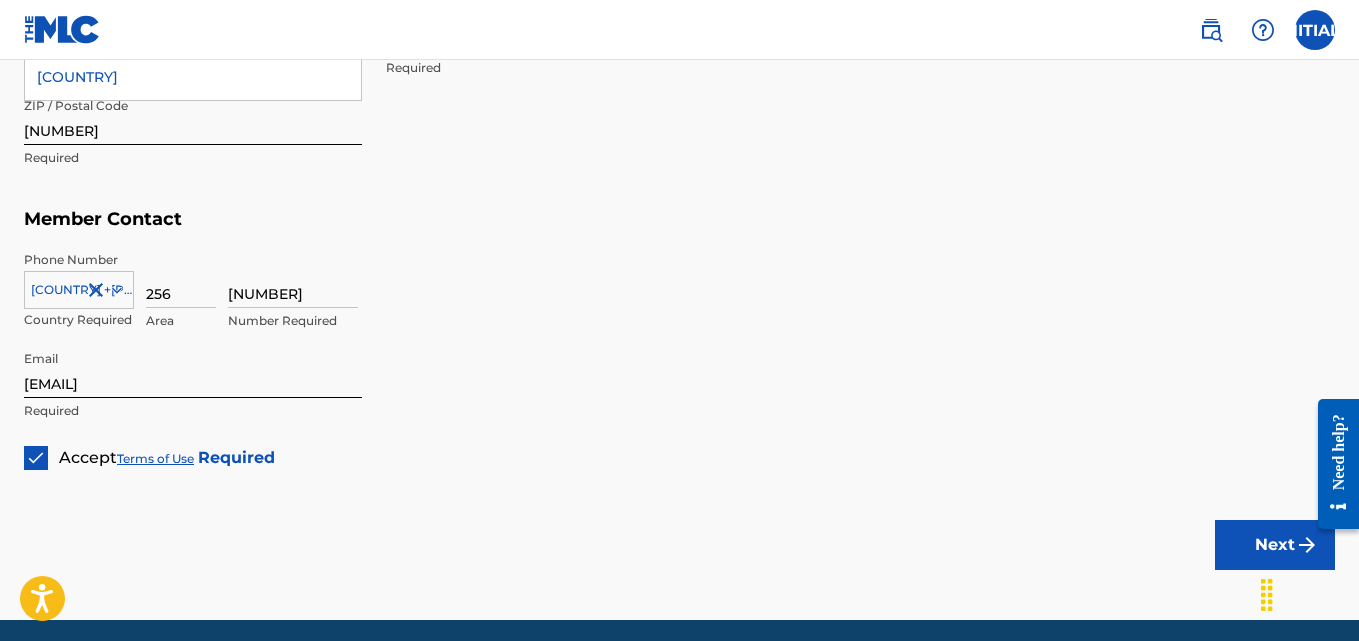 click on "Next" at bounding box center (1275, 545) 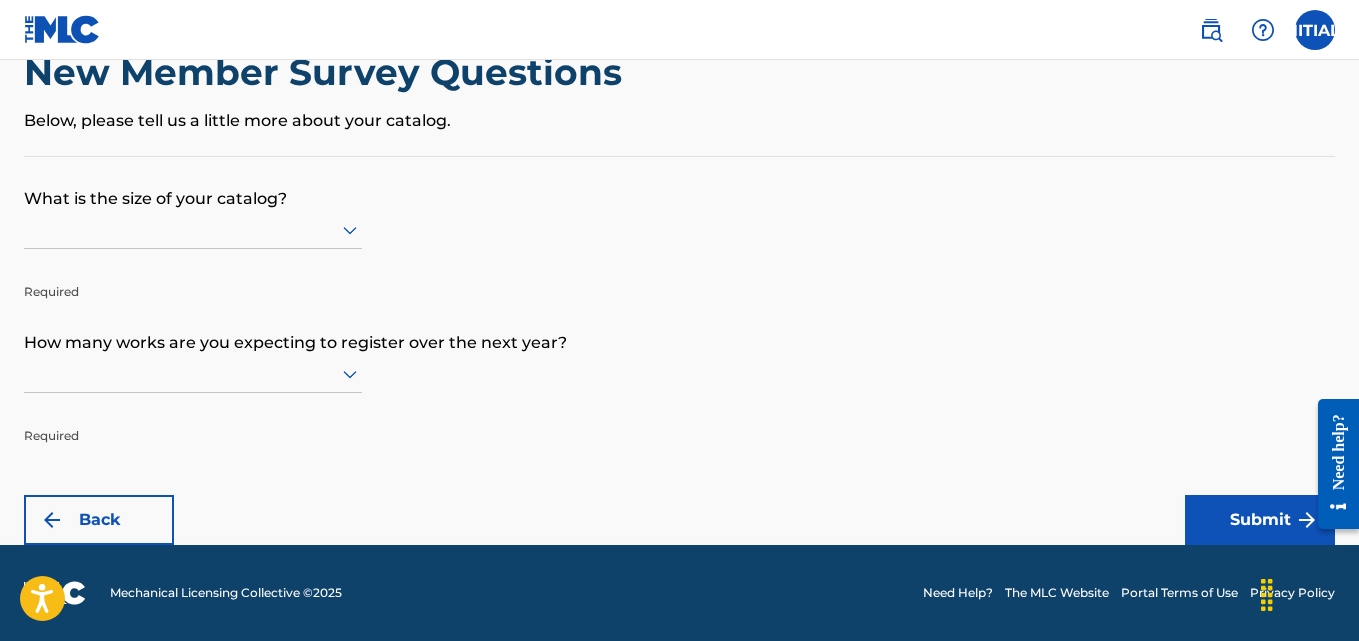 scroll, scrollTop: 0, scrollLeft: 0, axis: both 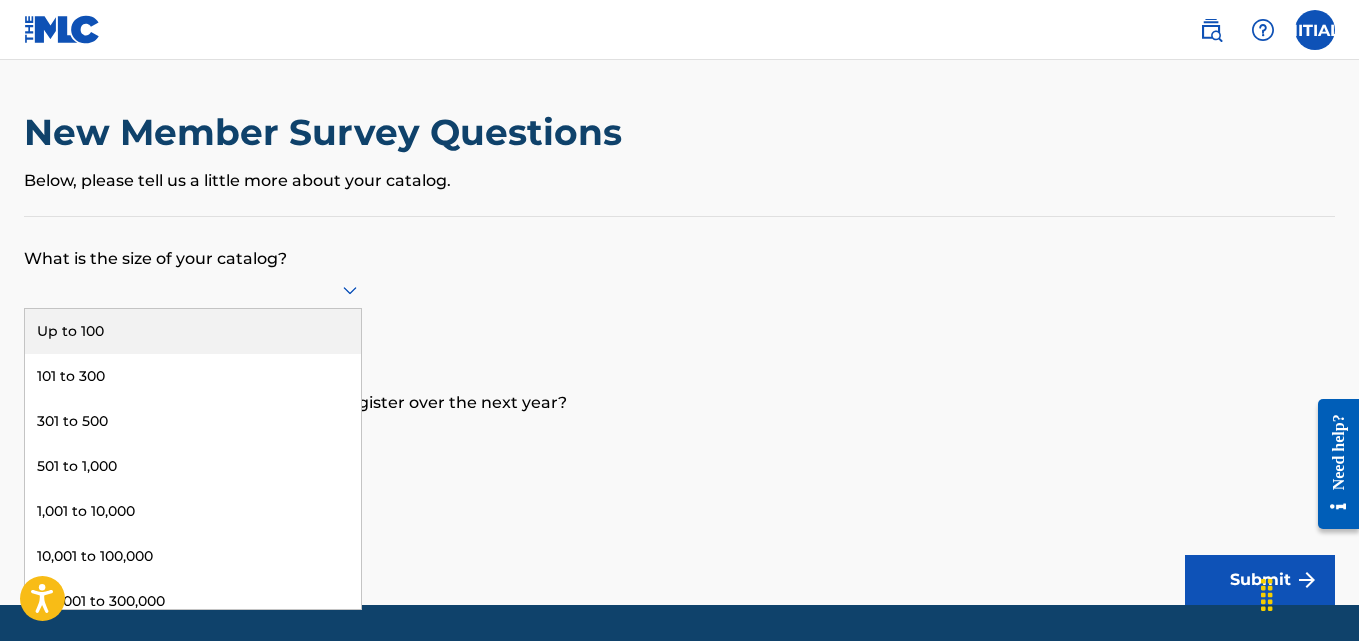 click 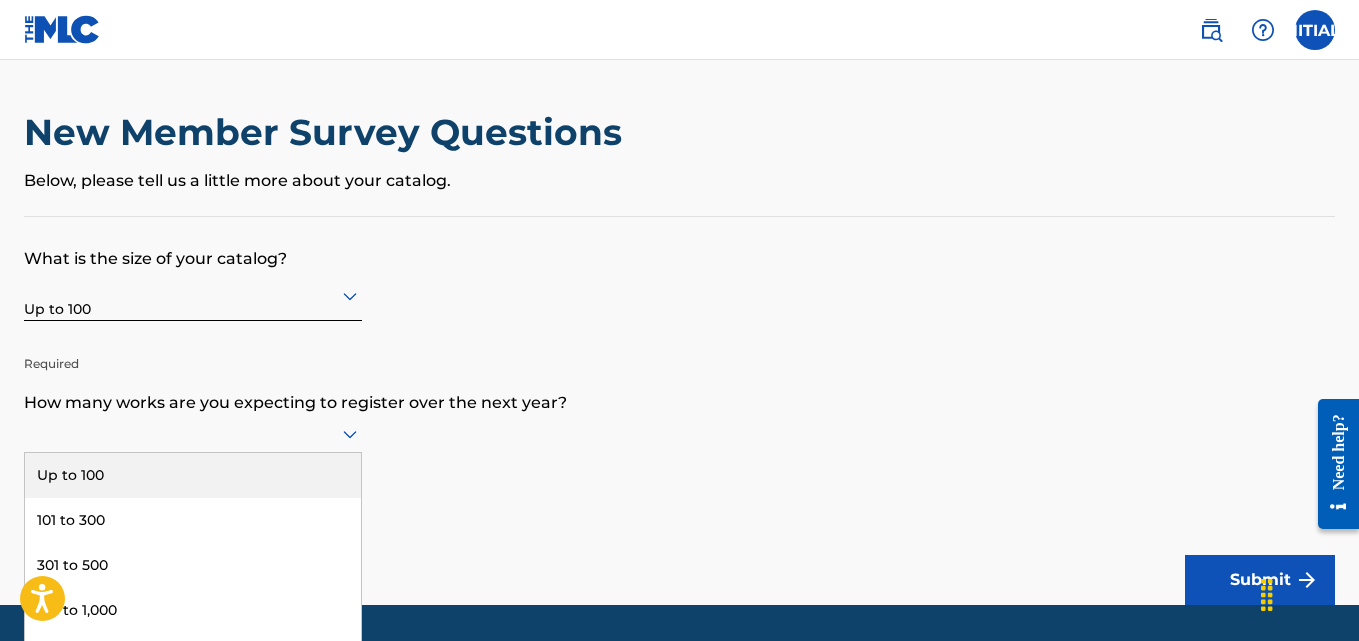 scroll, scrollTop: 60, scrollLeft: 0, axis: vertical 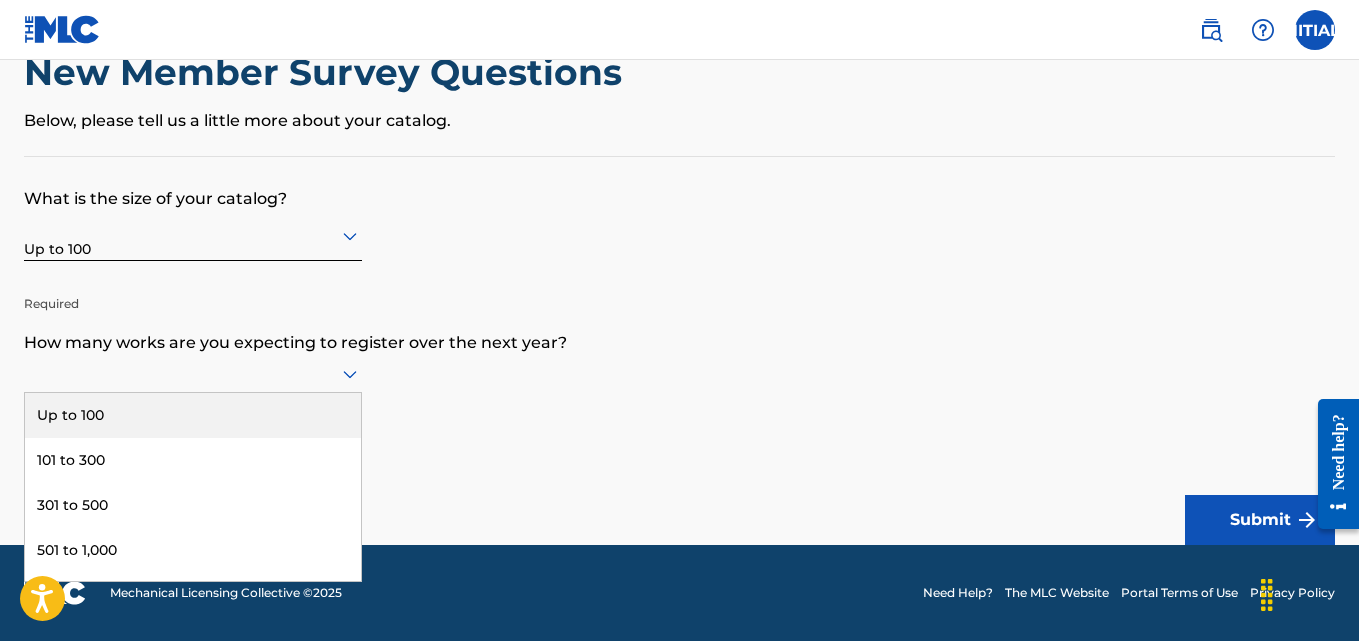 click on "9 results available. Use Up and Down to choose options, press Enter to select the currently focused option, press Escape to exit the menu, press Tab to select the option and exit the menu. Up to 100 101 to 300 301 to 500 501 to 1,000 1,001 to 10,000 10,001 to 100,000 100,001 to 300,000 301,000 to 500,000 Over 500,000" at bounding box center [193, 374] 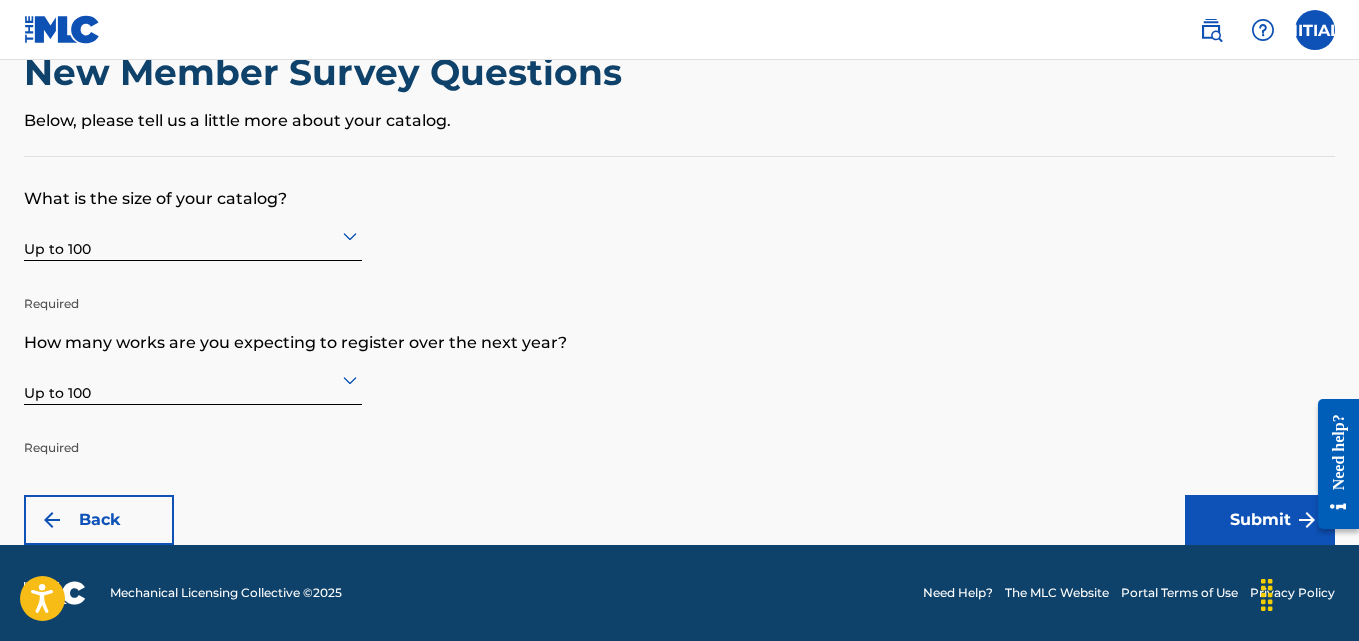 click on "Submit" at bounding box center (1260, 520) 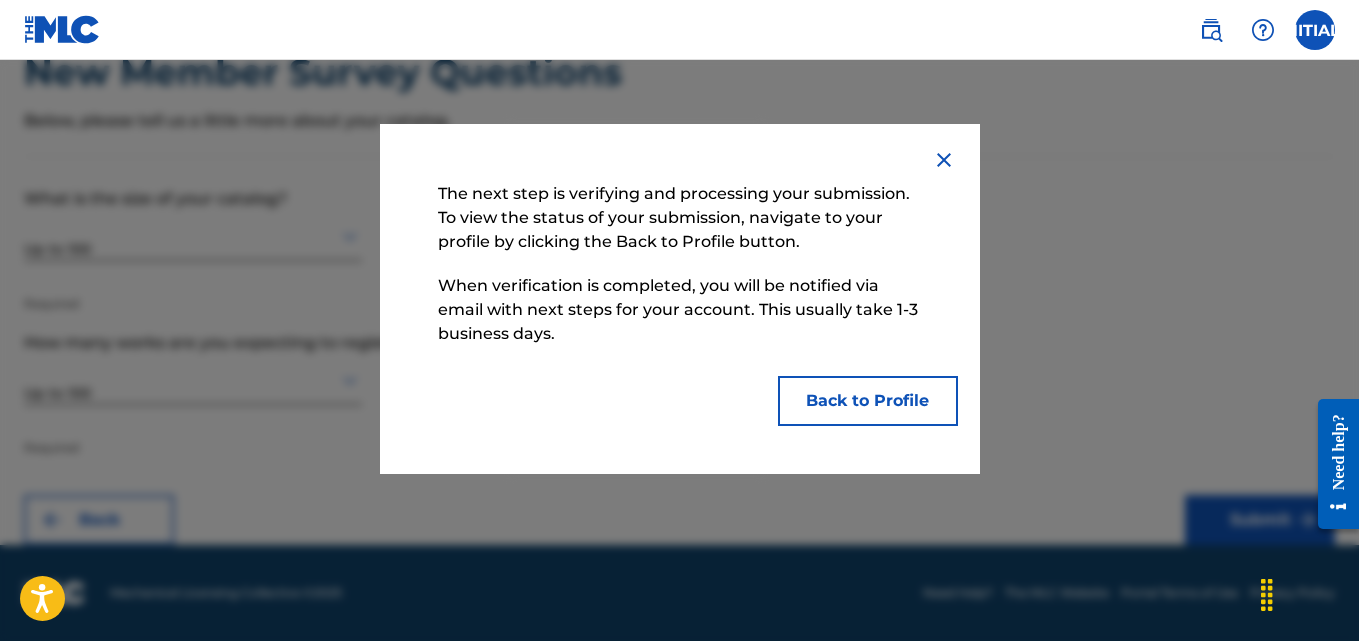 click on "Back to Profile" at bounding box center [868, 401] 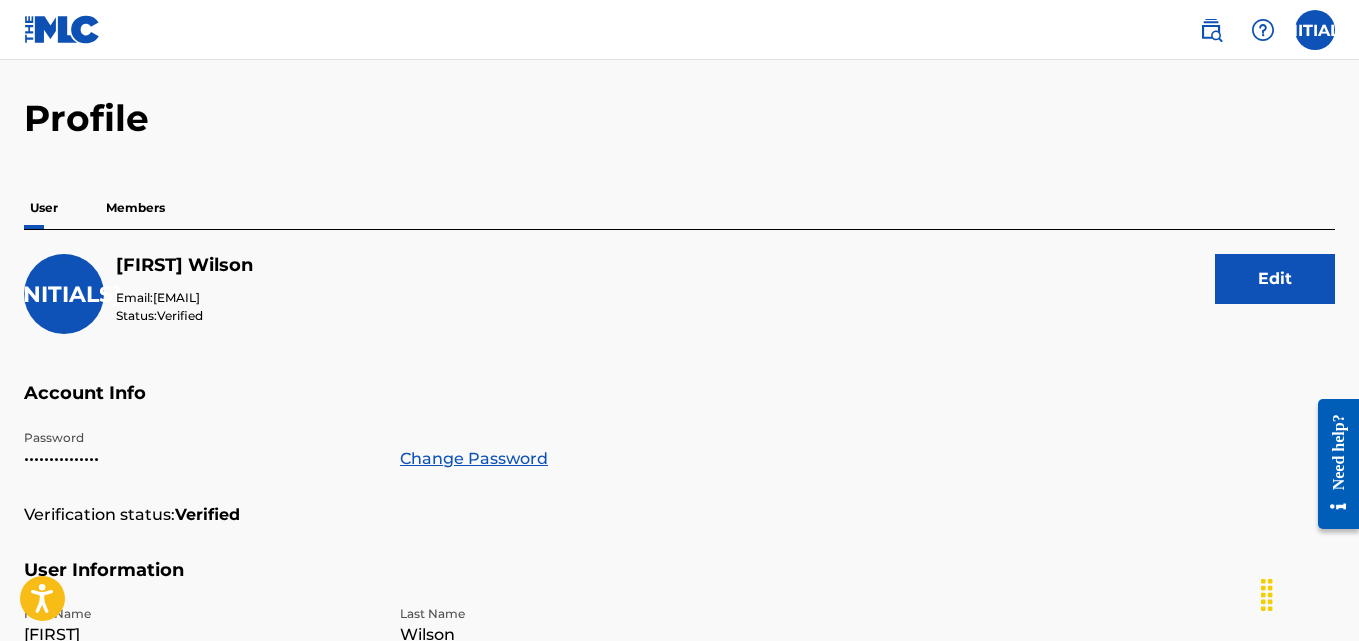 scroll, scrollTop: 0, scrollLeft: 0, axis: both 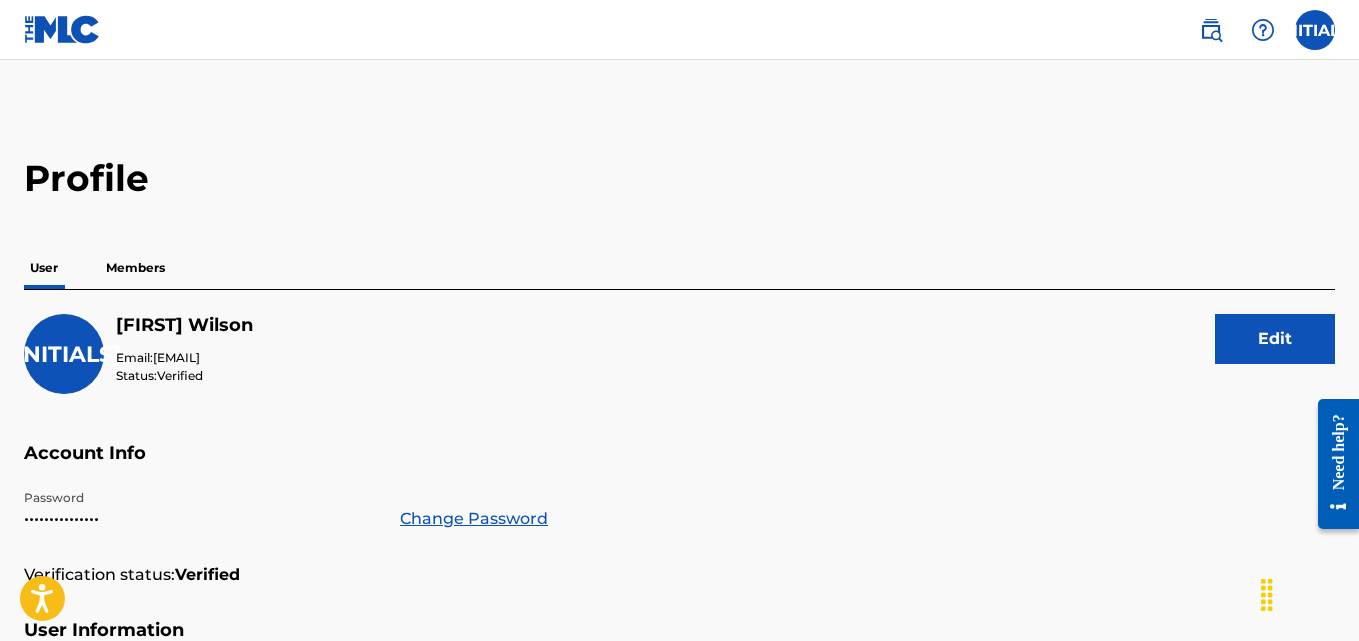 click at bounding box center (1315, 30) 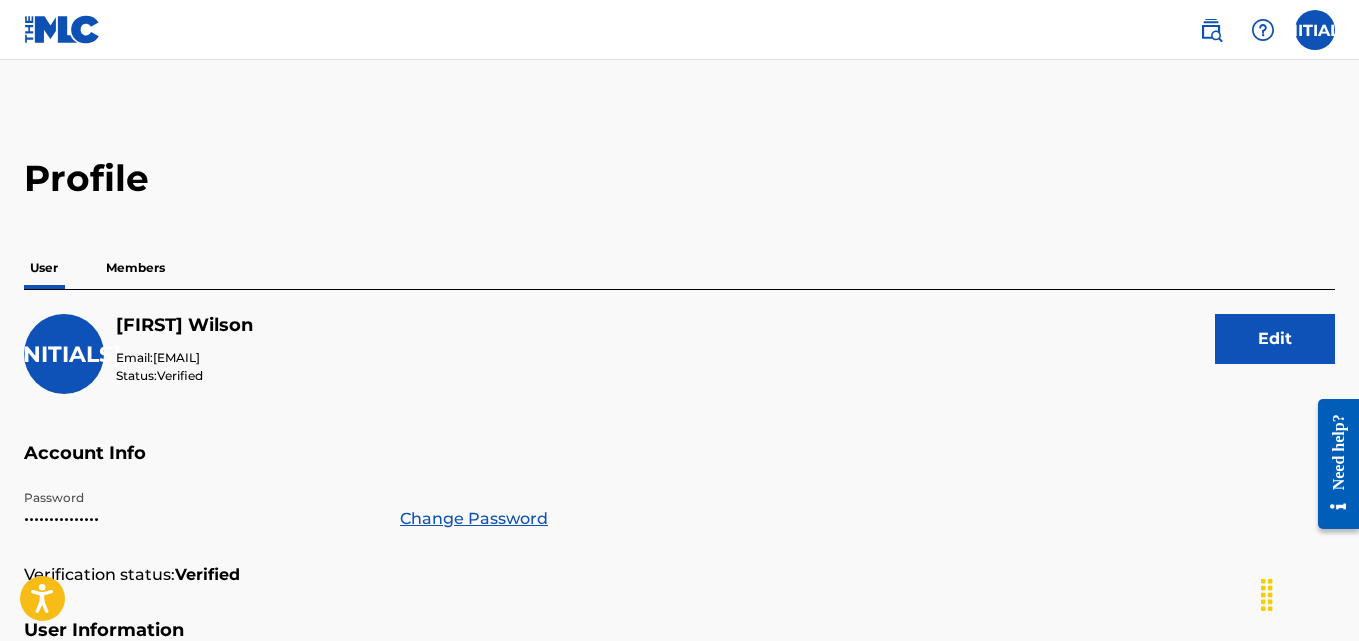 click on "CW CW Claude   Wilson wildunnpublishinghouse@gmail.com Profile Log out" at bounding box center [679, 30] 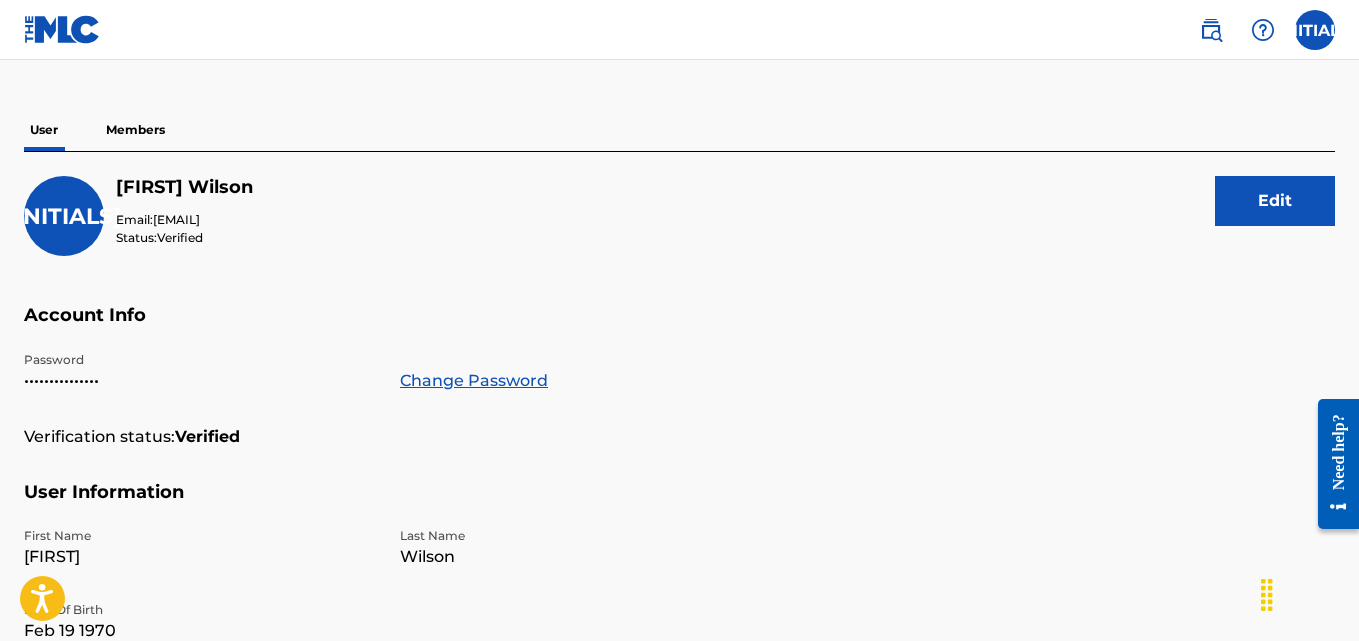 scroll, scrollTop: 0, scrollLeft: 0, axis: both 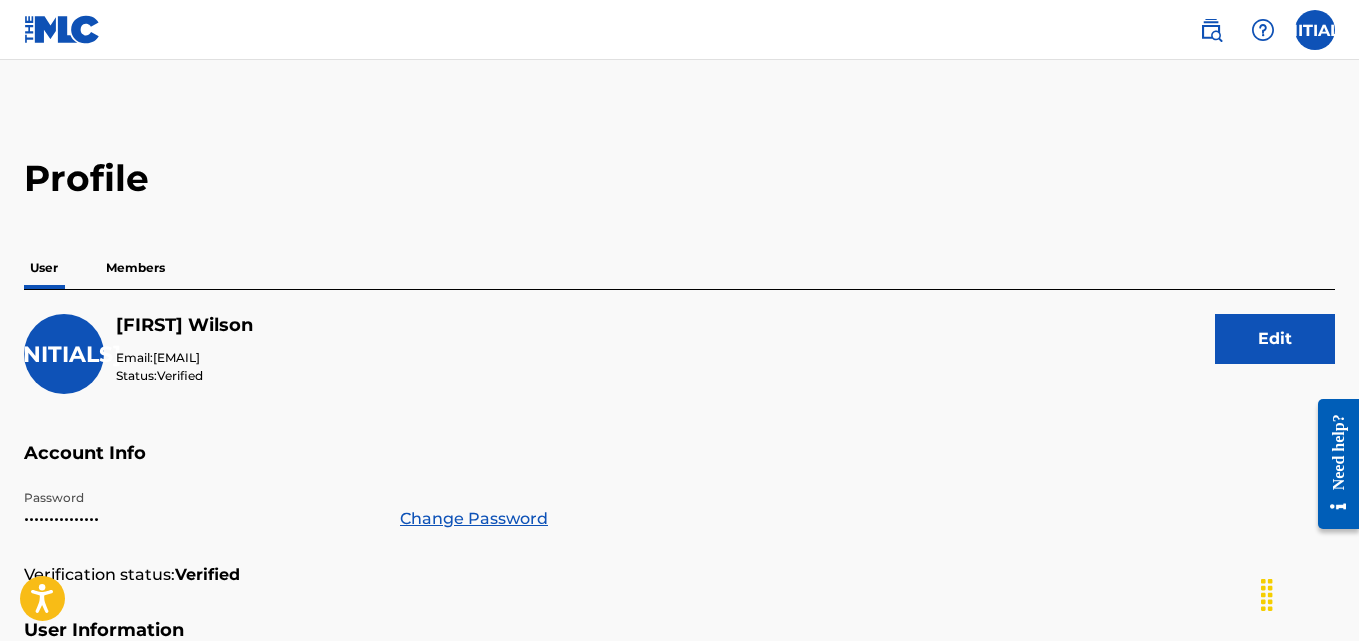 click at bounding box center [1211, 30] 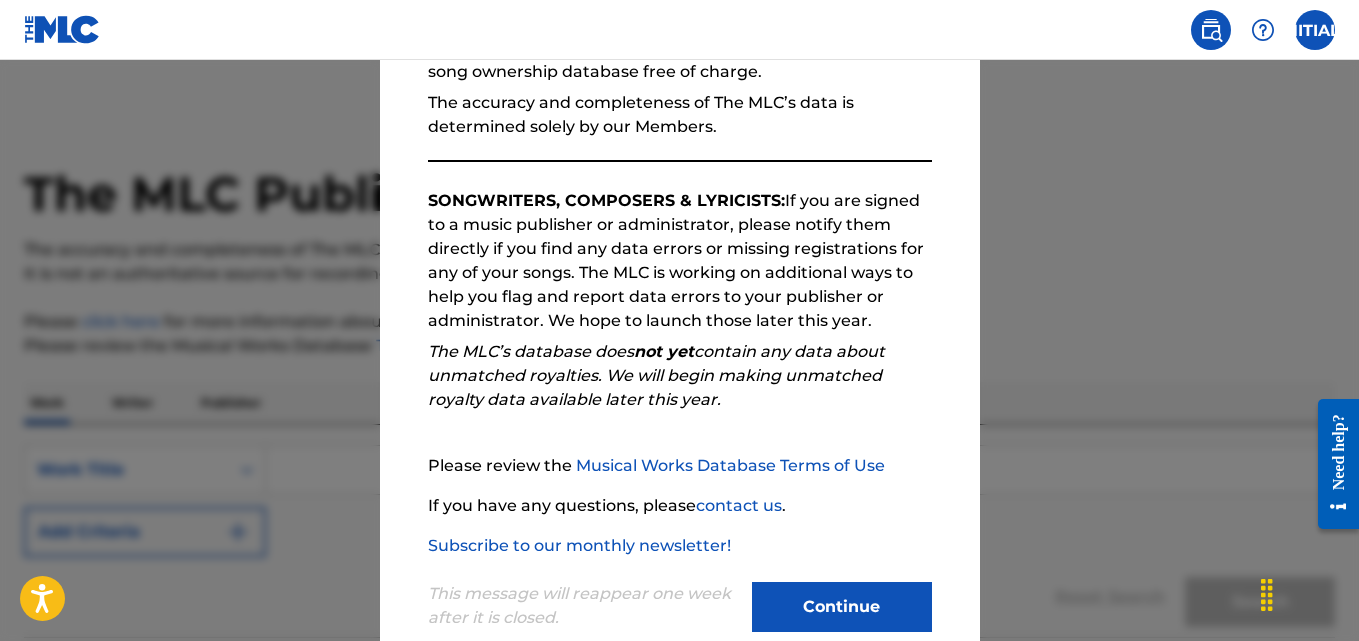 scroll, scrollTop: 274, scrollLeft: 0, axis: vertical 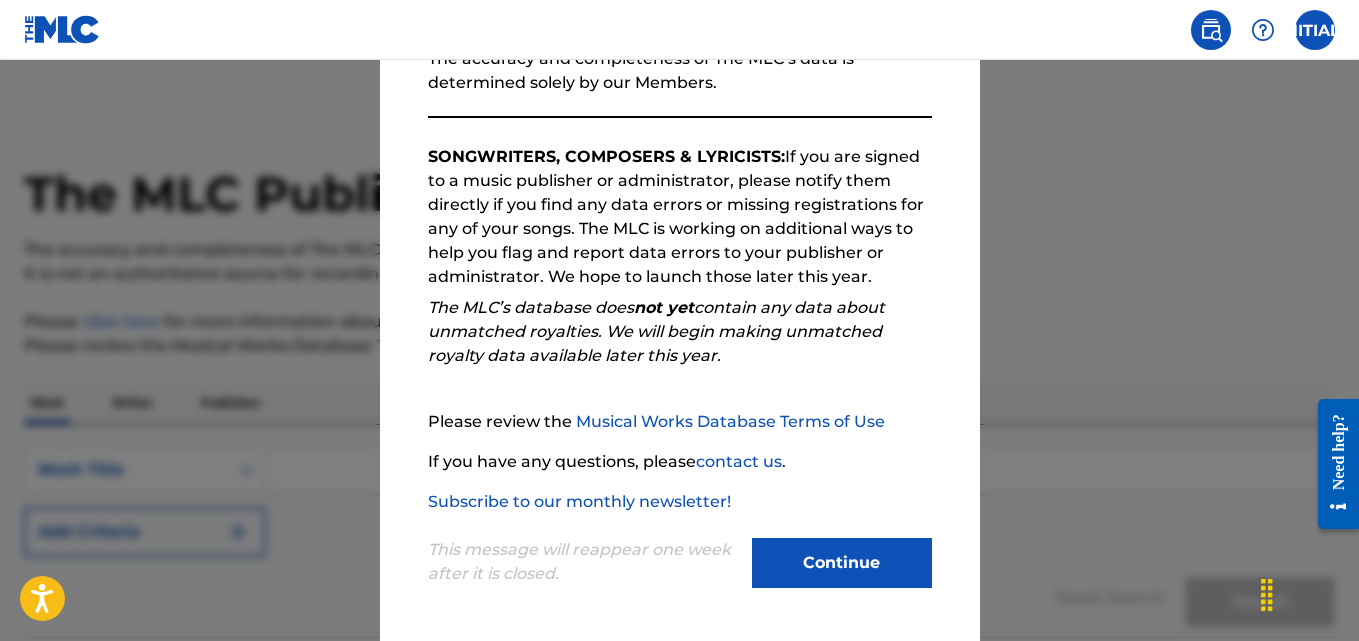 click on "Continue" at bounding box center (842, 563) 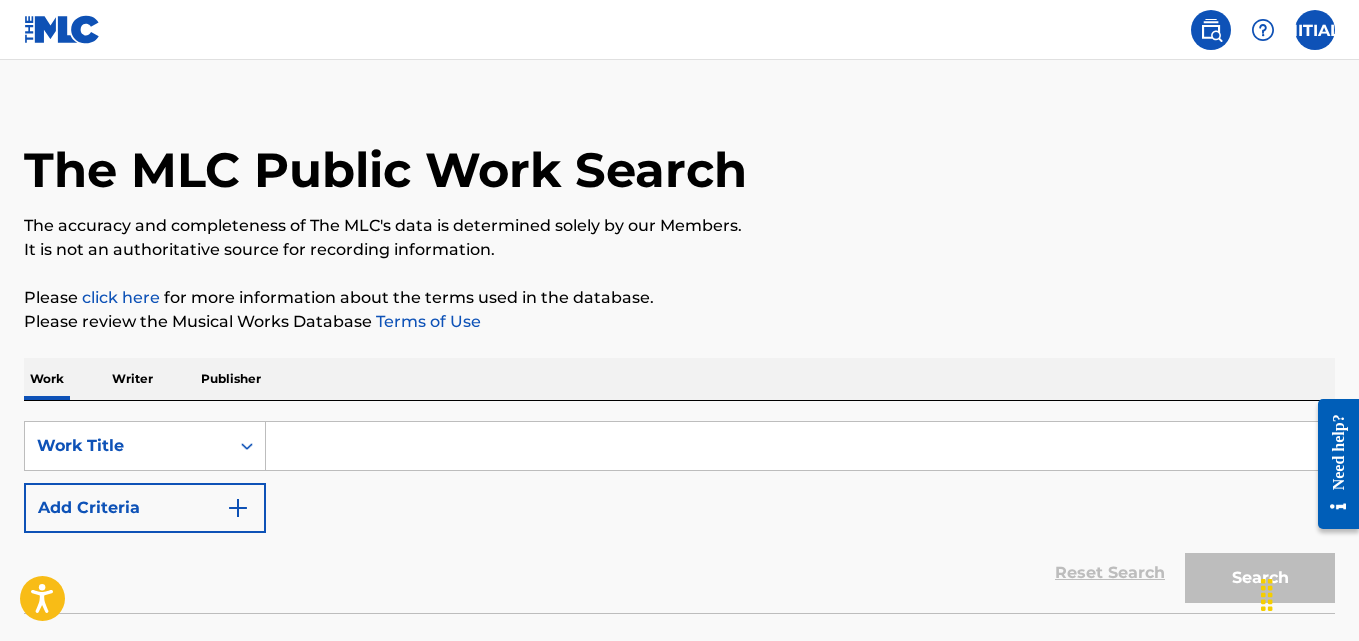 scroll, scrollTop: 22, scrollLeft: 0, axis: vertical 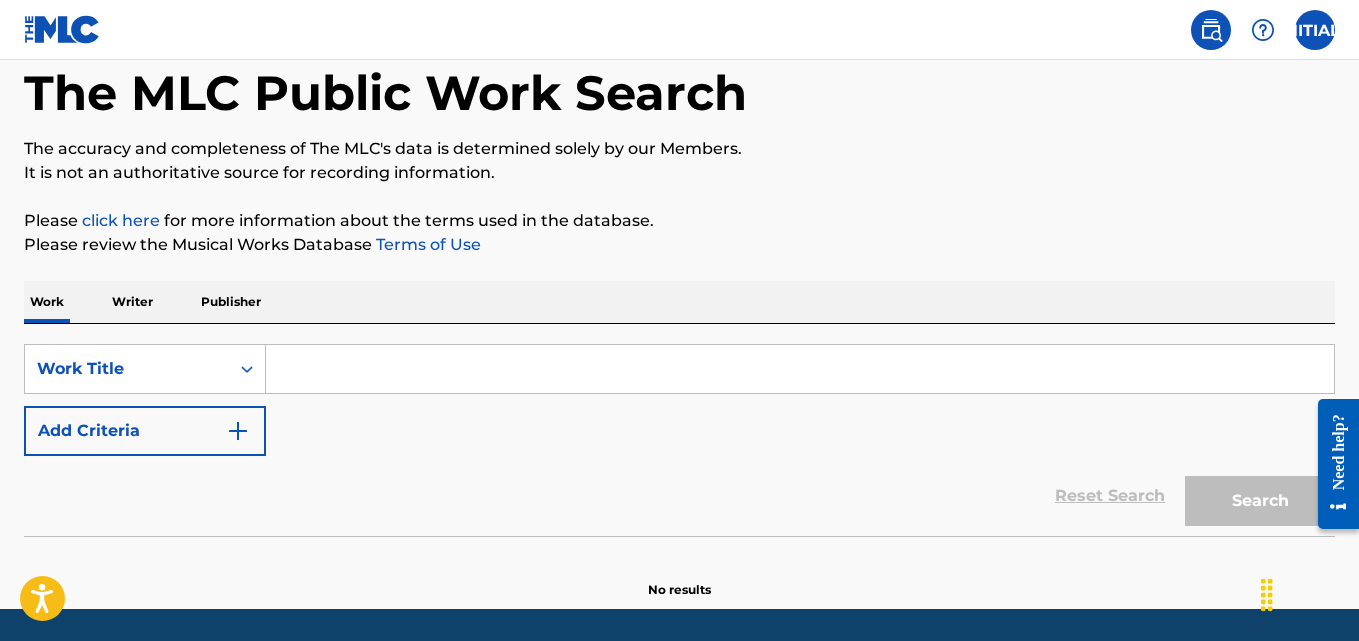 click on "Writer" at bounding box center (132, 302) 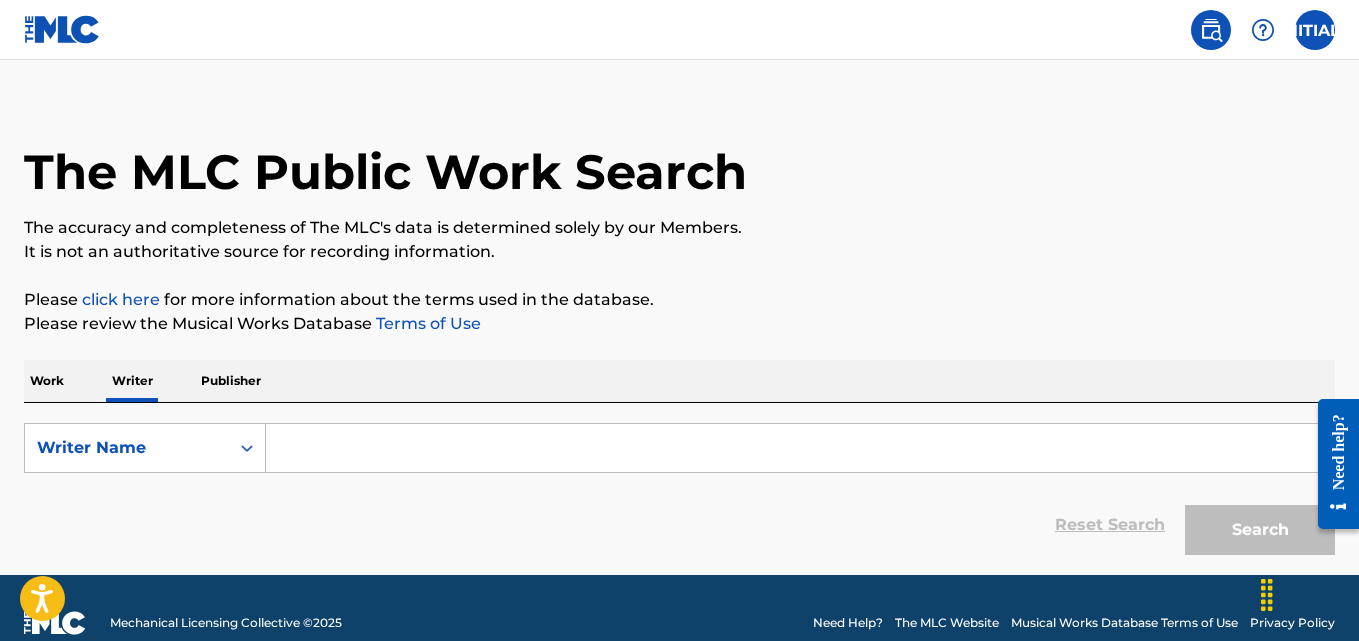 scroll, scrollTop: 14, scrollLeft: 0, axis: vertical 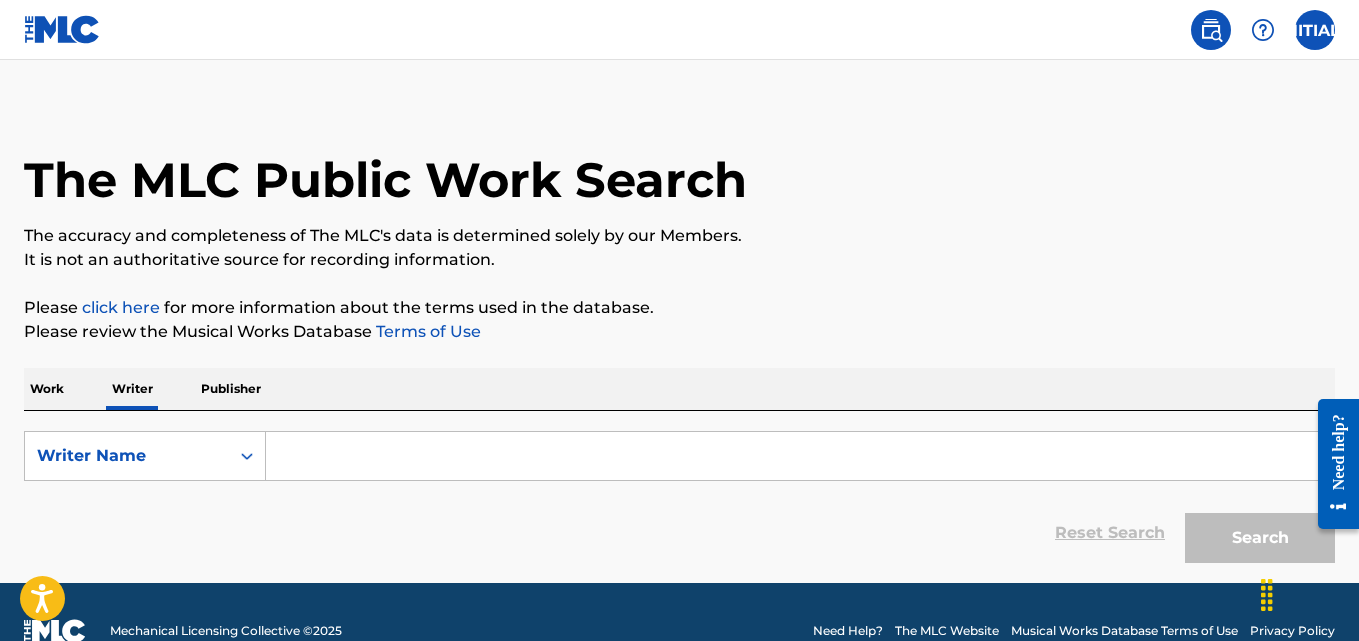 click at bounding box center [800, 456] 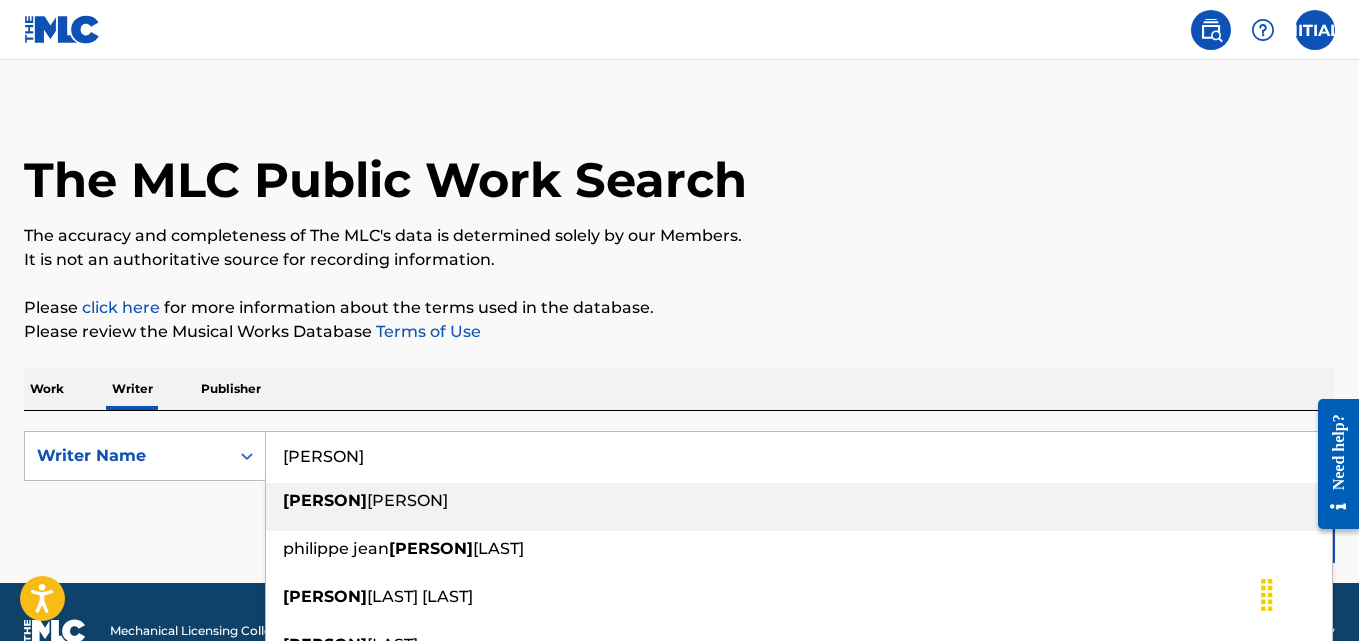 type on "claud" 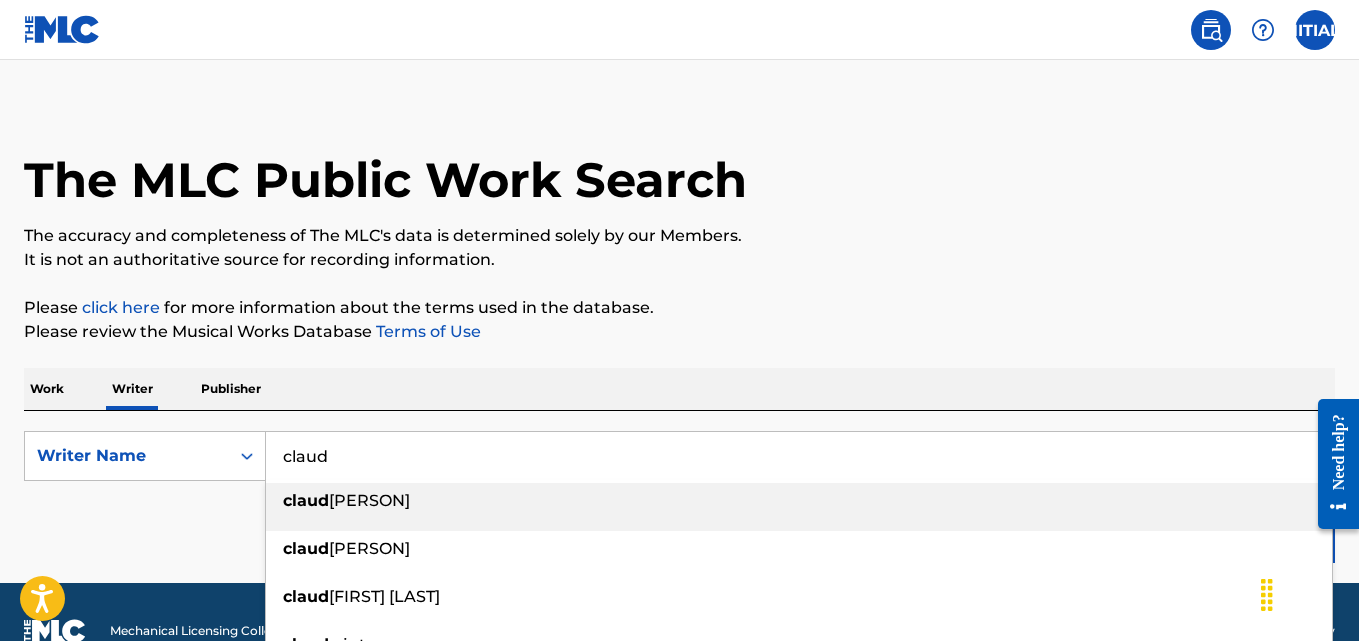 click on "claud" at bounding box center [800, 456] 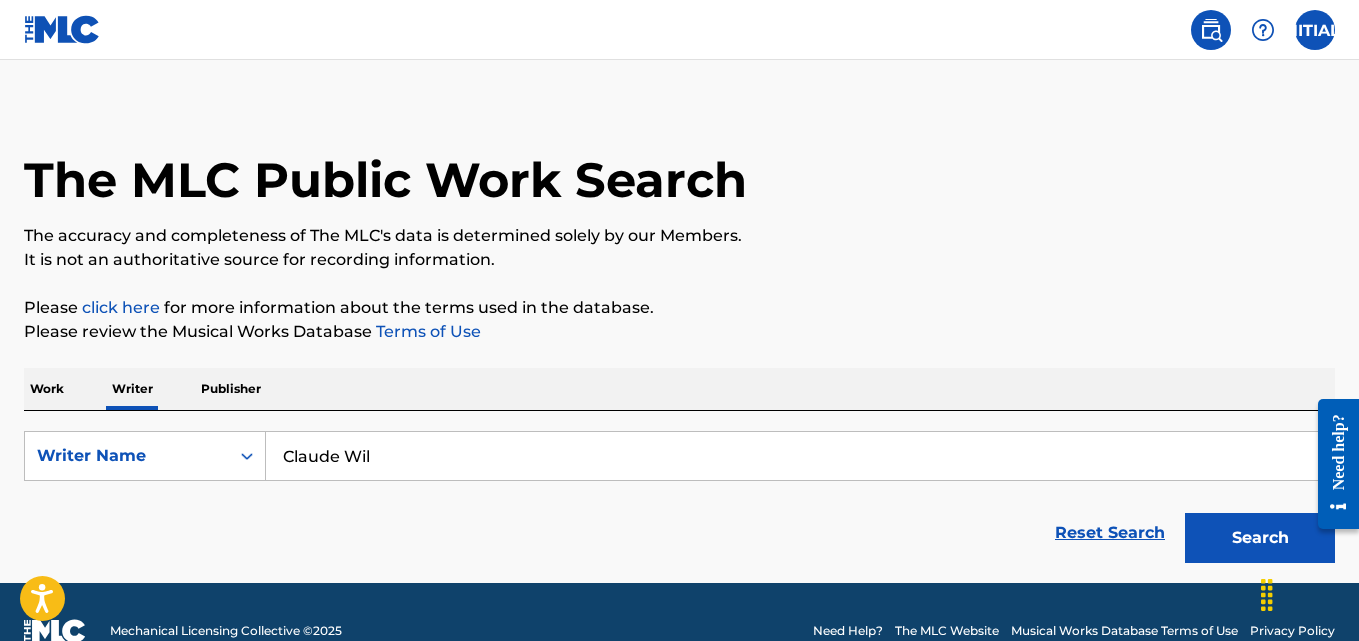 click on "SearchWithCriteriac9909110-3cd8-48cc-9923-3077103ecde2 Writer Name Claude Wil Reset Search Search" at bounding box center (679, 492) 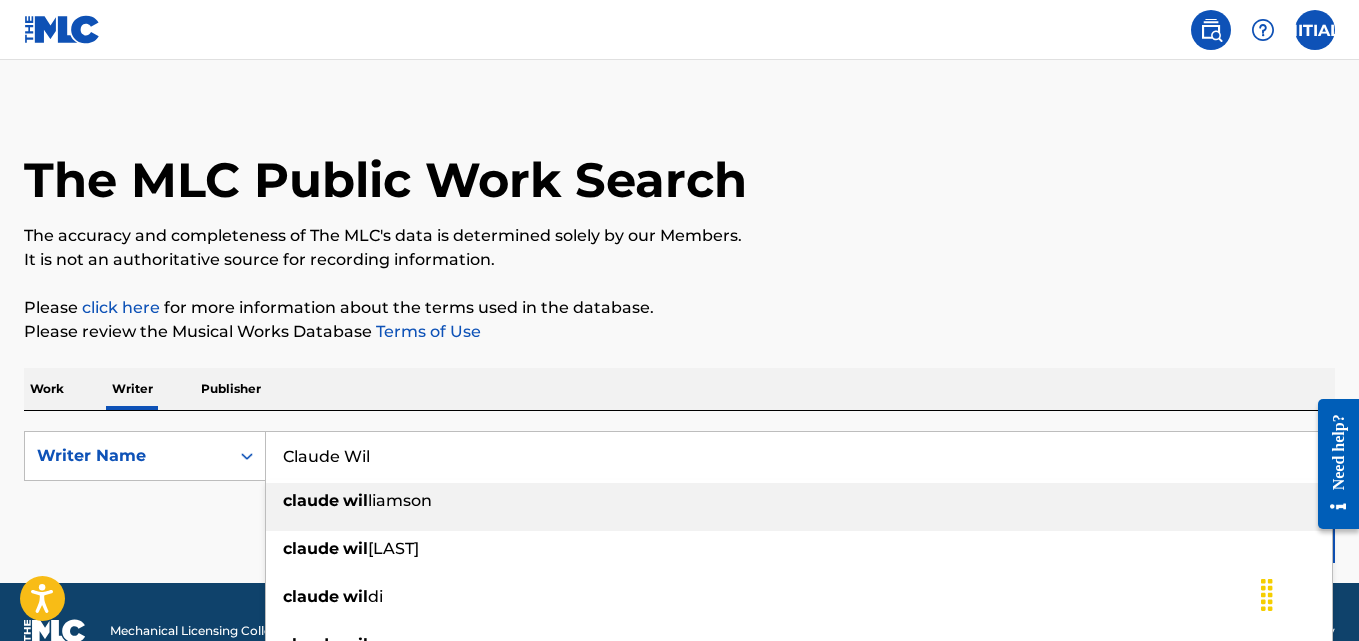 drag, startPoint x: 385, startPoint y: 477, endPoint x: 361, endPoint y: 454, distance: 33.24154 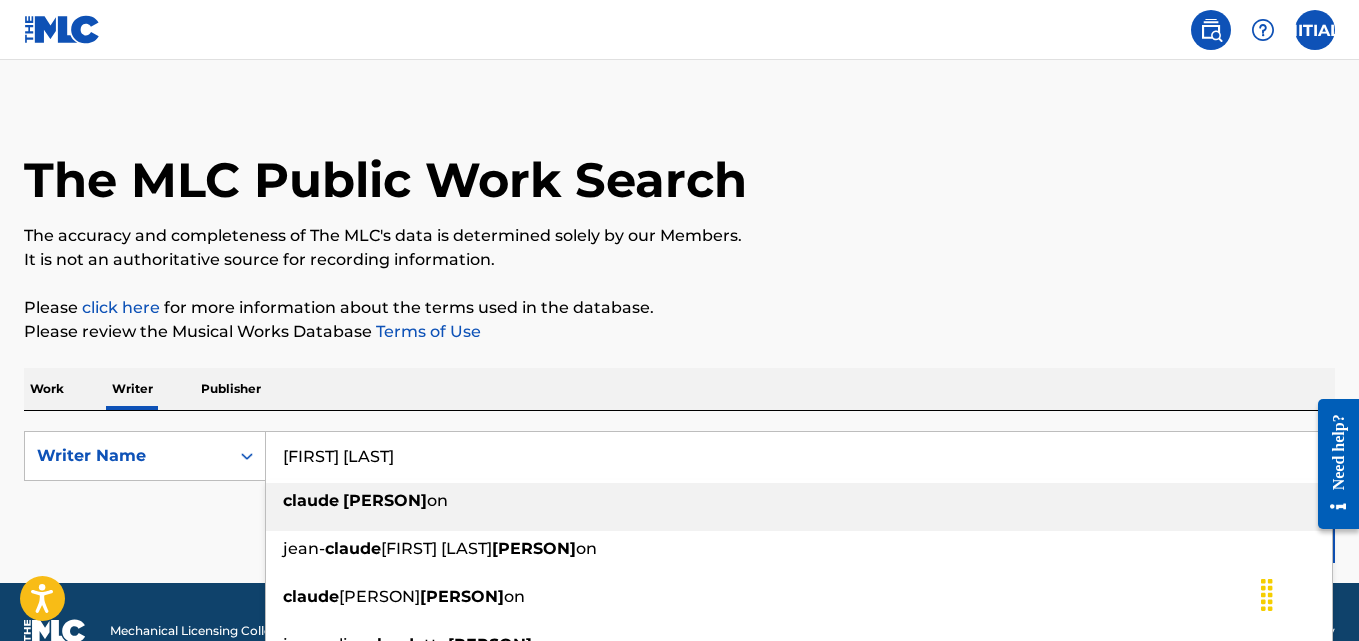 click on "wils" at bounding box center [385, 500] 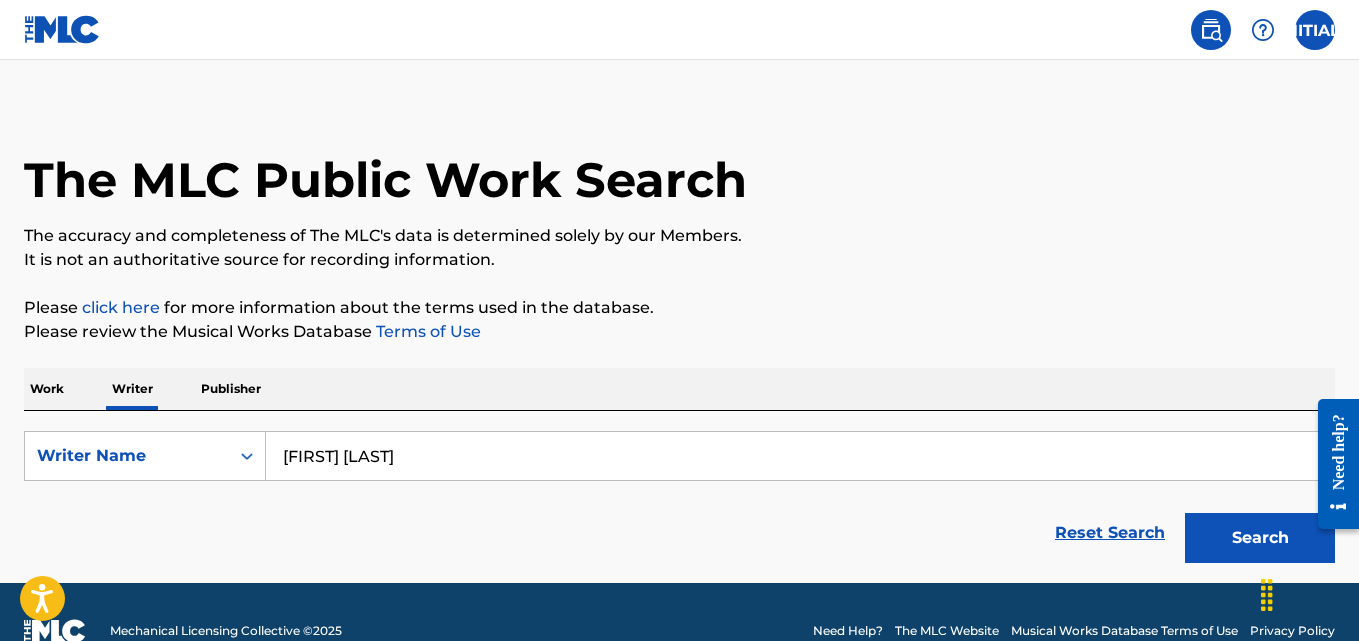 click on "Search" at bounding box center (1260, 538) 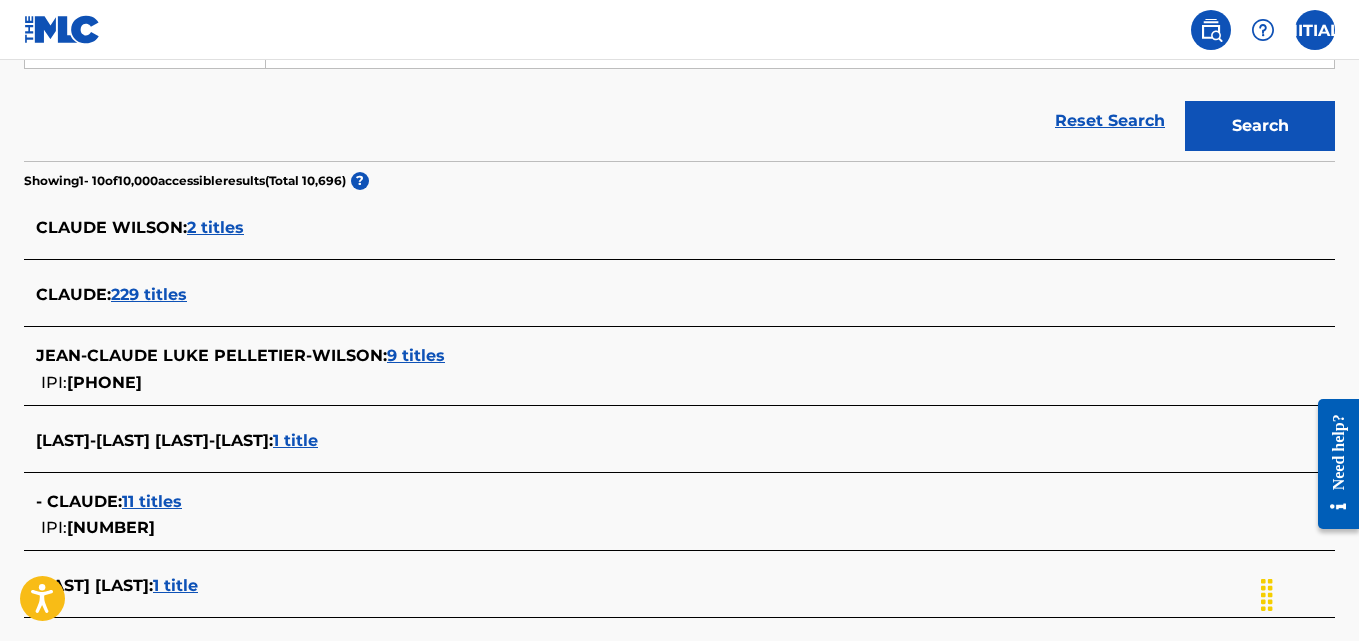 scroll, scrollTop: 402, scrollLeft: 0, axis: vertical 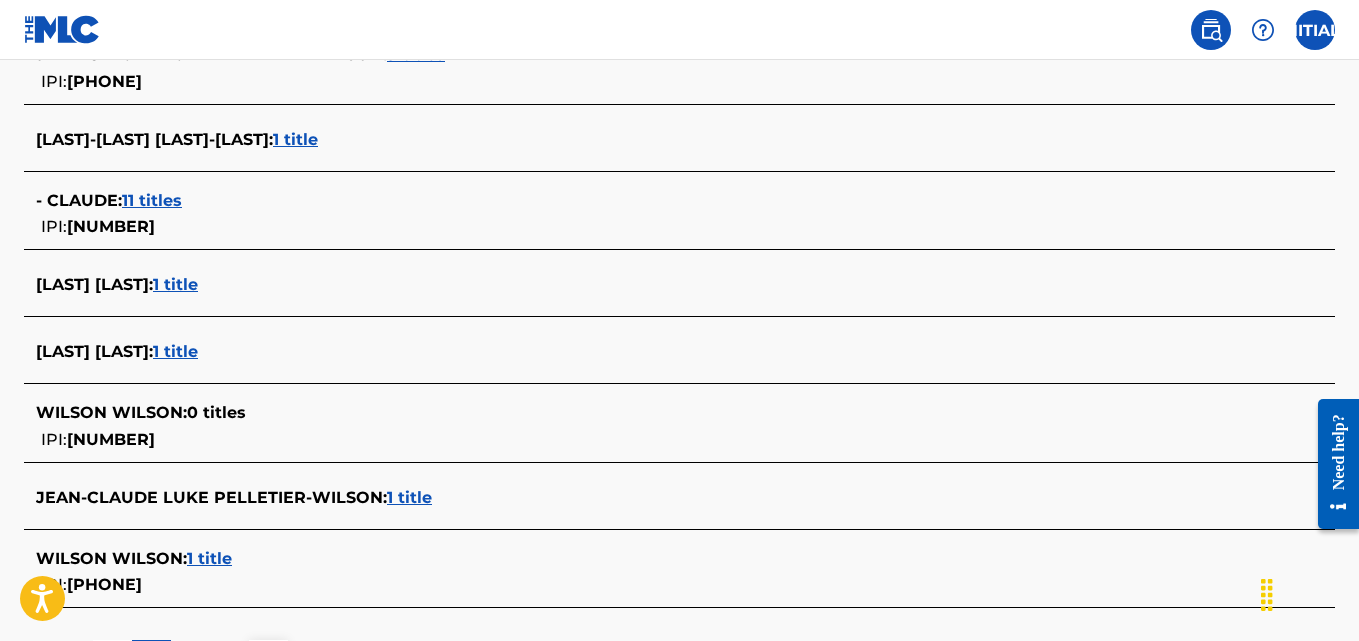 click on "11 titles" at bounding box center [152, 200] 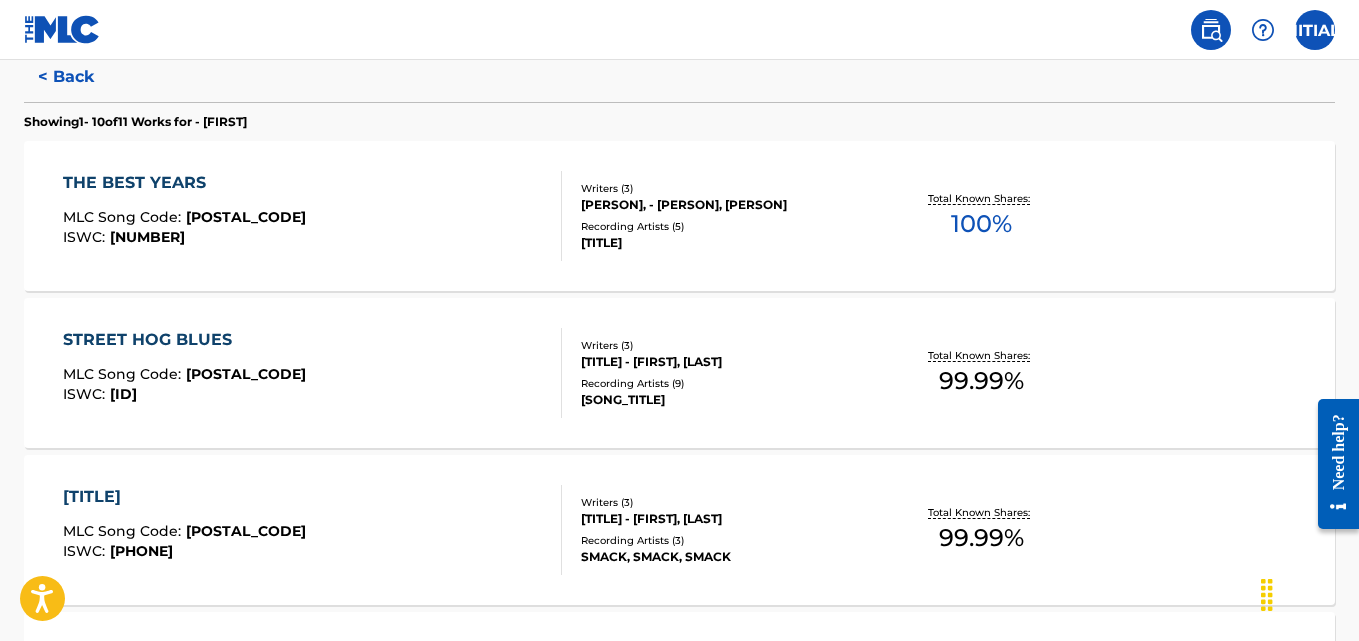 scroll, scrollTop: 84, scrollLeft: 0, axis: vertical 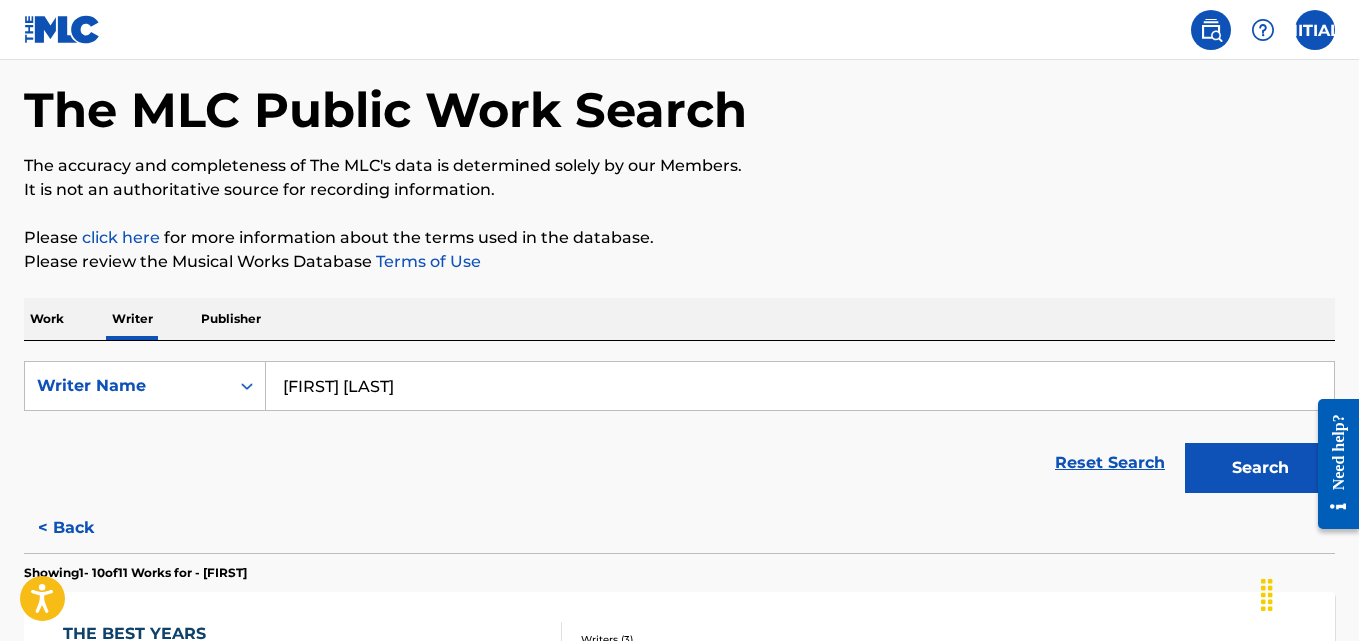 click on "Publisher" at bounding box center [231, 319] 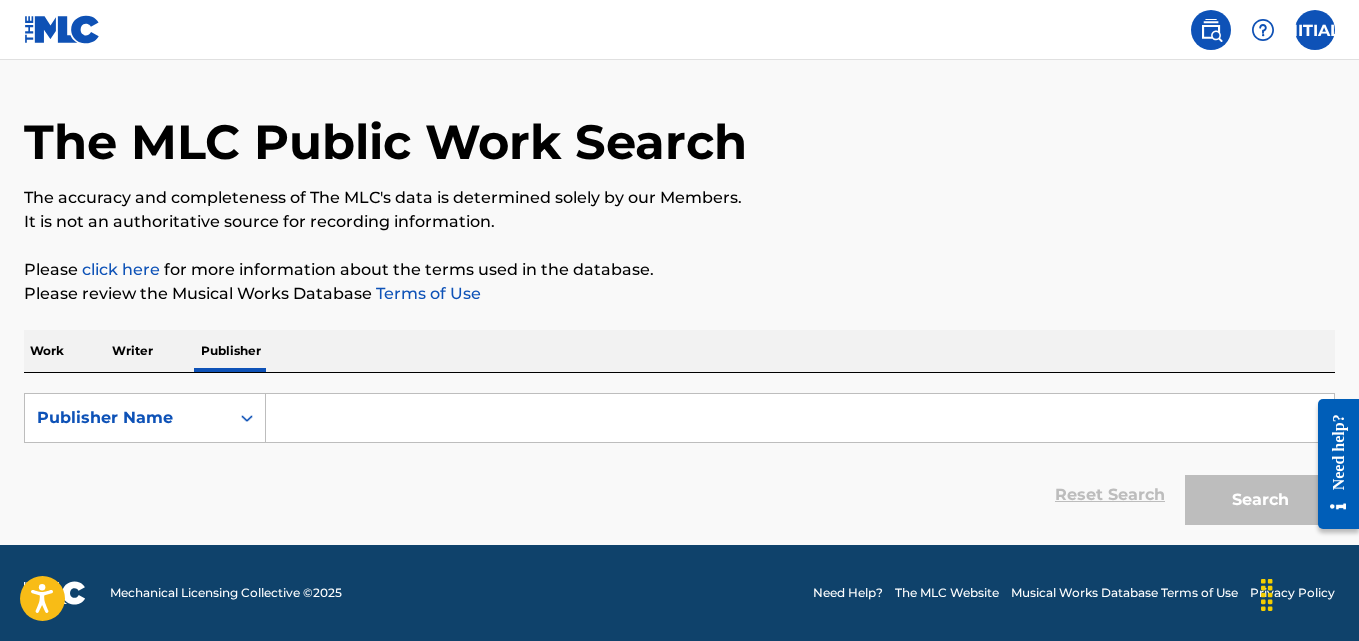 scroll, scrollTop: 0, scrollLeft: 0, axis: both 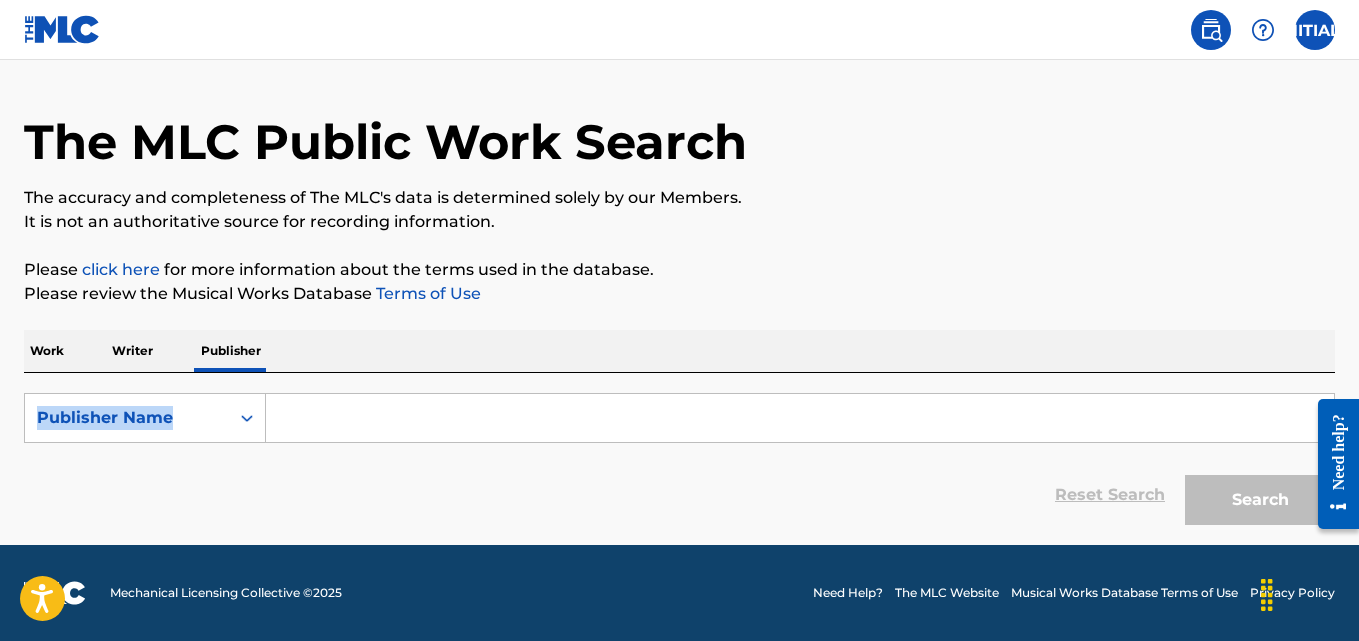 drag, startPoint x: 393, startPoint y: 359, endPoint x: 373, endPoint y: 445, distance: 88.29496 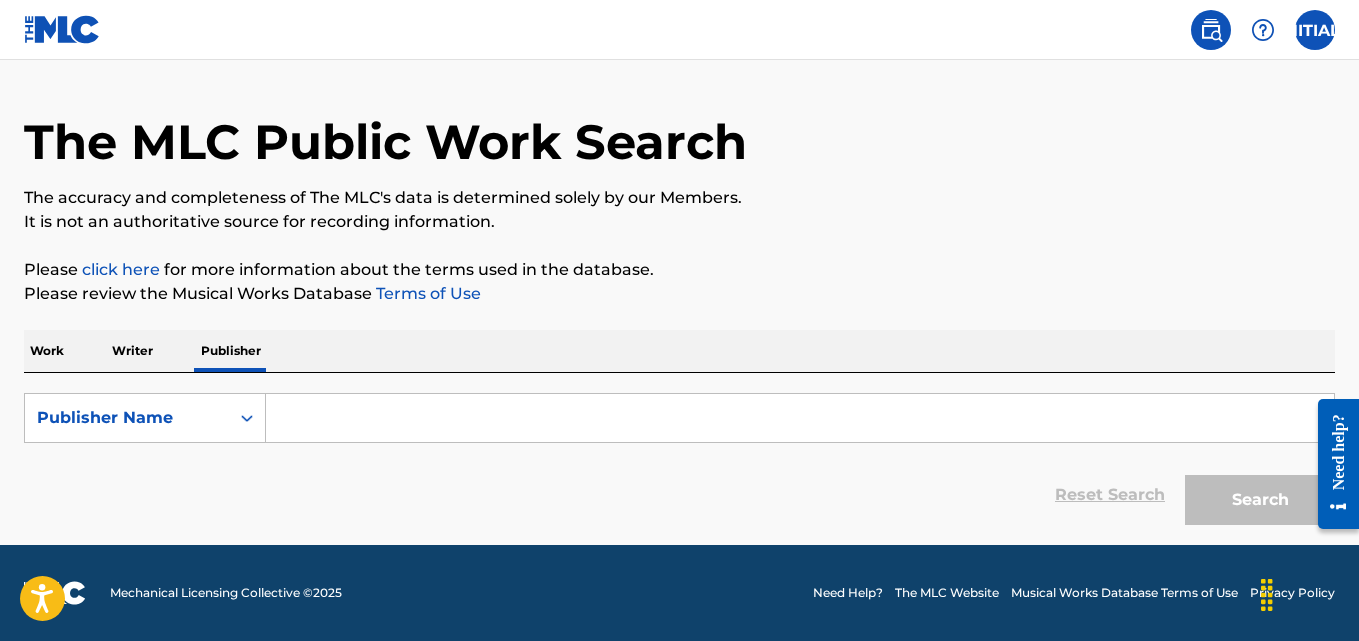 click on "SearchWithCriteria34a62b48-1537-4d57-83b7-fa30693c665b Publisher Name Reset Search Search" at bounding box center [679, 464] 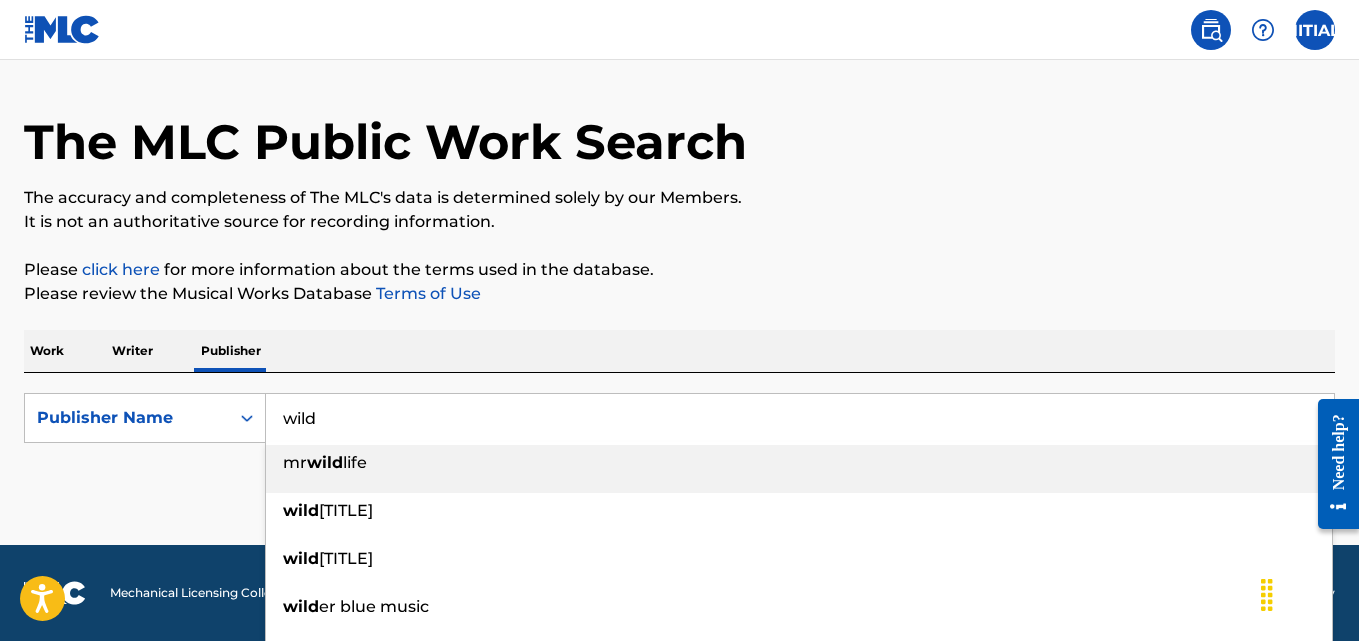 click on "wild" at bounding box center (800, 418) 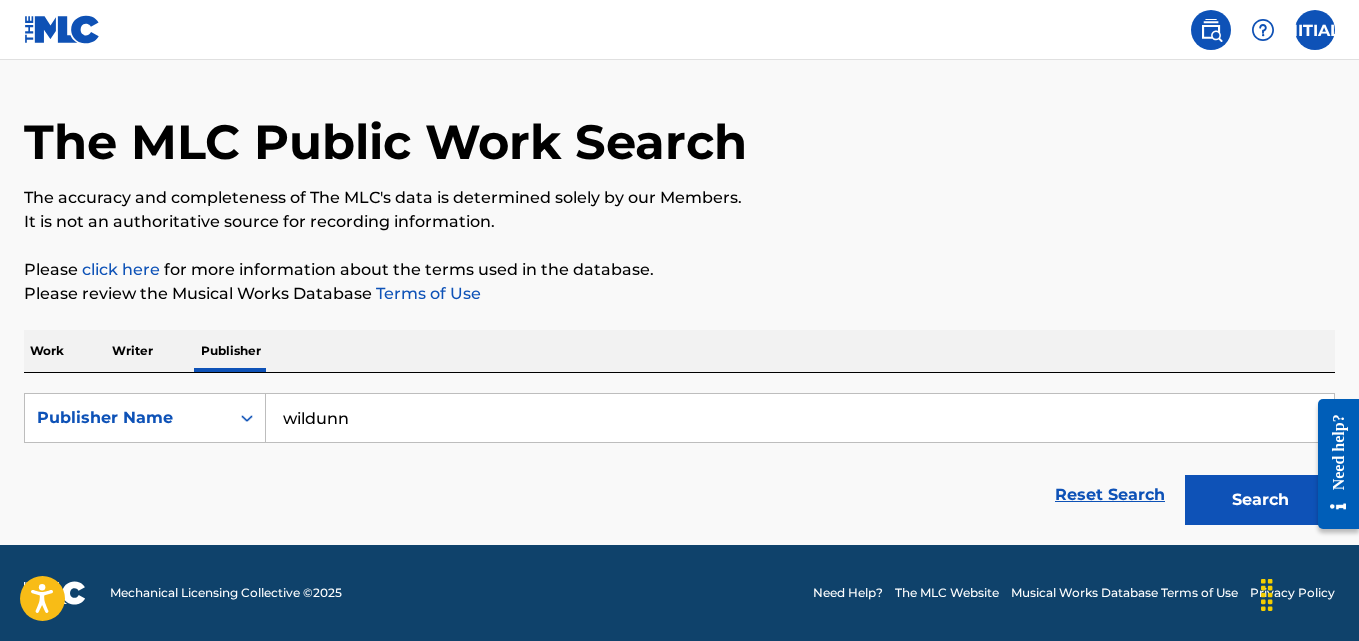 click on "wildunn" at bounding box center [800, 418] 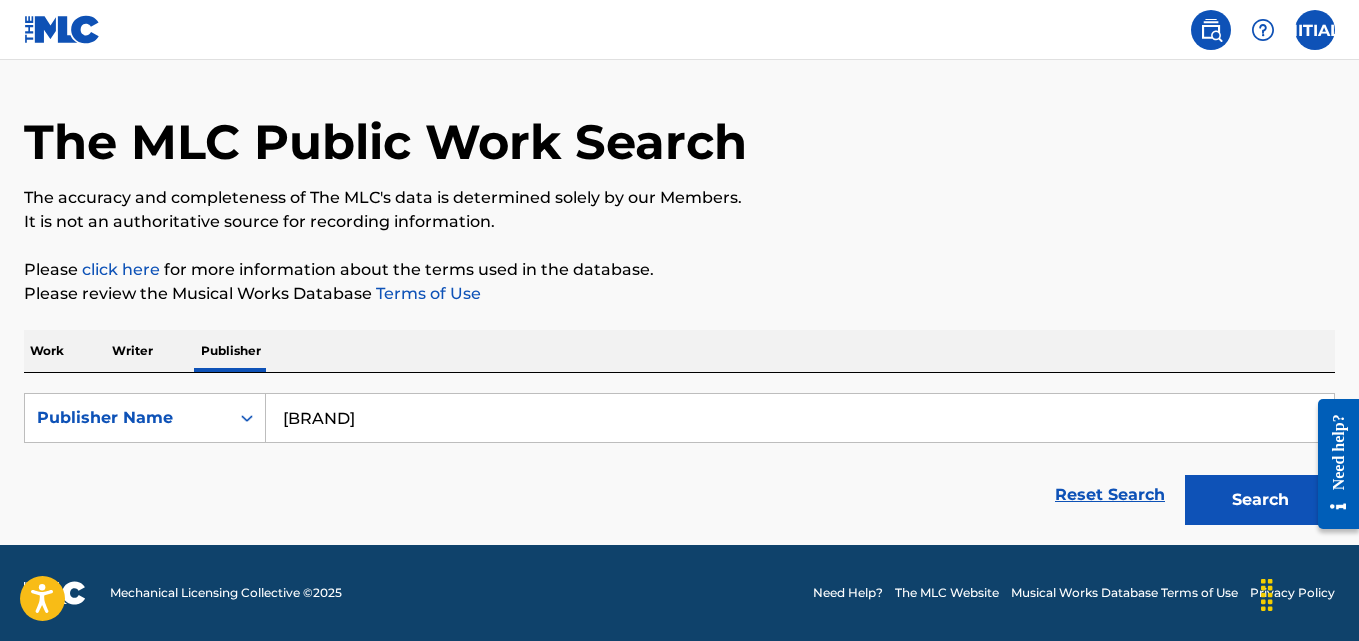 click on "wildunn publidhing house" at bounding box center [800, 418] 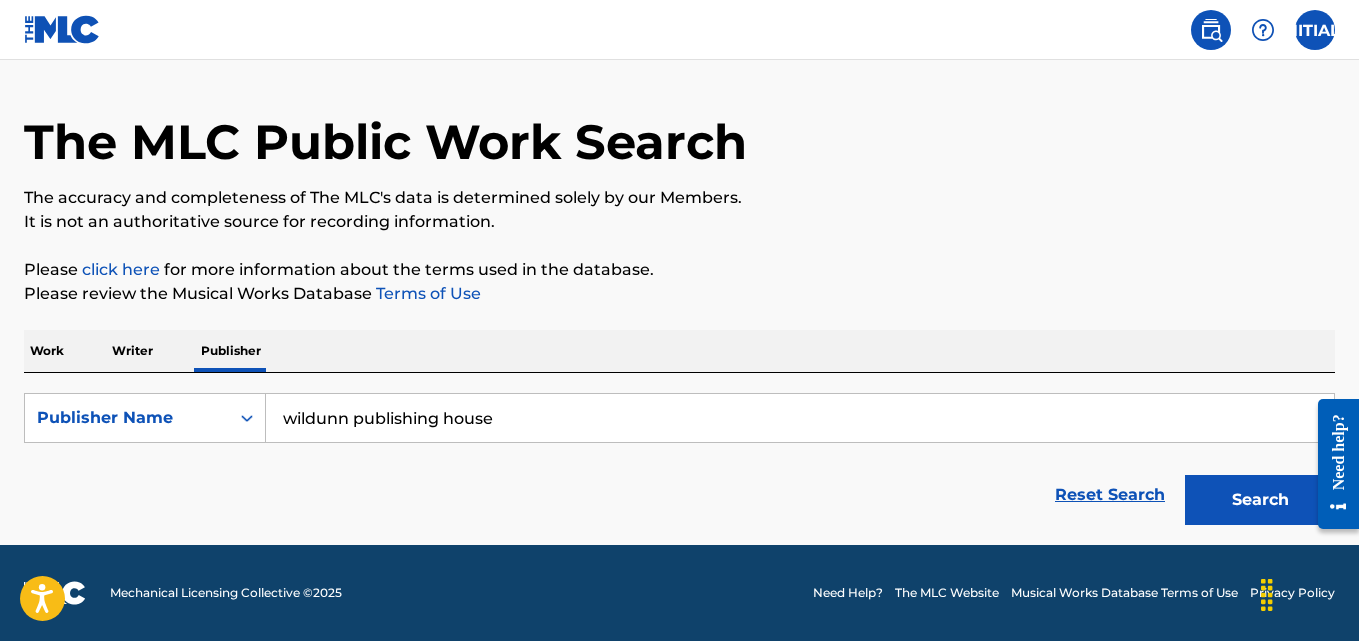 type on "wildunn publishing house" 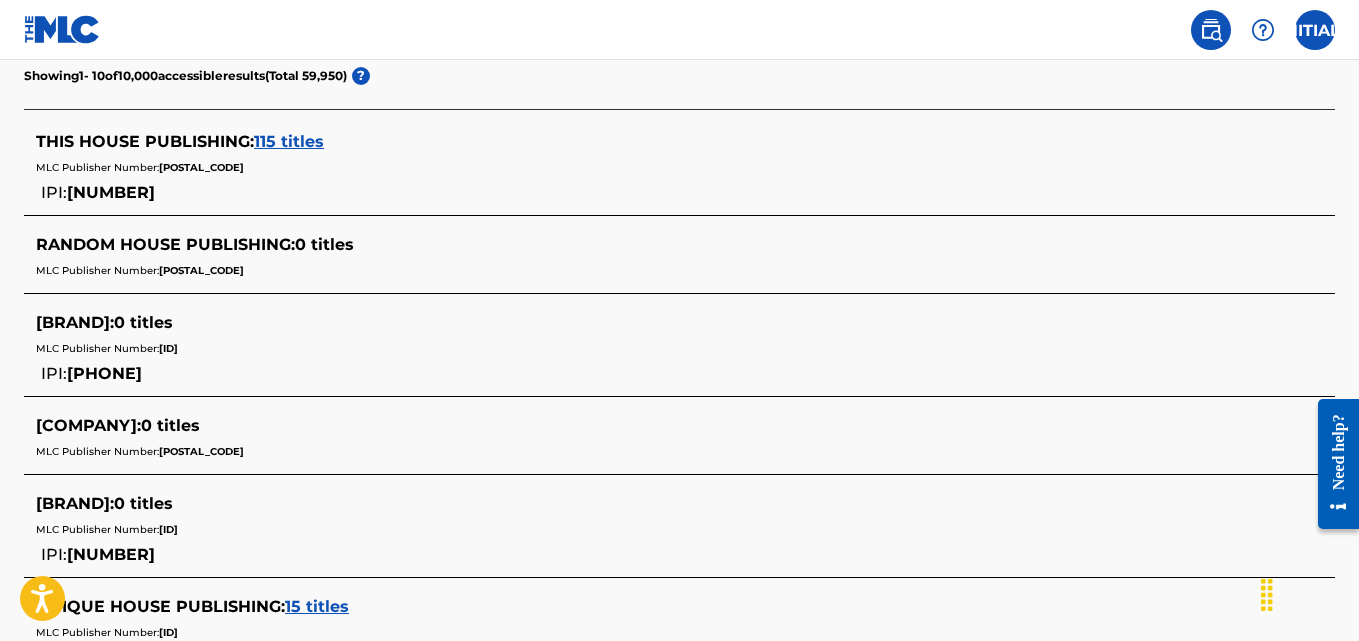 scroll, scrollTop: 0, scrollLeft: 0, axis: both 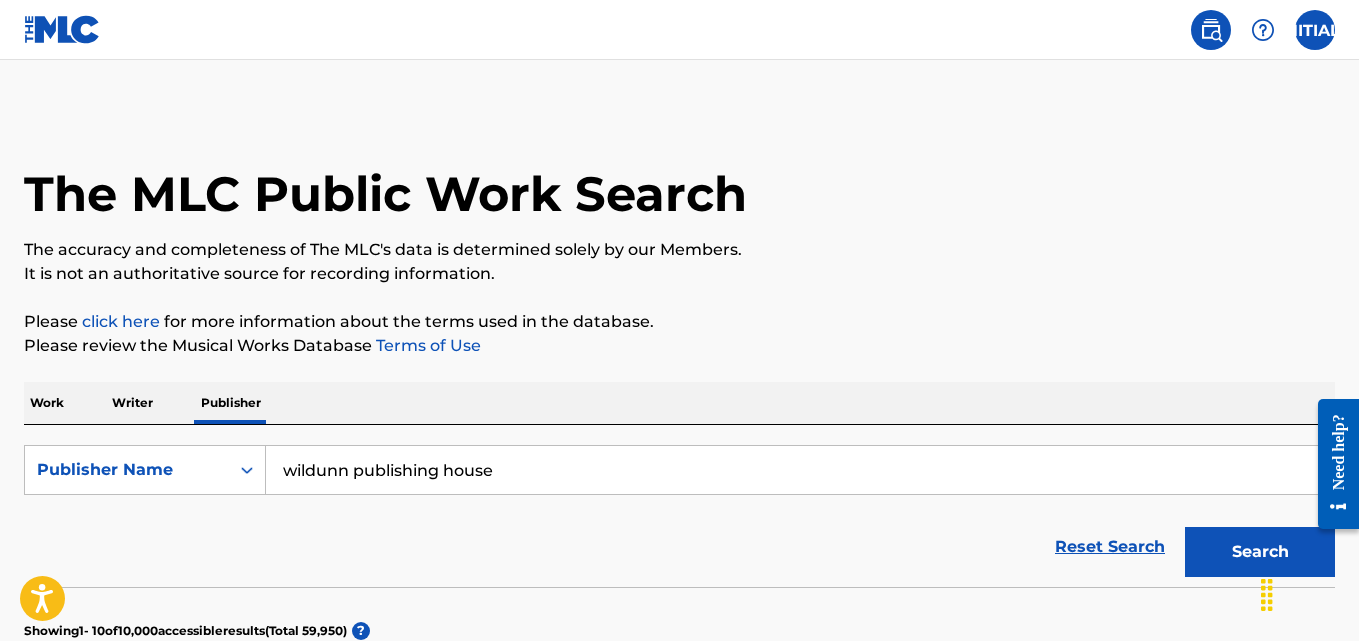 click at bounding box center [1263, 30] 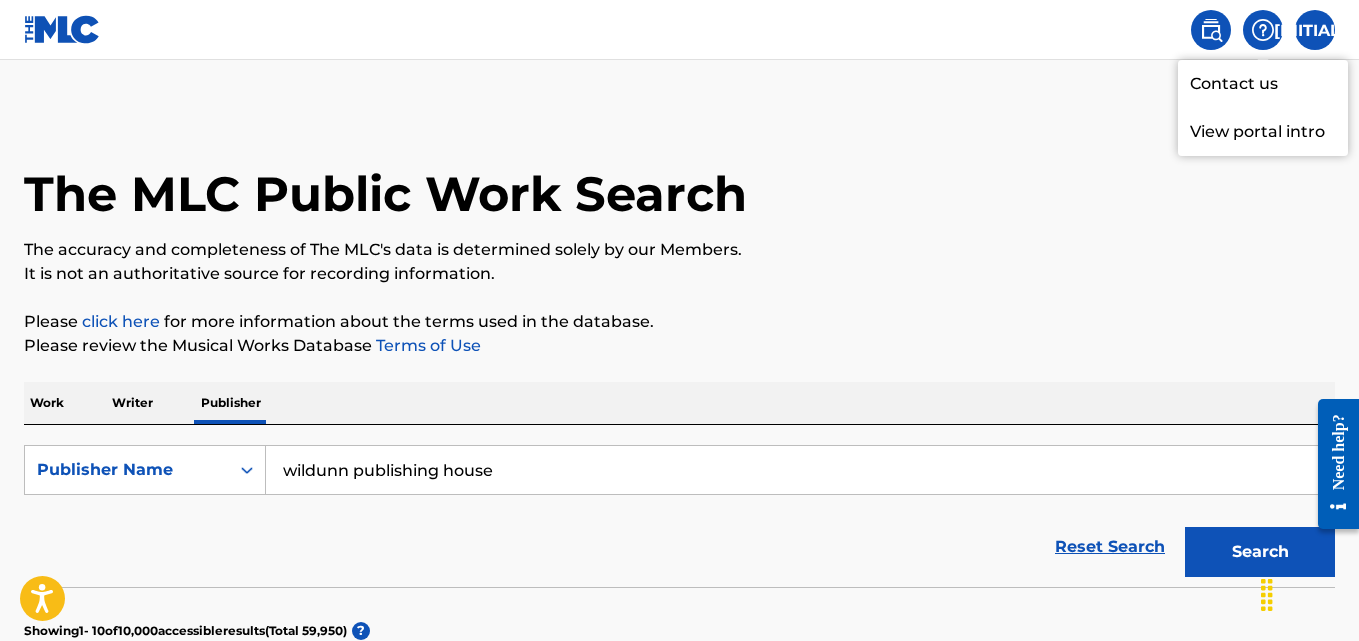click on "View portal intro" at bounding box center [1263, 132] 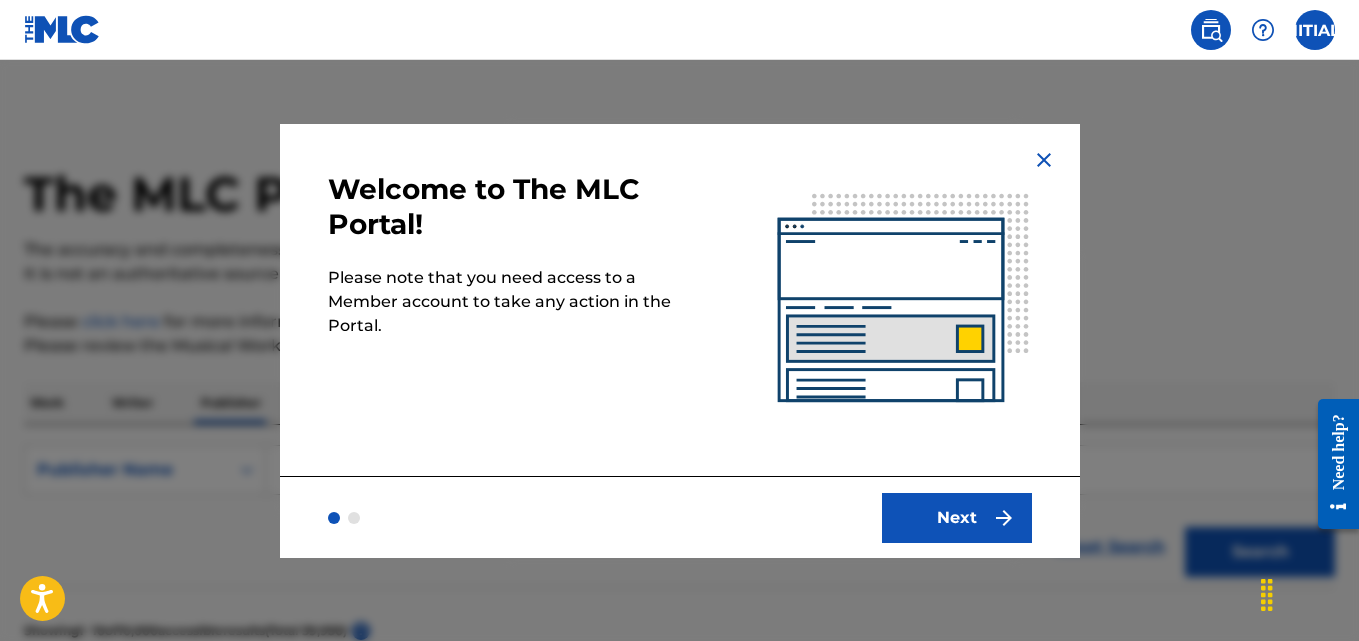 click on "Next" at bounding box center (957, 518) 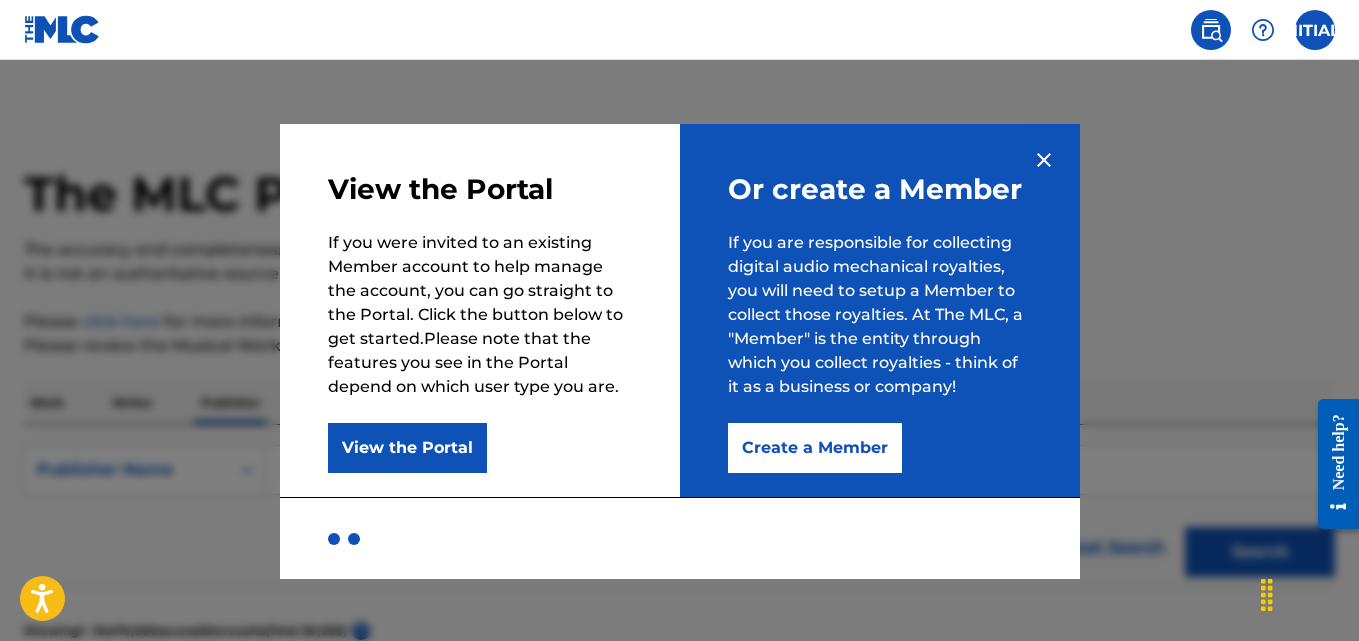 click on "View the Portal" at bounding box center (407, 448) 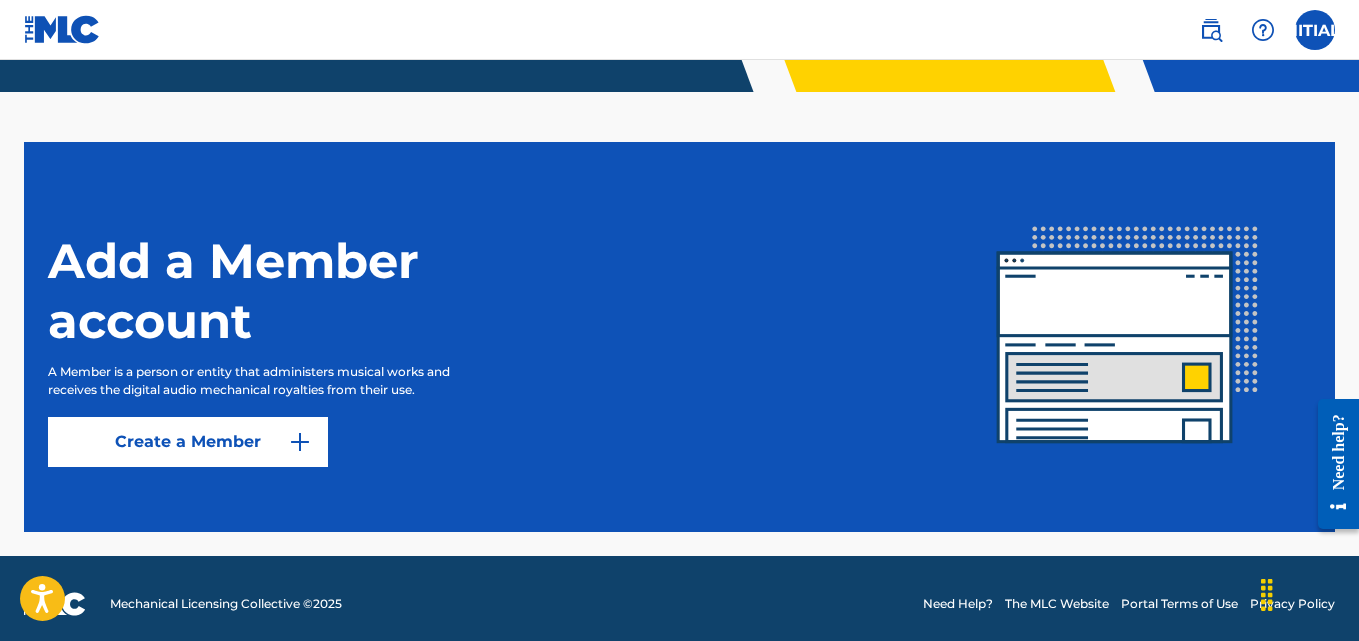 scroll, scrollTop: 505, scrollLeft: 0, axis: vertical 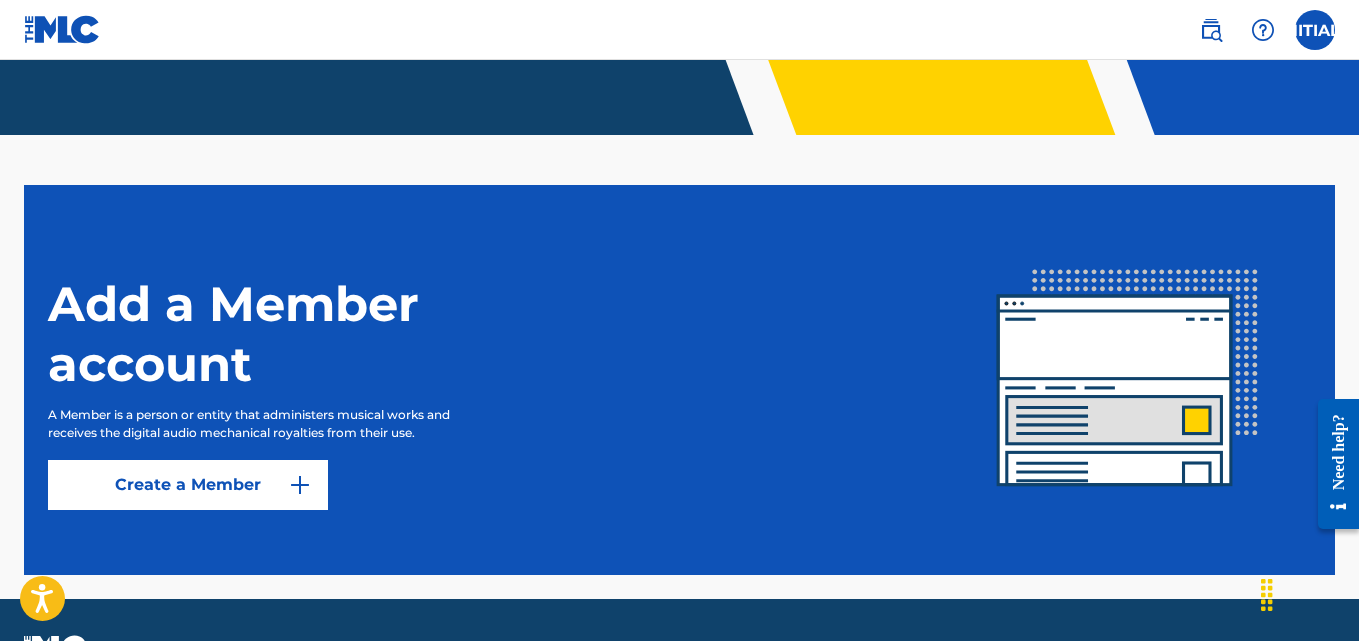 drag, startPoint x: 1334, startPoint y: 285, endPoint x: 453, endPoint y: 440, distance: 894.5312 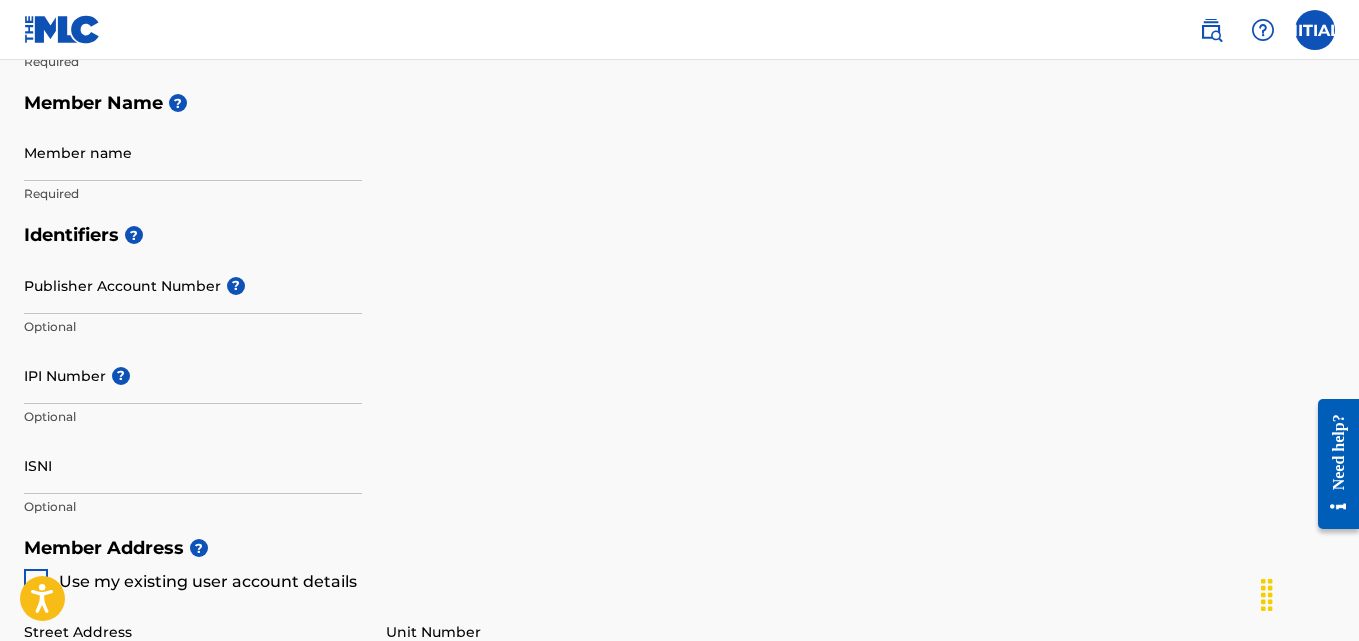 scroll, scrollTop: 0, scrollLeft: 0, axis: both 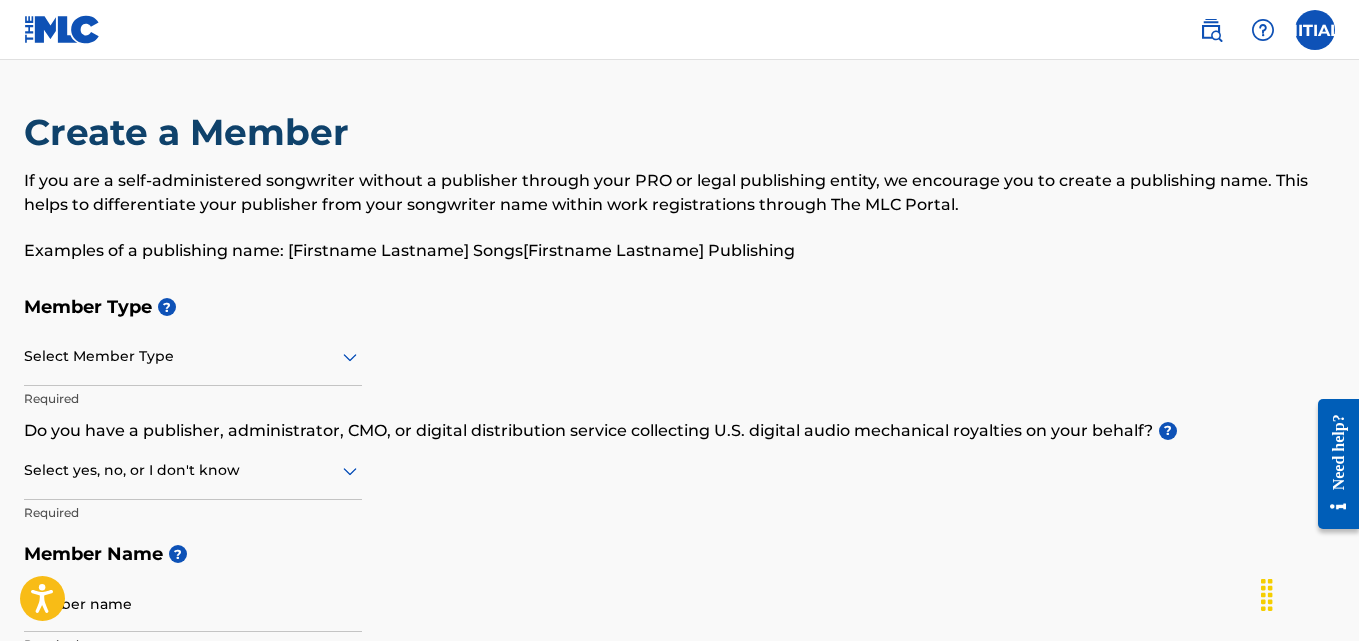 drag, startPoint x: 293, startPoint y: 490, endPoint x: 690, endPoint y: 536, distance: 399.6561 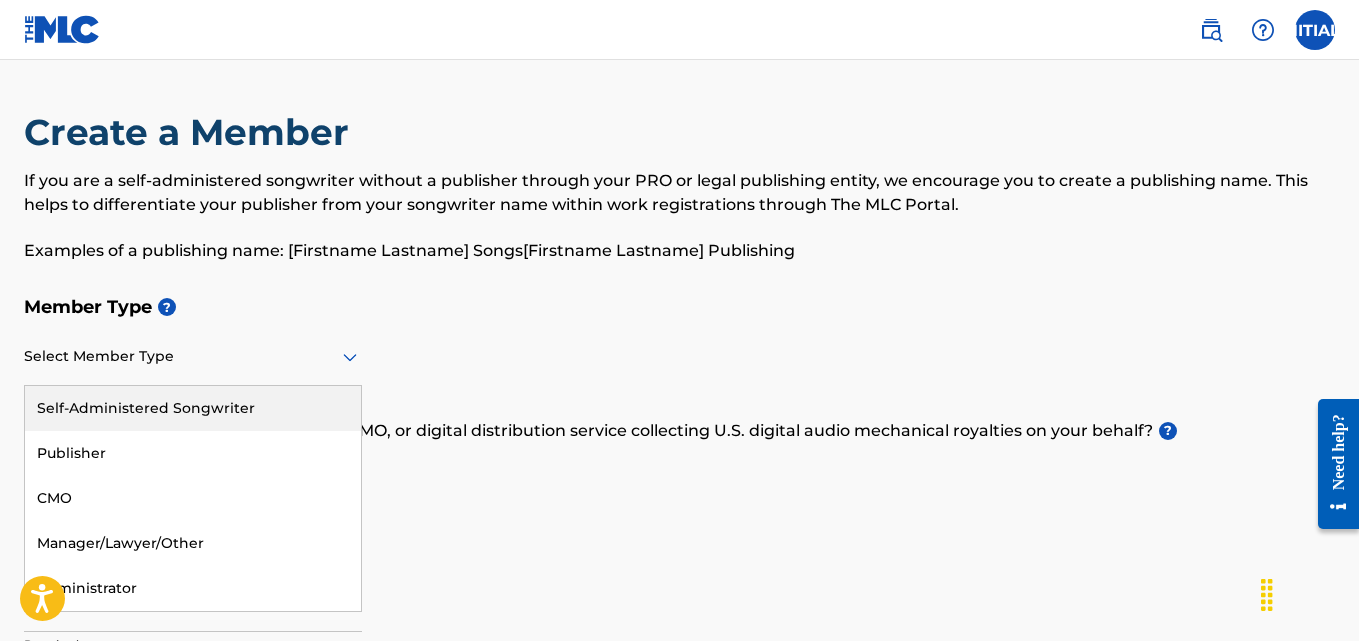 click 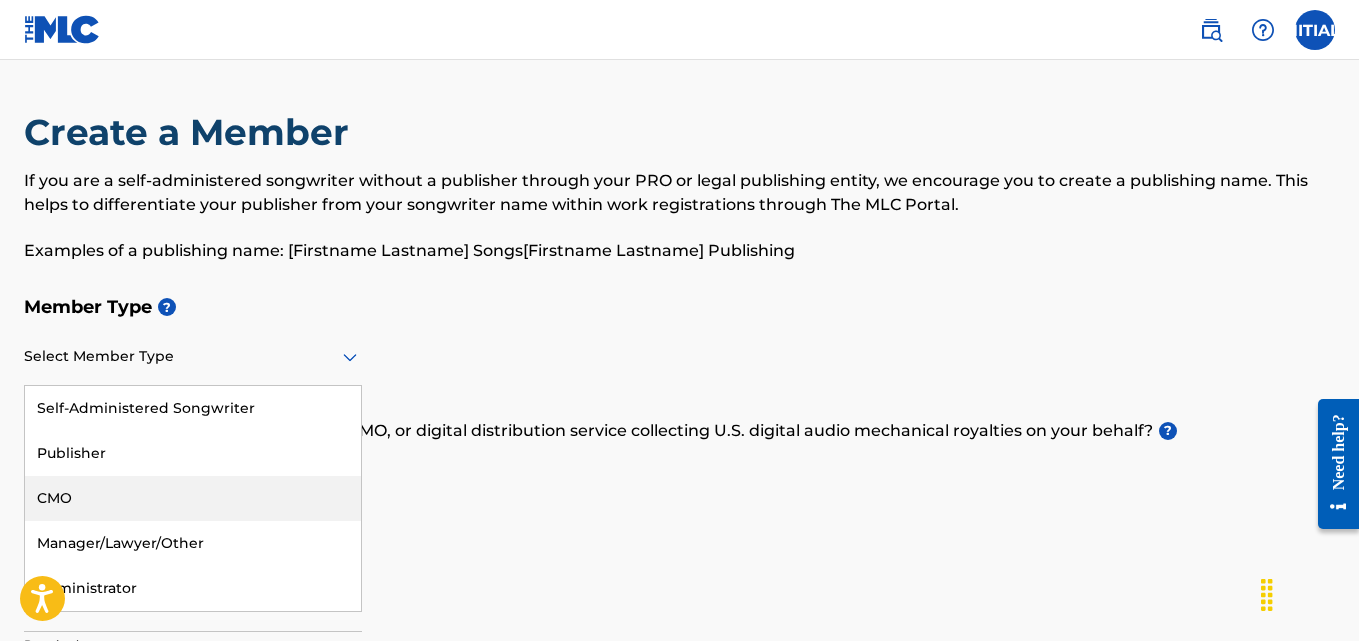 click on "Member Type ? 5 results available. Use Up and Down to choose options, press Enter to select the currently focused option, press Escape to exit the menu, press Tab to select the option and exit the menu. Select Member Type Self-Administered Songwriter Publisher CMO Manager/Lawyer/Other Administrator Required Do you have a publisher, administrator, CMO, or digital distribution service collecting U.S. digital audio mechanical royalties on your behalf? ? Select yes, no, or I don't know Required Member Name ? Member name Required" at bounding box center (679, 475) 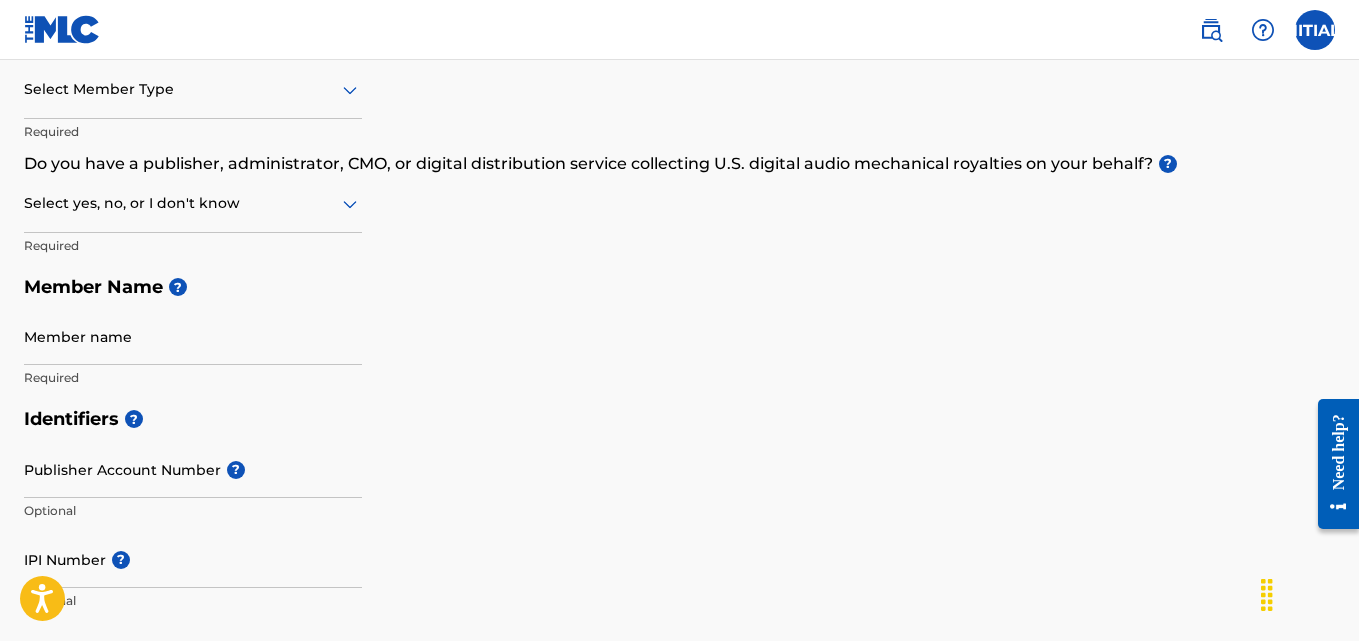 scroll, scrollTop: 0, scrollLeft: 0, axis: both 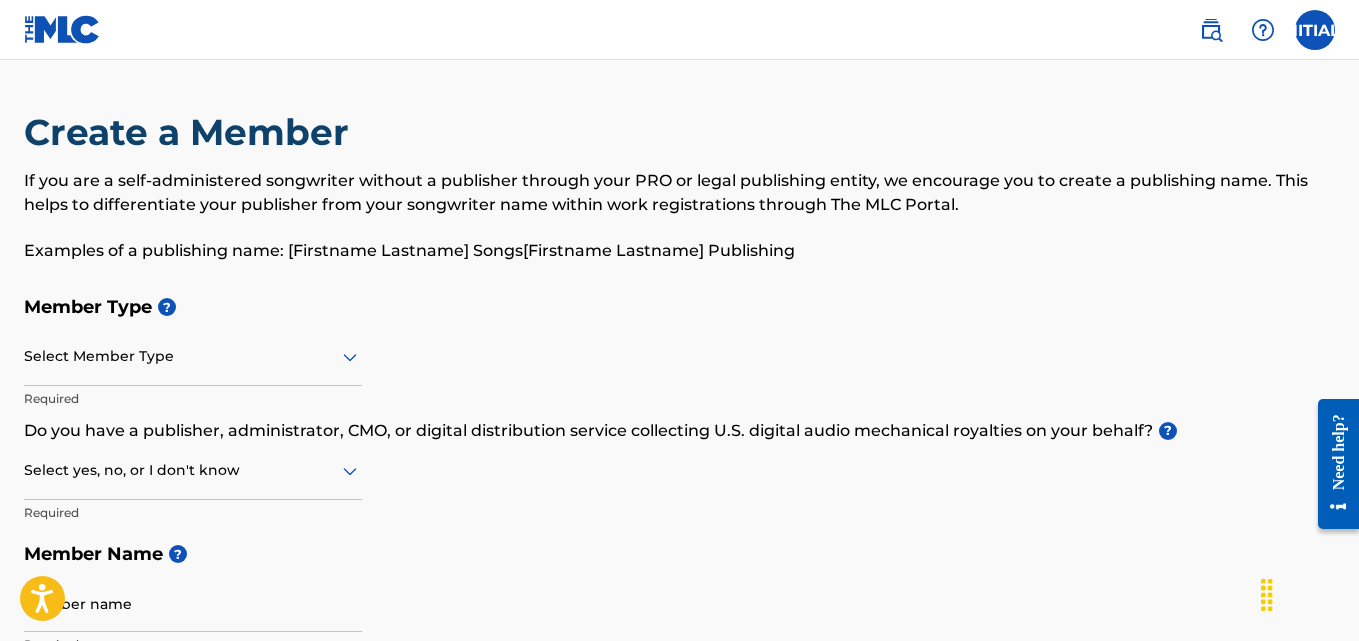 click on "CW CW Claude   Wilson wildunnpublishinghouse@gmail.com Profile Log out" at bounding box center [679, 30] 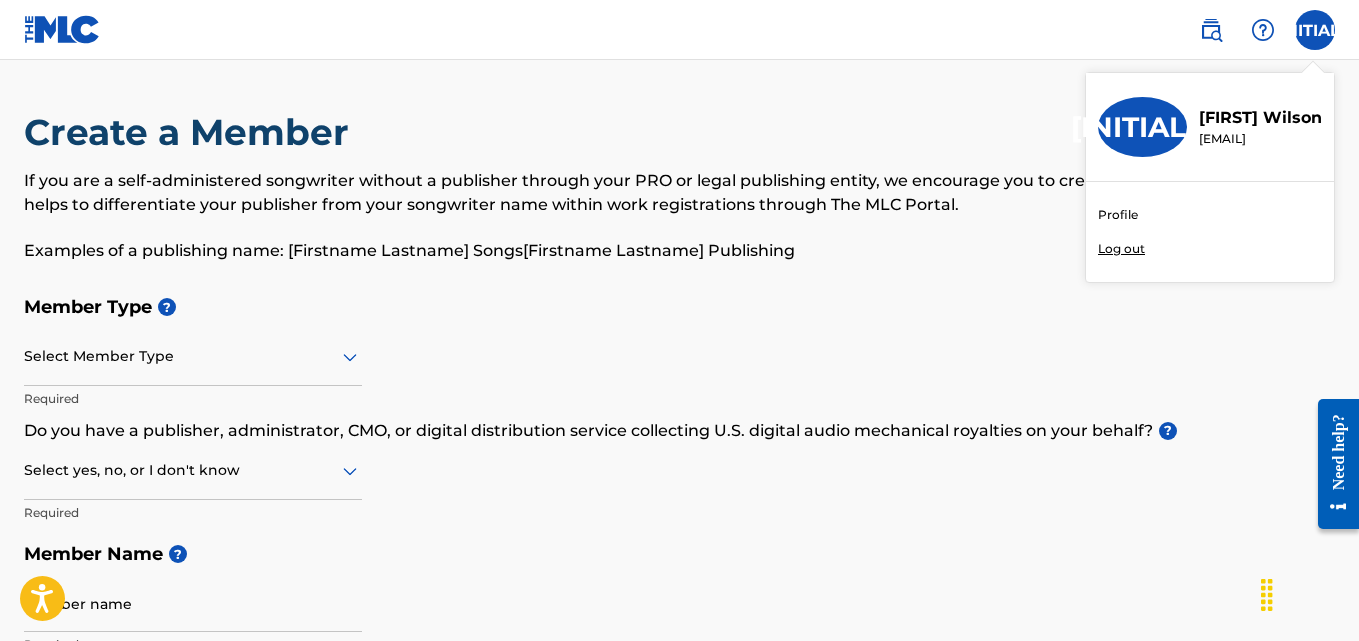 click on "Profile" at bounding box center [1118, 215] 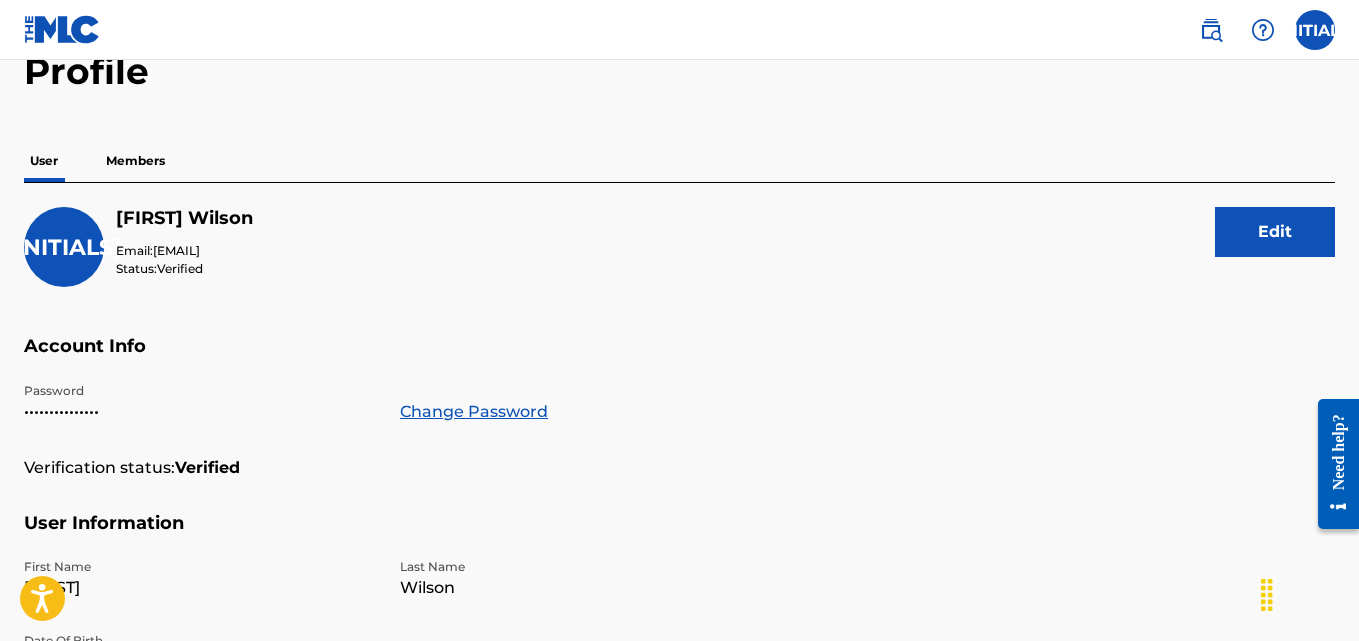scroll, scrollTop: 0, scrollLeft: 0, axis: both 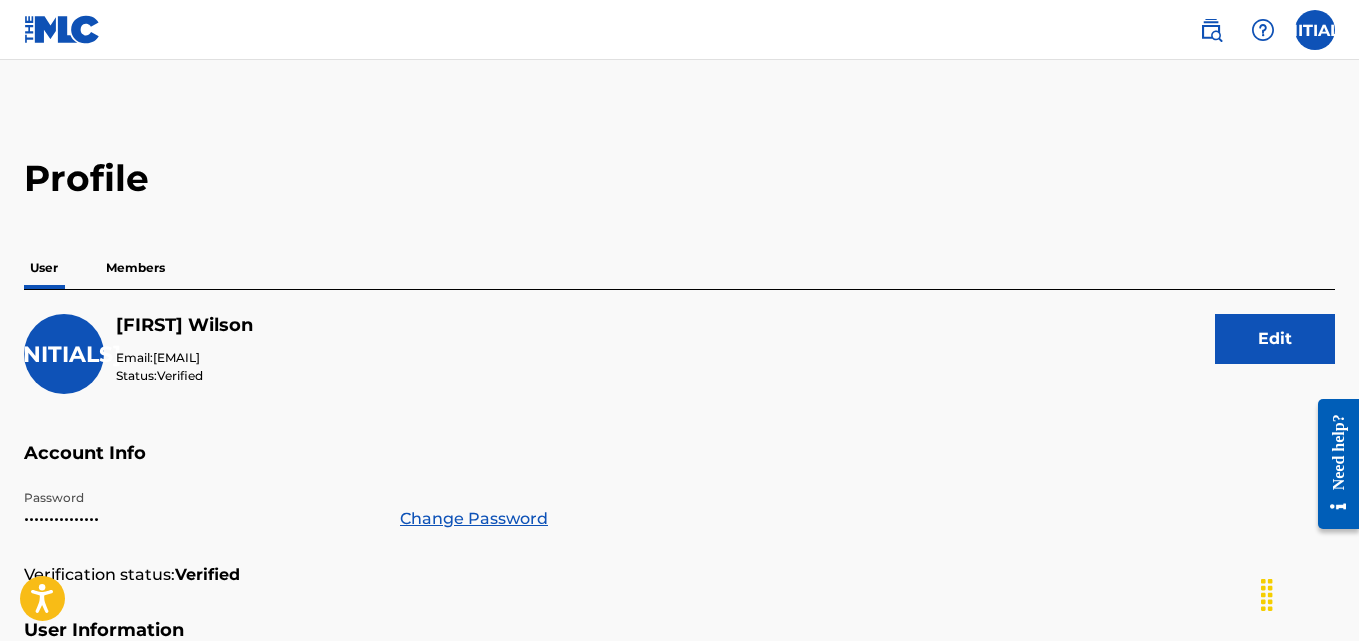 click at bounding box center [62, 29] 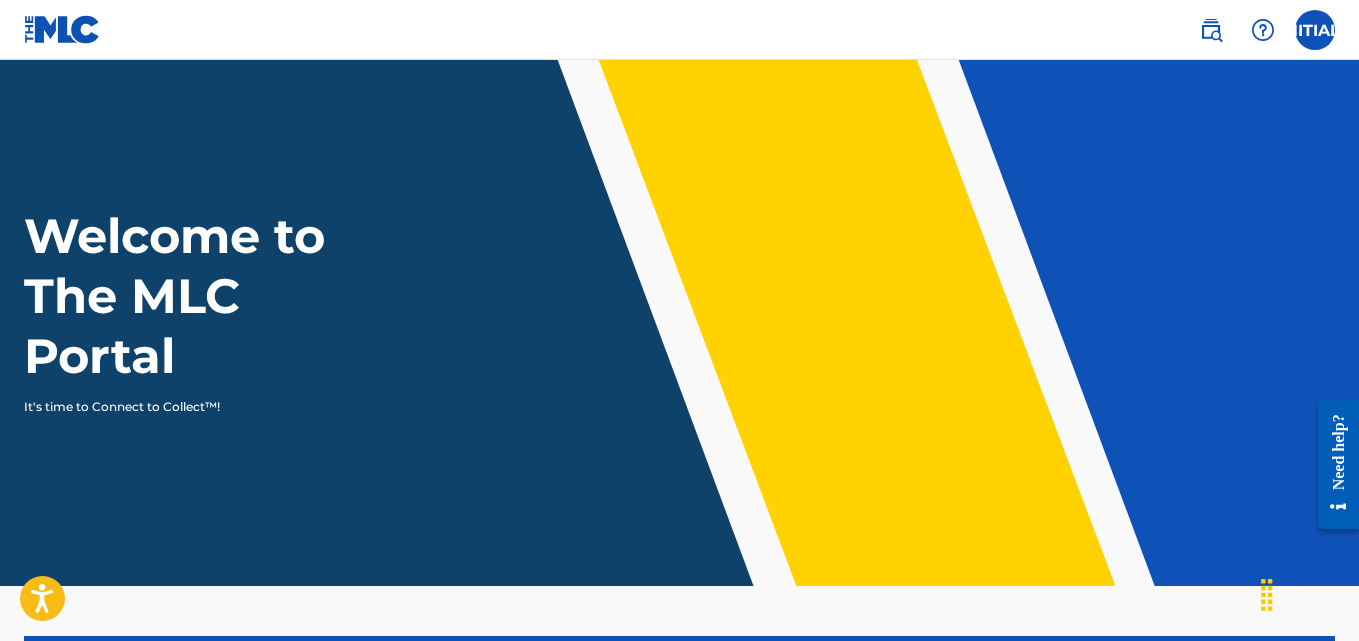 drag, startPoint x: 76, startPoint y: 20, endPoint x: 473, endPoint y: 98, distance: 404.5899 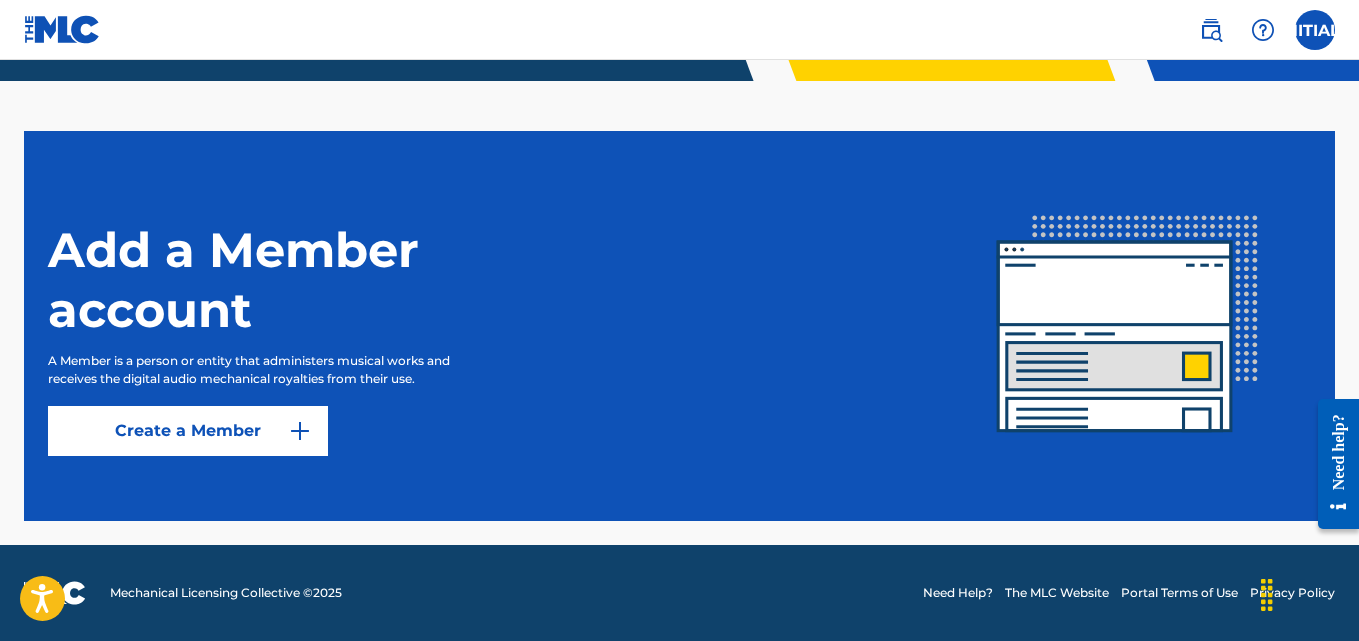 scroll, scrollTop: 0, scrollLeft: 0, axis: both 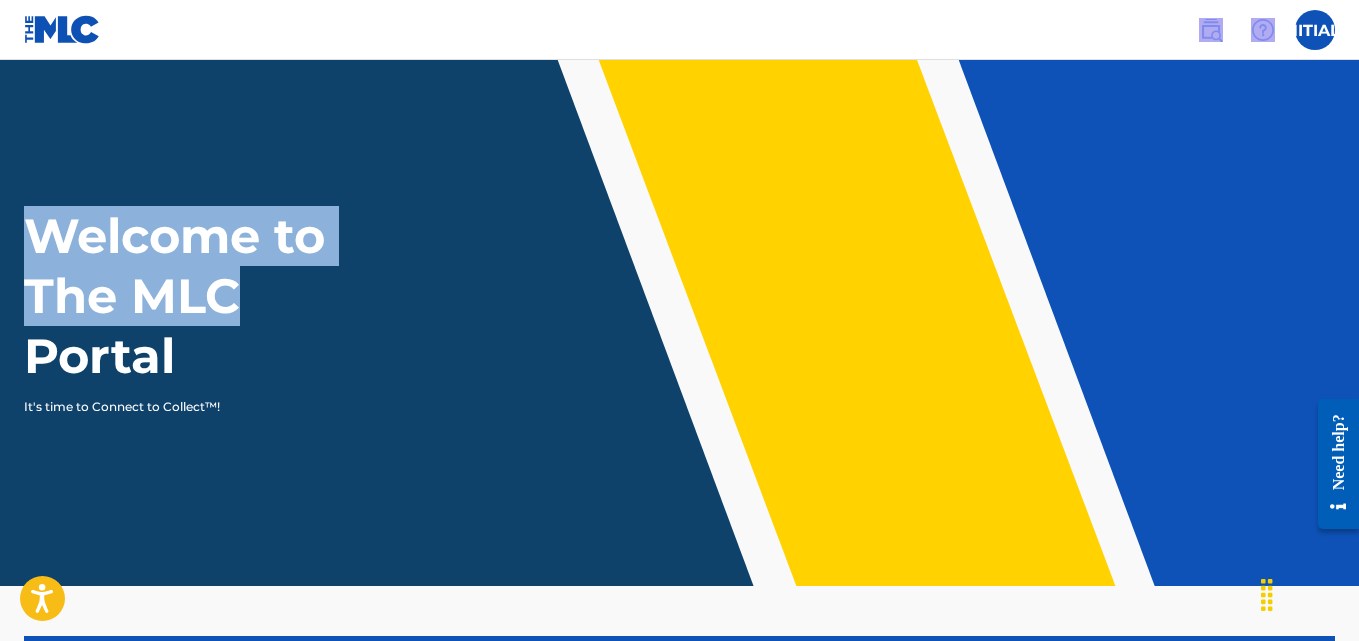 drag, startPoint x: 1364, startPoint y: 15, endPoint x: 983, endPoint y: 623, distance: 717.51306 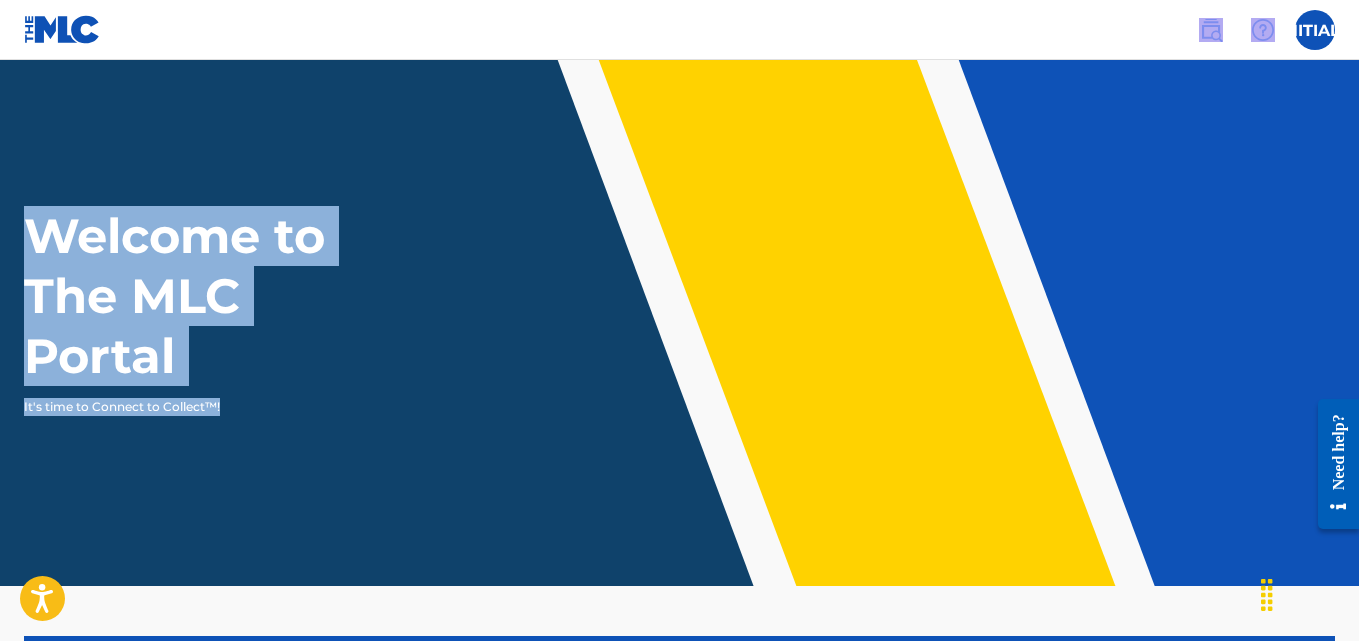 scroll, scrollTop: 6, scrollLeft: 0, axis: vertical 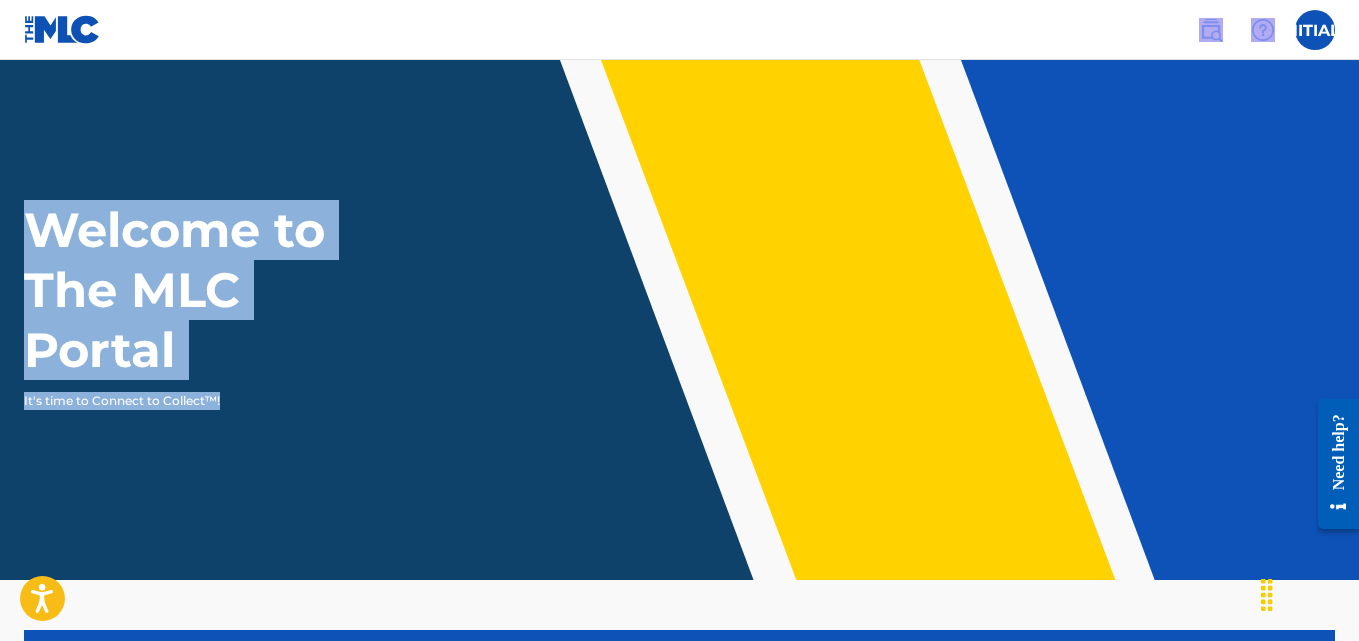 click at bounding box center [1211, 30] 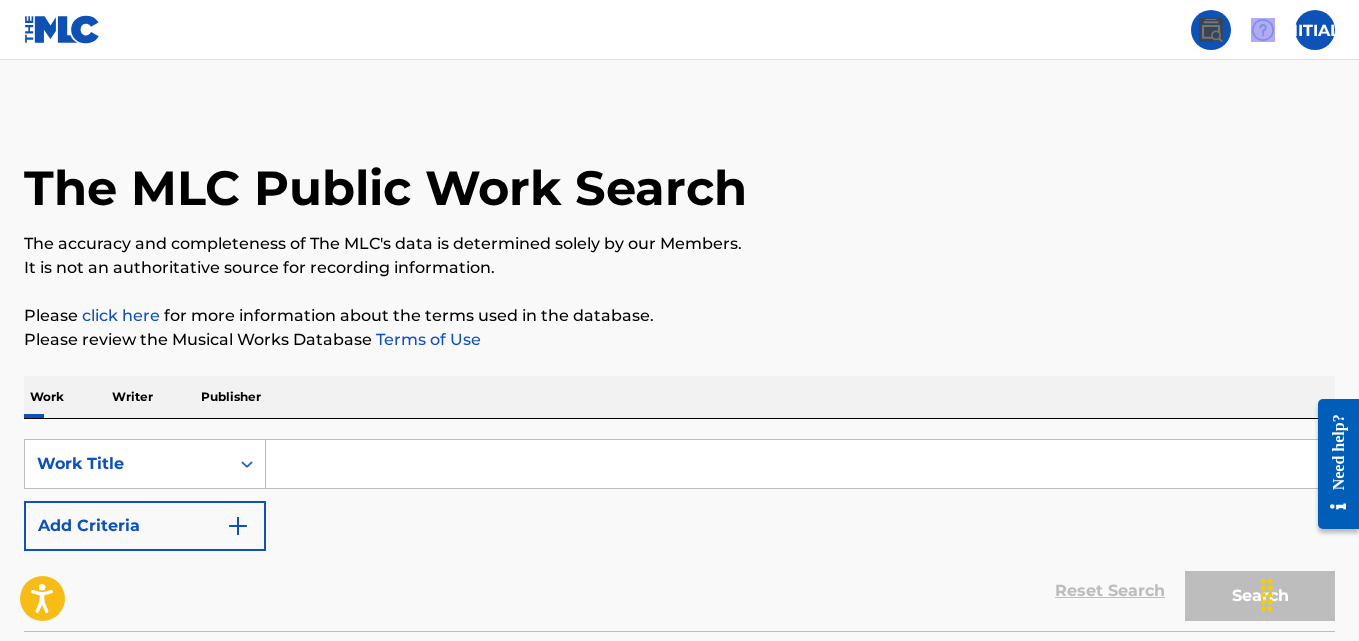 scroll, scrollTop: 0, scrollLeft: 0, axis: both 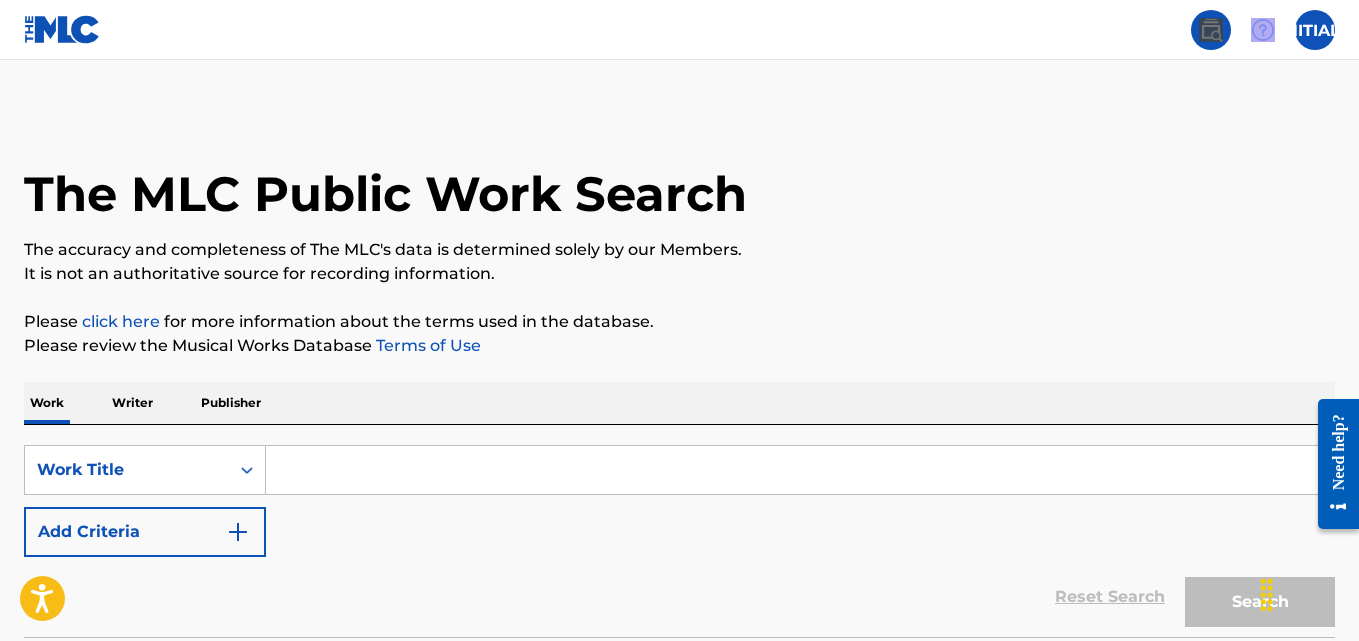 click at bounding box center [238, 532] 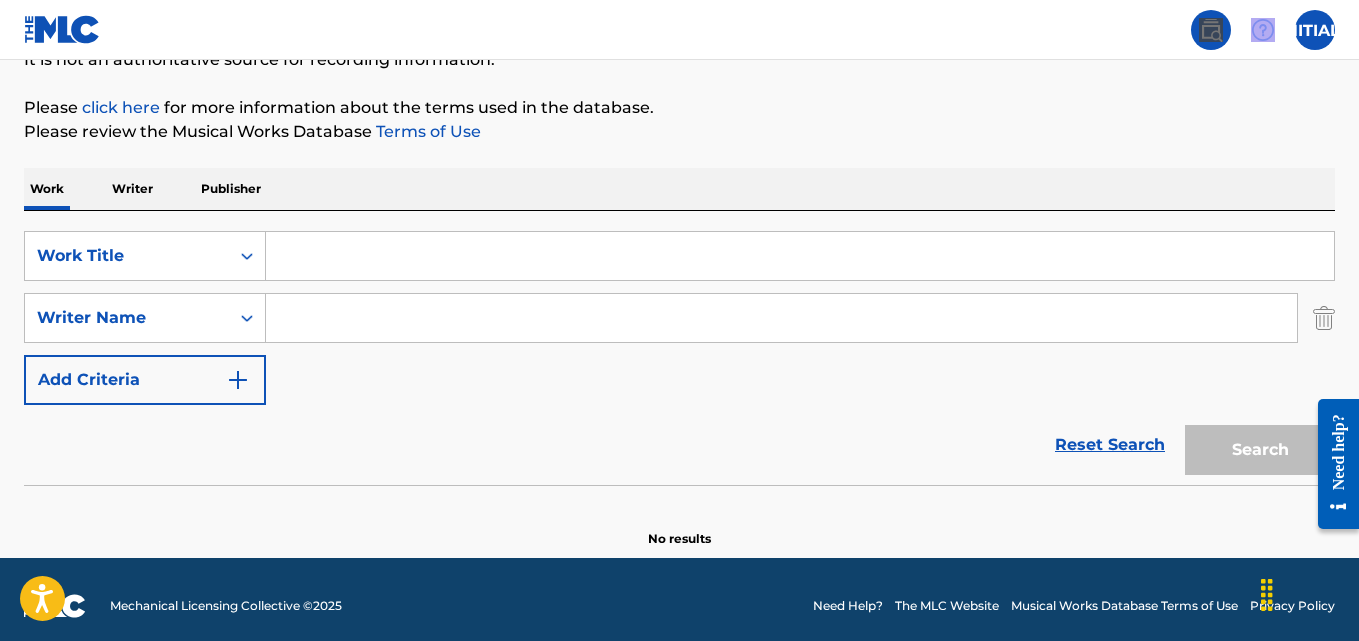 scroll, scrollTop: 227, scrollLeft: 0, axis: vertical 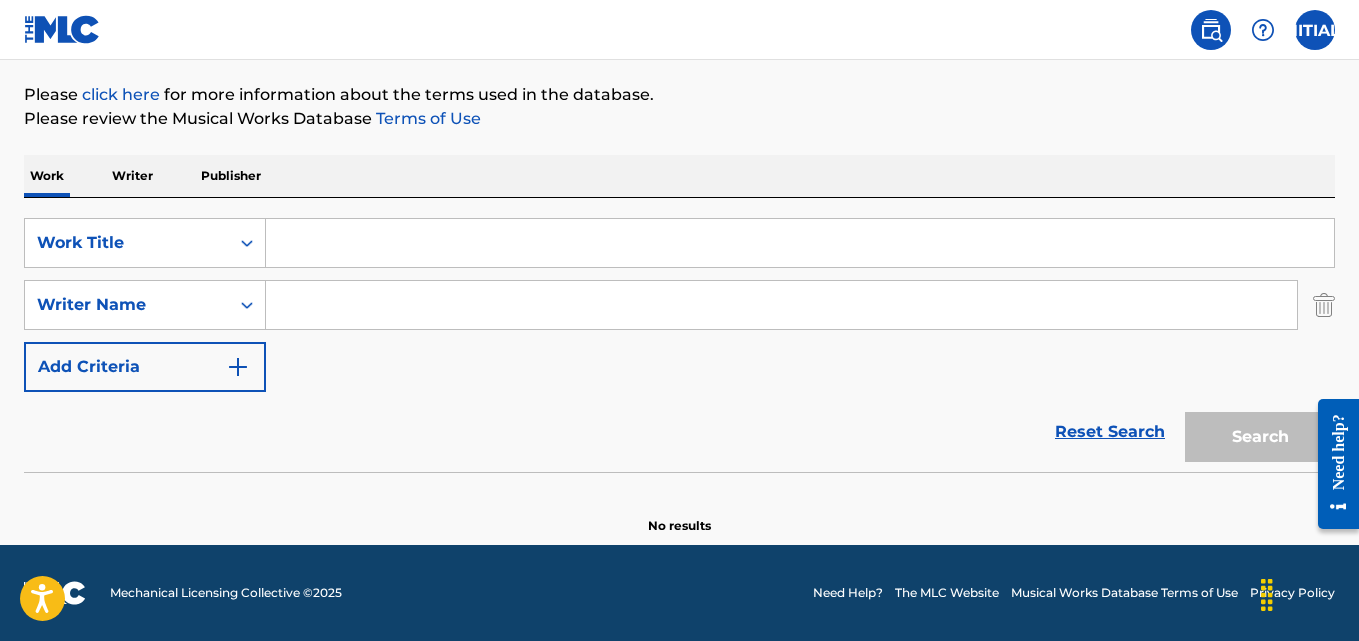 click at bounding box center (800, 243) 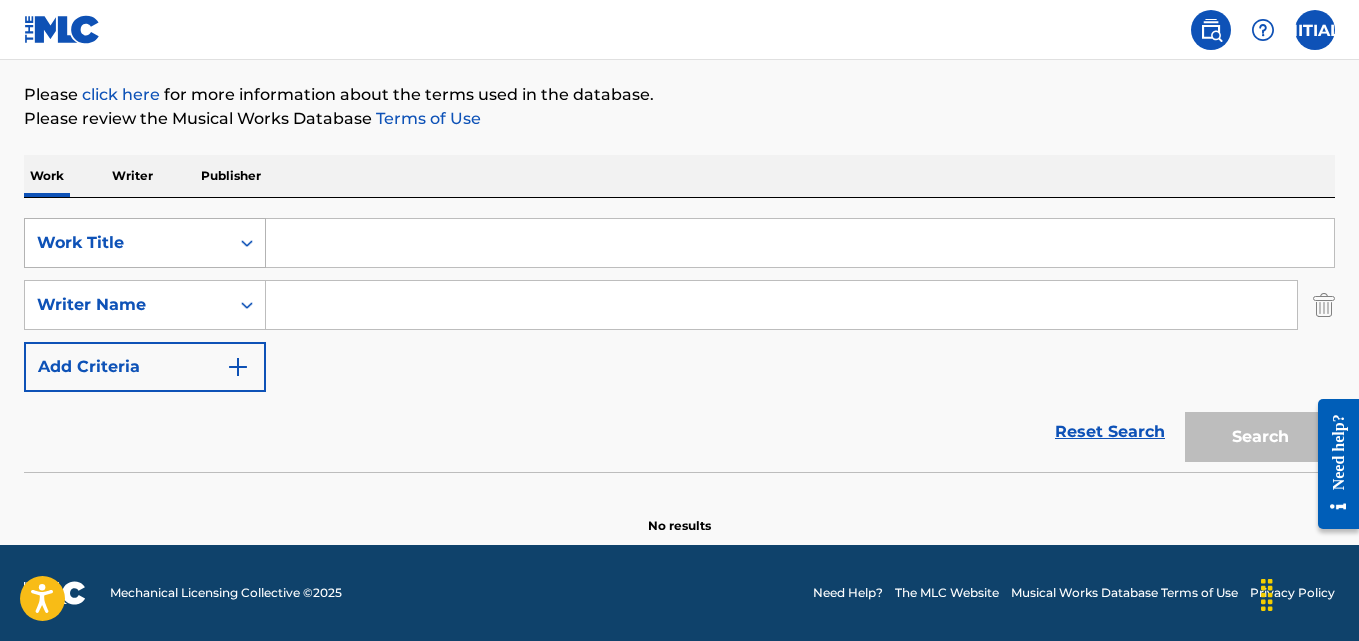click 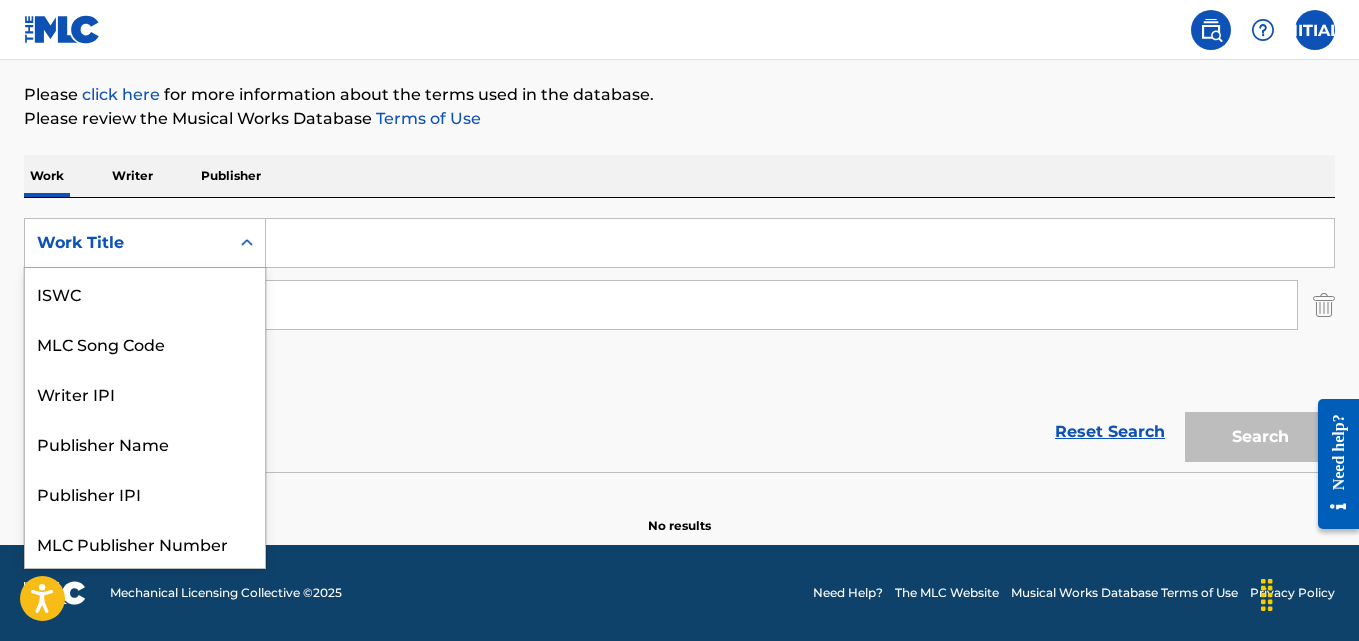 scroll, scrollTop: 50, scrollLeft: 0, axis: vertical 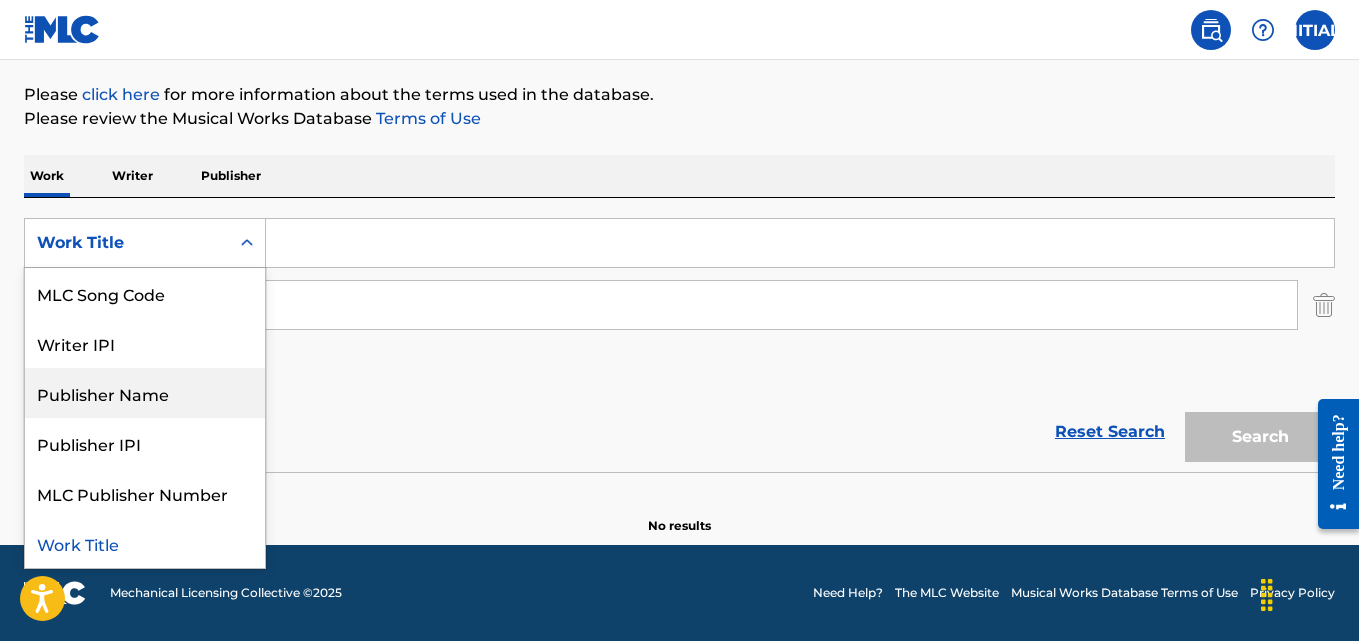 click on "Publisher Name" at bounding box center [145, 393] 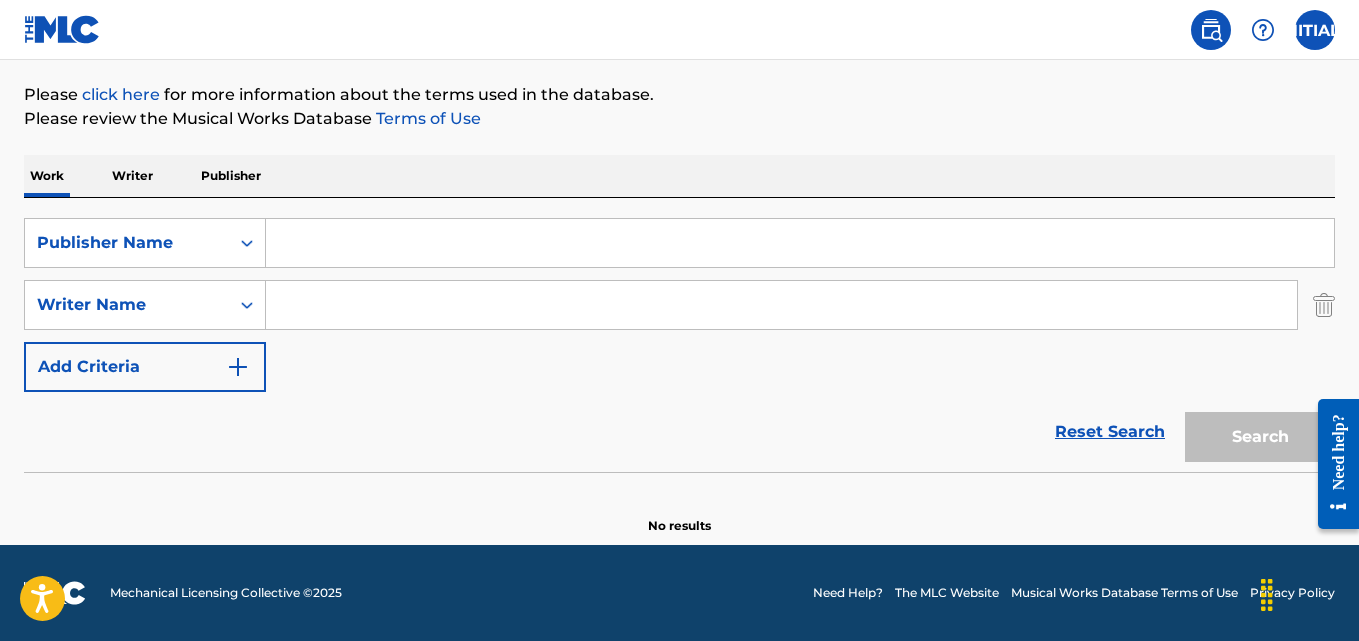 click at bounding box center (800, 243) 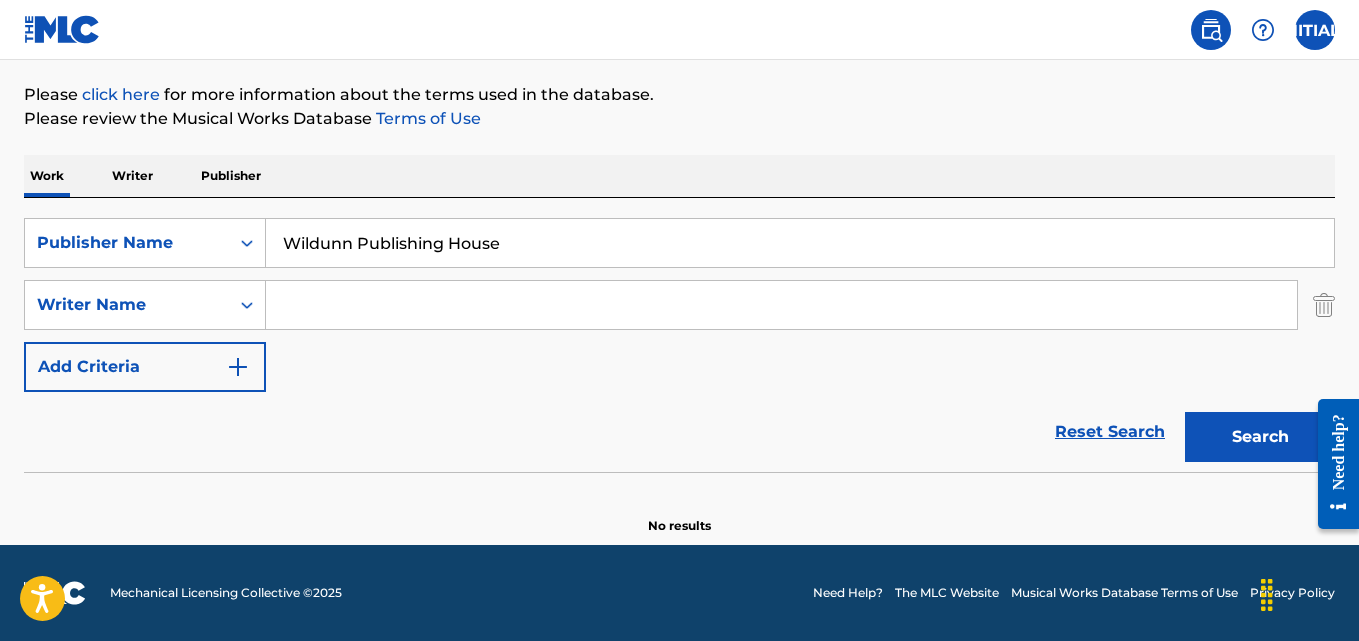 type on "Wildunn Publishing House" 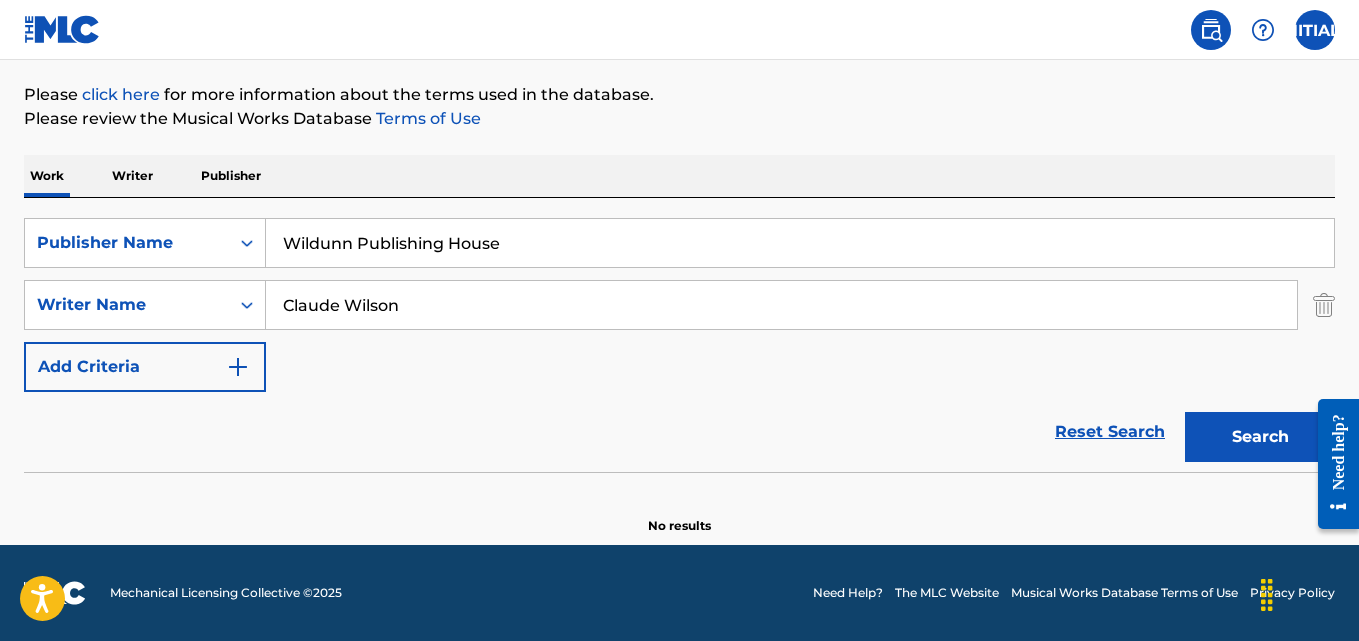 type on "Claude Wilson" 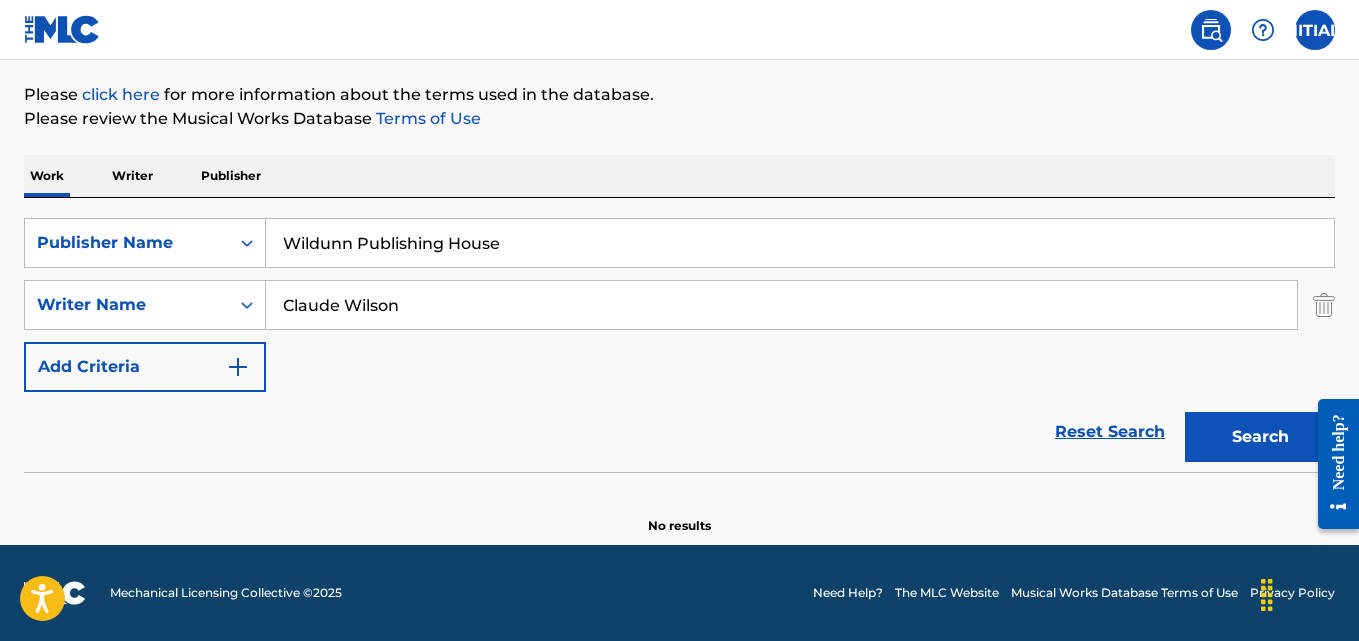 click at bounding box center (238, 367) 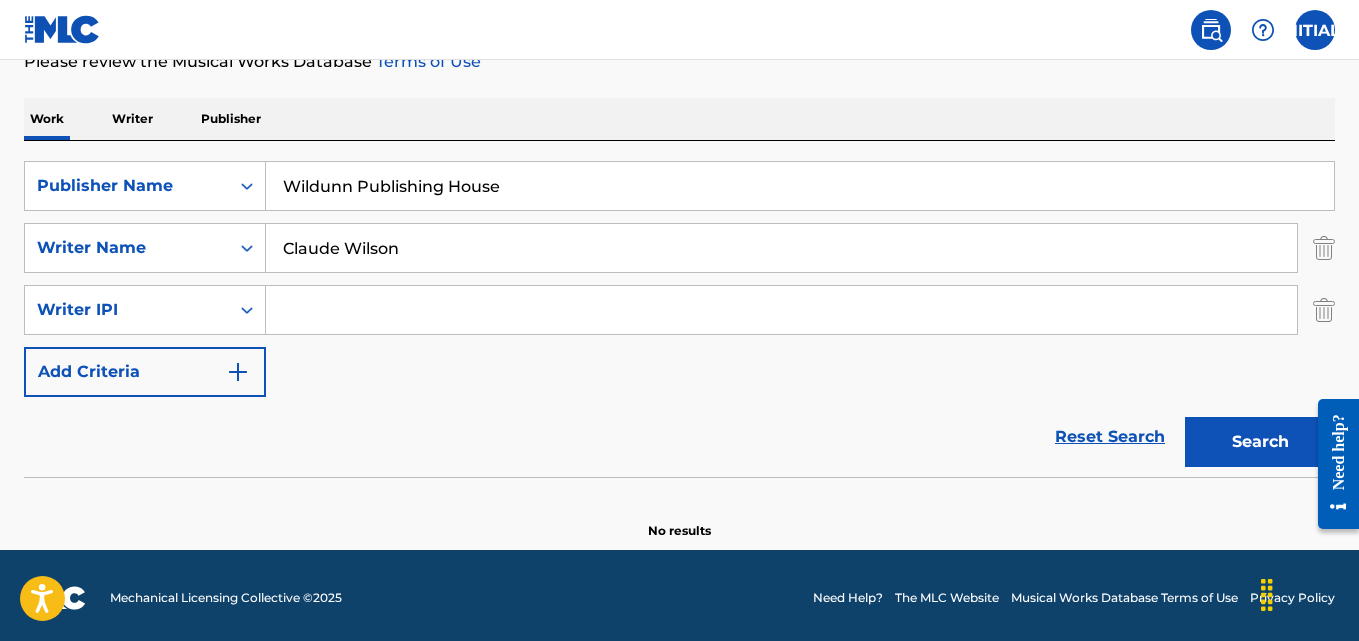 scroll, scrollTop: 289, scrollLeft: 0, axis: vertical 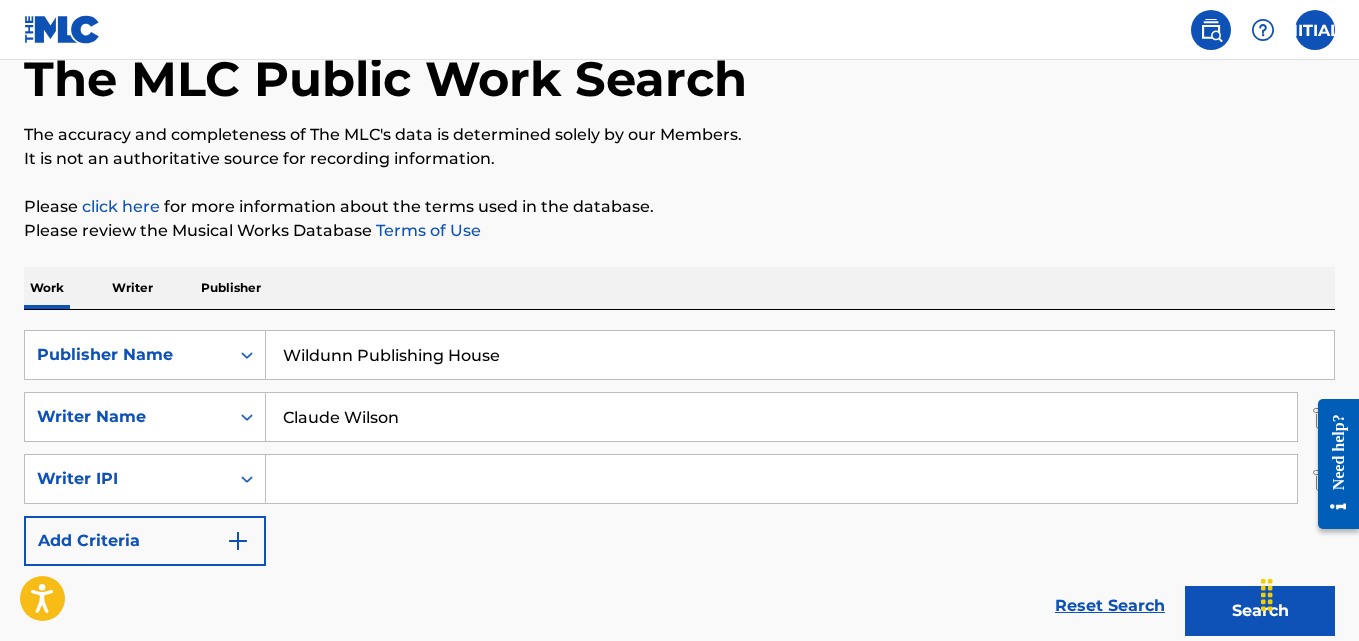 drag, startPoint x: 1365, startPoint y: 267, endPoint x: 827, endPoint y: 147, distance: 551.22046 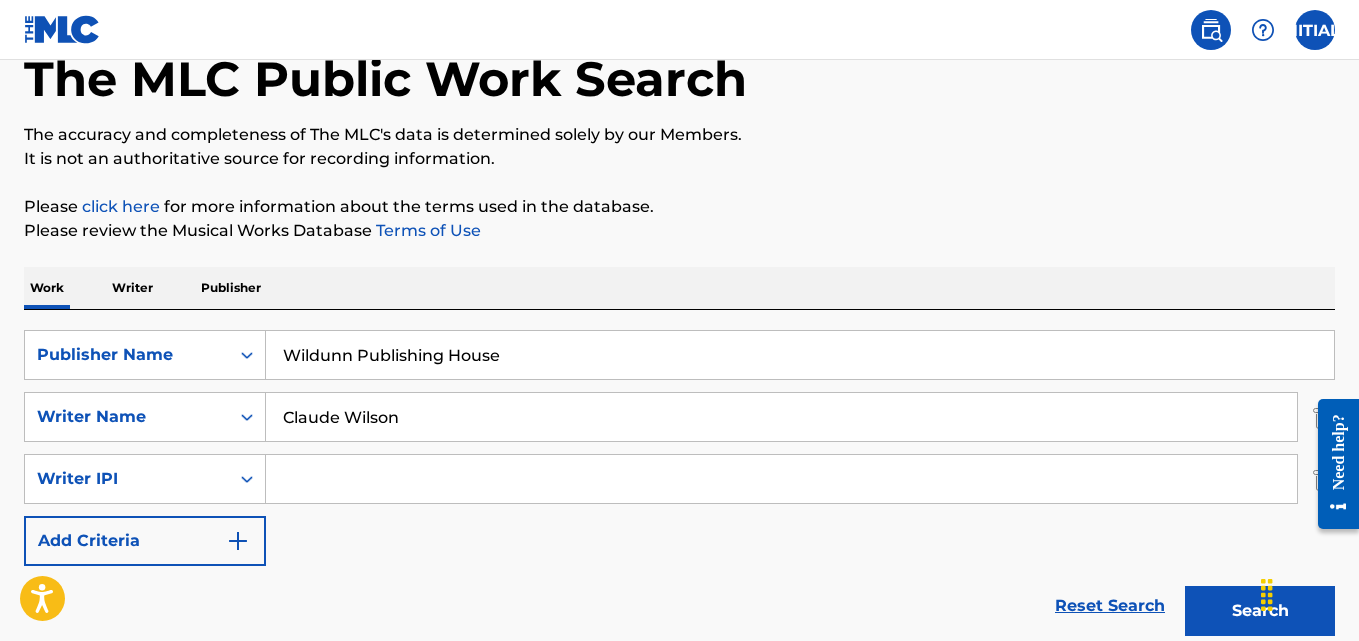 drag, startPoint x: 52, startPoint y: 64, endPoint x: 66, endPoint y: 55, distance: 16.643316 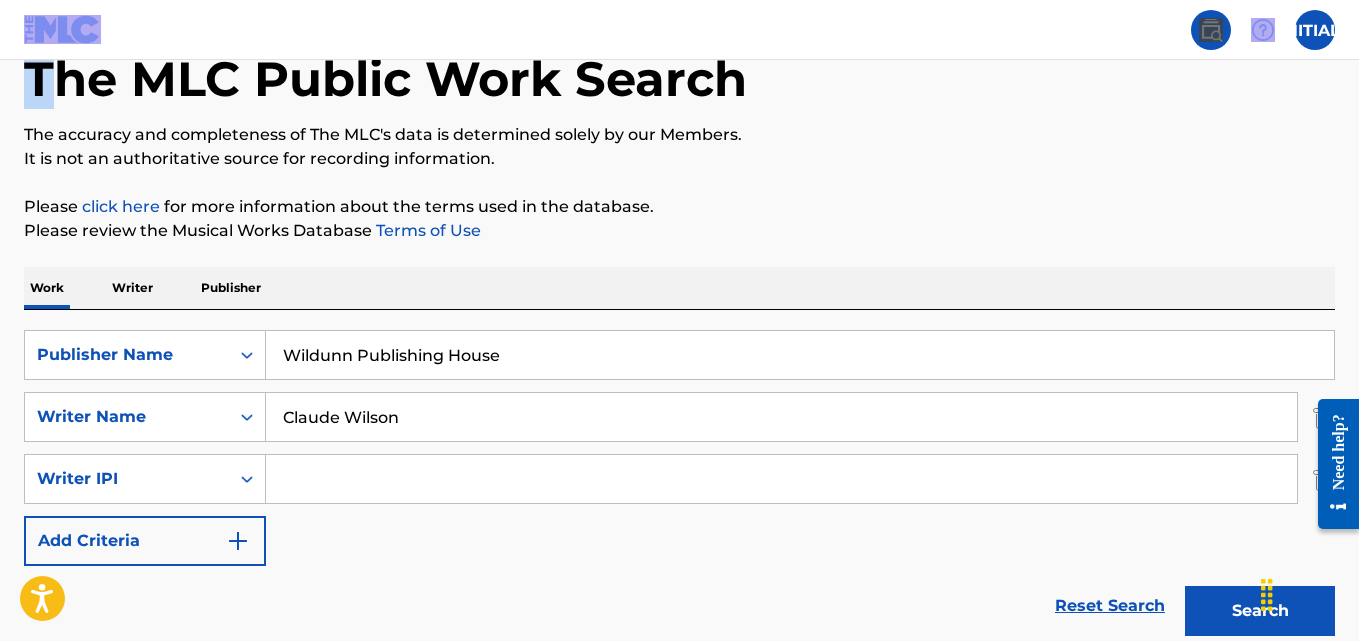 click at bounding box center (62, 29) 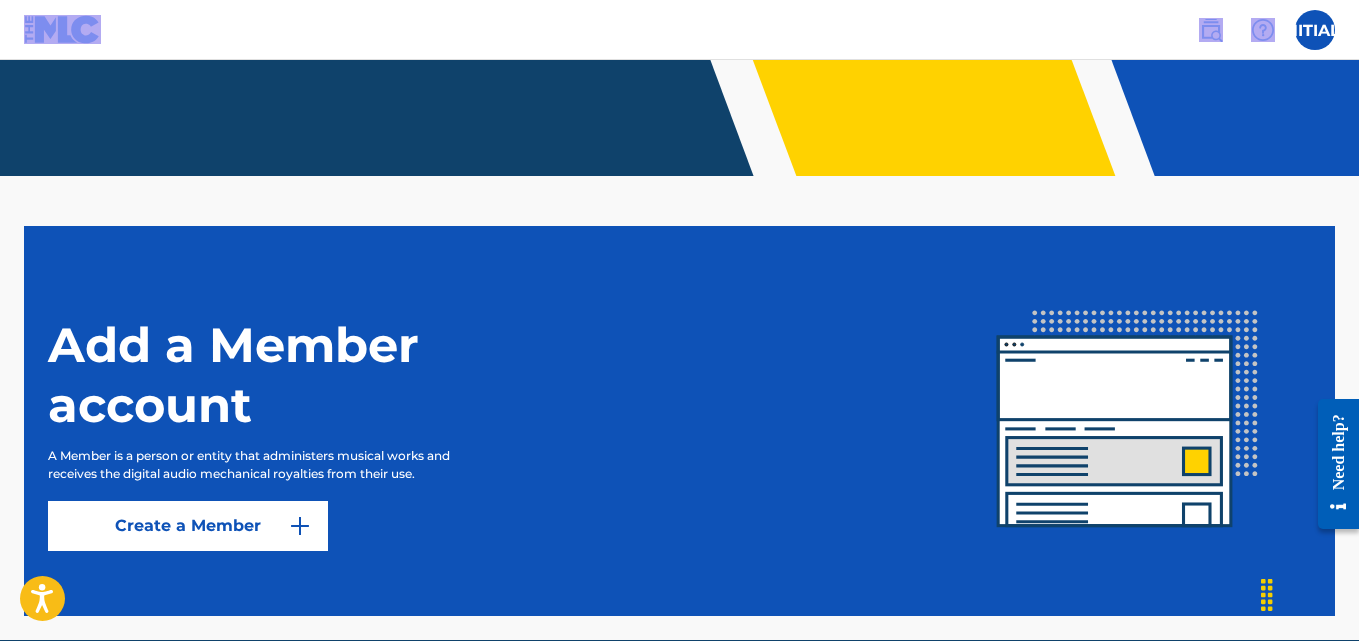 scroll, scrollTop: 185, scrollLeft: 0, axis: vertical 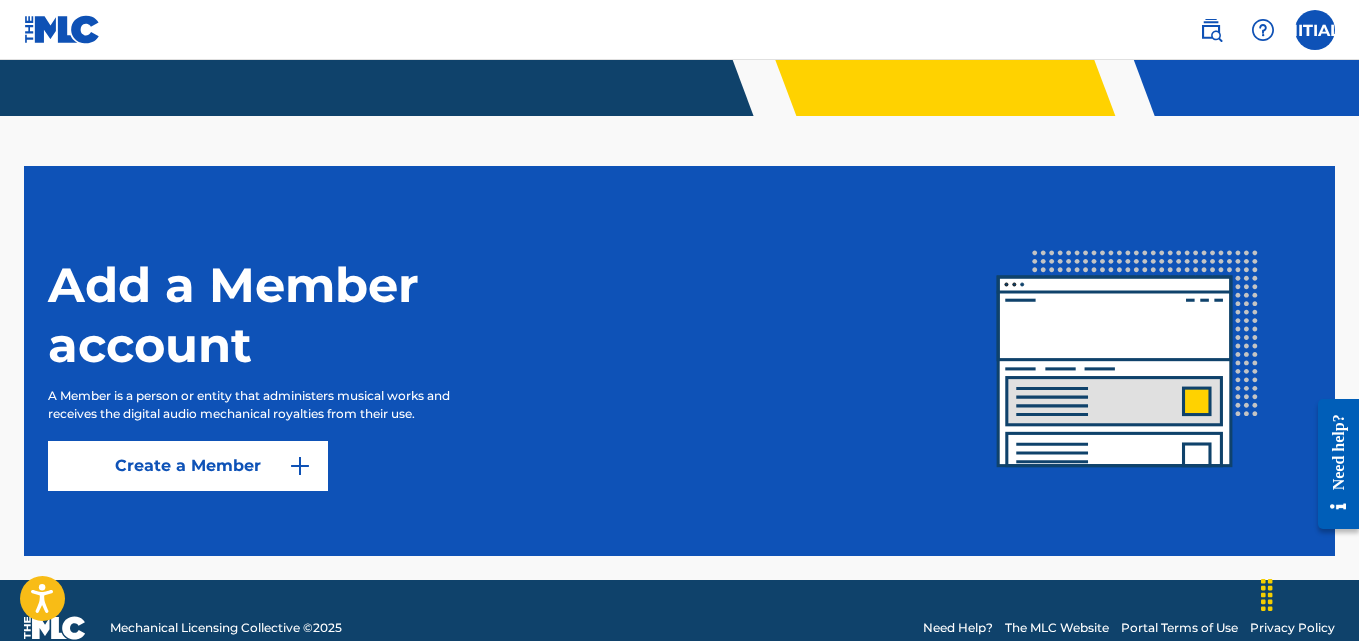 drag, startPoint x: 907, startPoint y: 189, endPoint x: 919, endPoint y: 680, distance: 491.1466 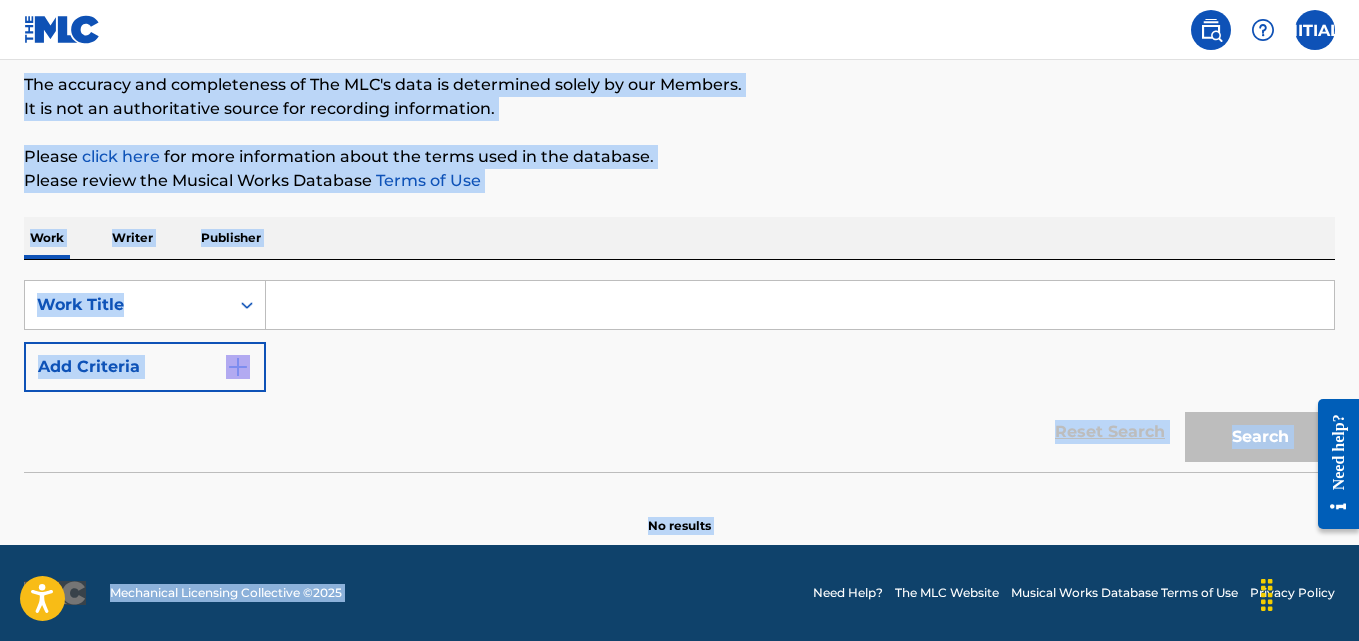 scroll, scrollTop: 165, scrollLeft: 0, axis: vertical 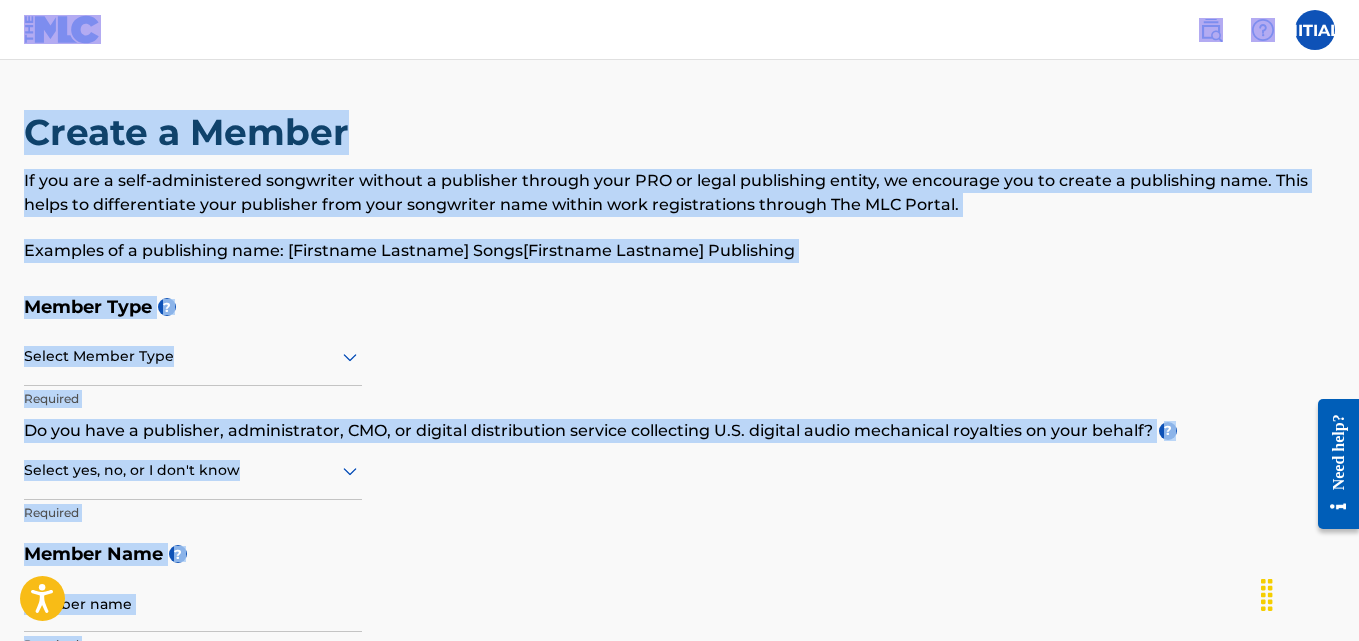 click on "Create a Member If you are a self-administered songwriter without a publisher through your PRO or legal publishing entity, we encourage you to create a publishing name. This helps to differentiate your publisher from your songwriter name within work registrations through The MLC Portal. Examples of a publishing name: [FIRST] [LAST] Songs[FIRST] [LAST] Publishing Member Type ? Select Member Type Required Do you have a publisher, administrator, CMO, or digital distribution service collecting U.S. digital audio mechanical royalties on your behalf? ? Select yes, no, or I don't know Required Member Name ? Member name Required Identifiers ? Publisher Account Number ? Optional IPI Number ? Optional ISNI Optional Member Address ? Use my existing user account details Street Address Required Unit Number Optional Attention Required City / Town Required Country Required State / Province Optional ZIP / Postal Code Optional Member Contact Phone Number Country Country Required Area Number Required Email Required" at bounding box center [679, 958] 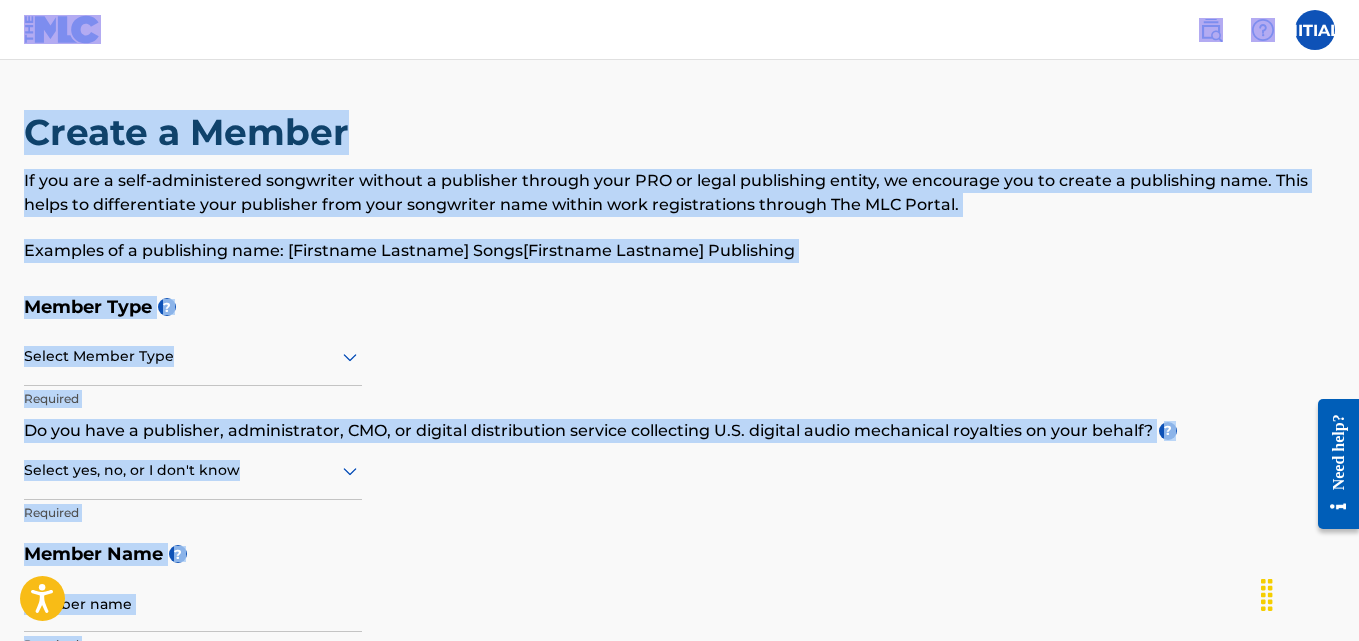click on "Member Type ? Select Member Type Required Do you have a publisher, administrator, CMO, or digital distribution service collecting U.S. digital audio mechanical royalties on your behalf? ? Select yes, no, or I don't know Required Member Name ? Member name Required" at bounding box center (679, 475) 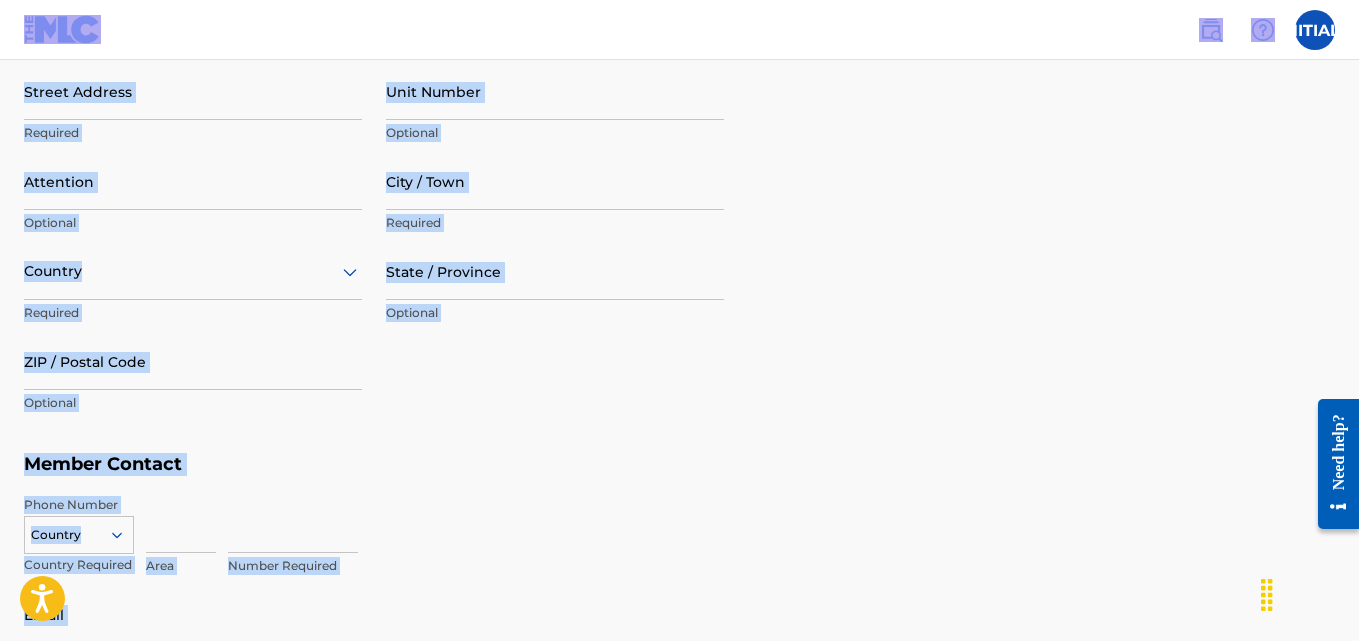 scroll, scrollTop: 1006, scrollLeft: 0, axis: vertical 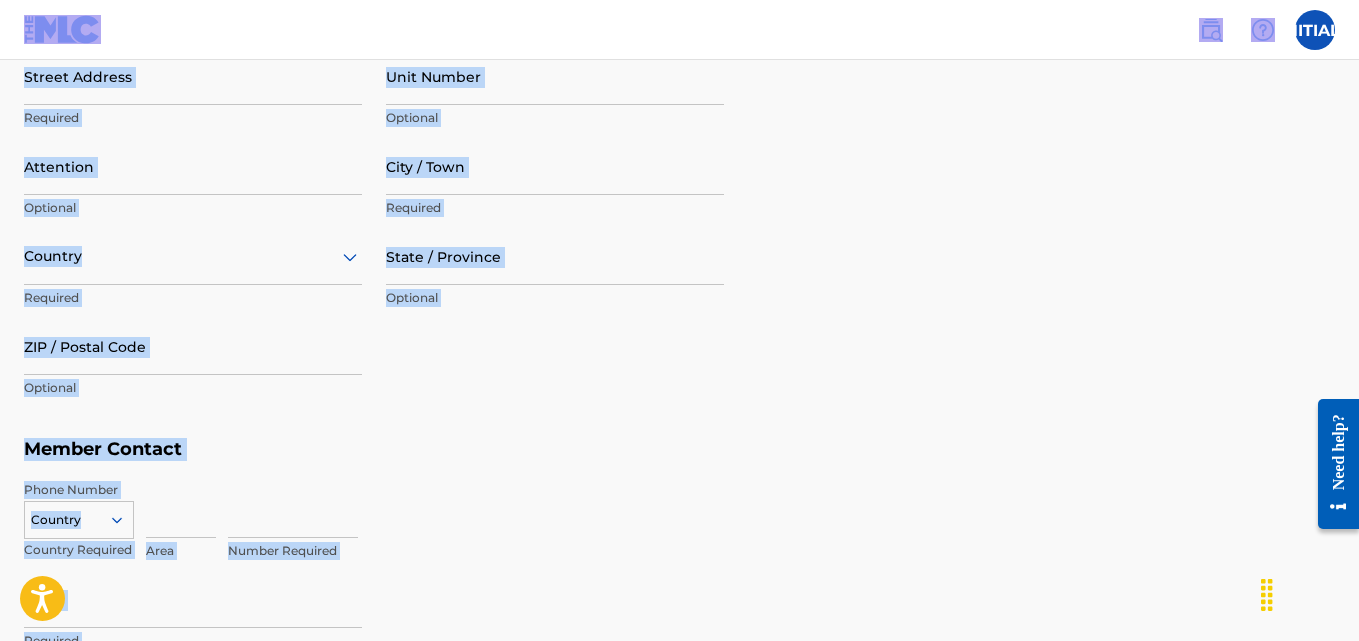 click on "Number Required" at bounding box center (781, 526) 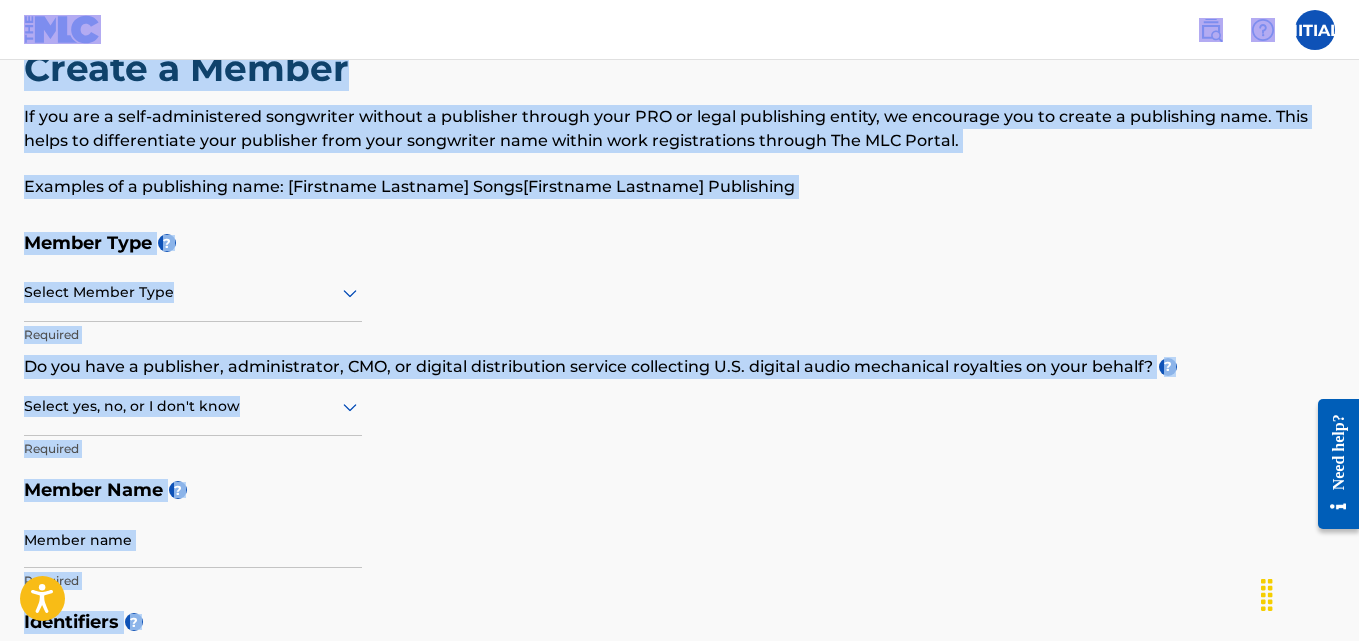 scroll, scrollTop: 0, scrollLeft: 0, axis: both 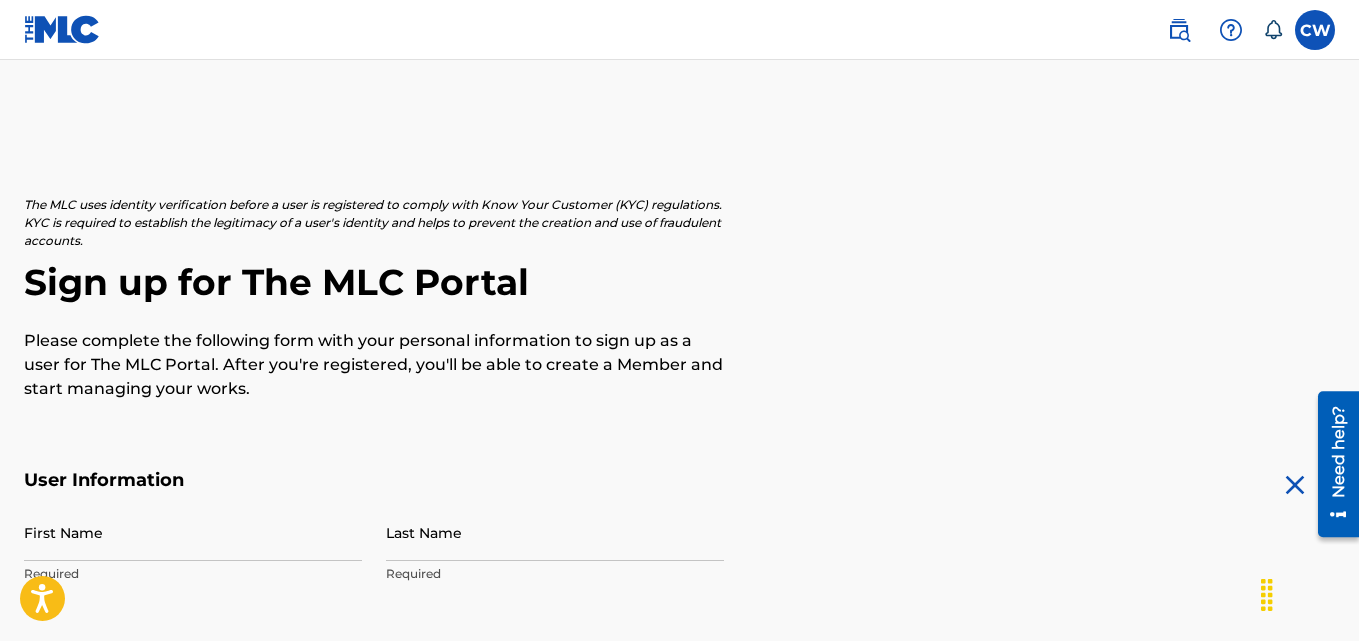 click at bounding box center (1315, 30) 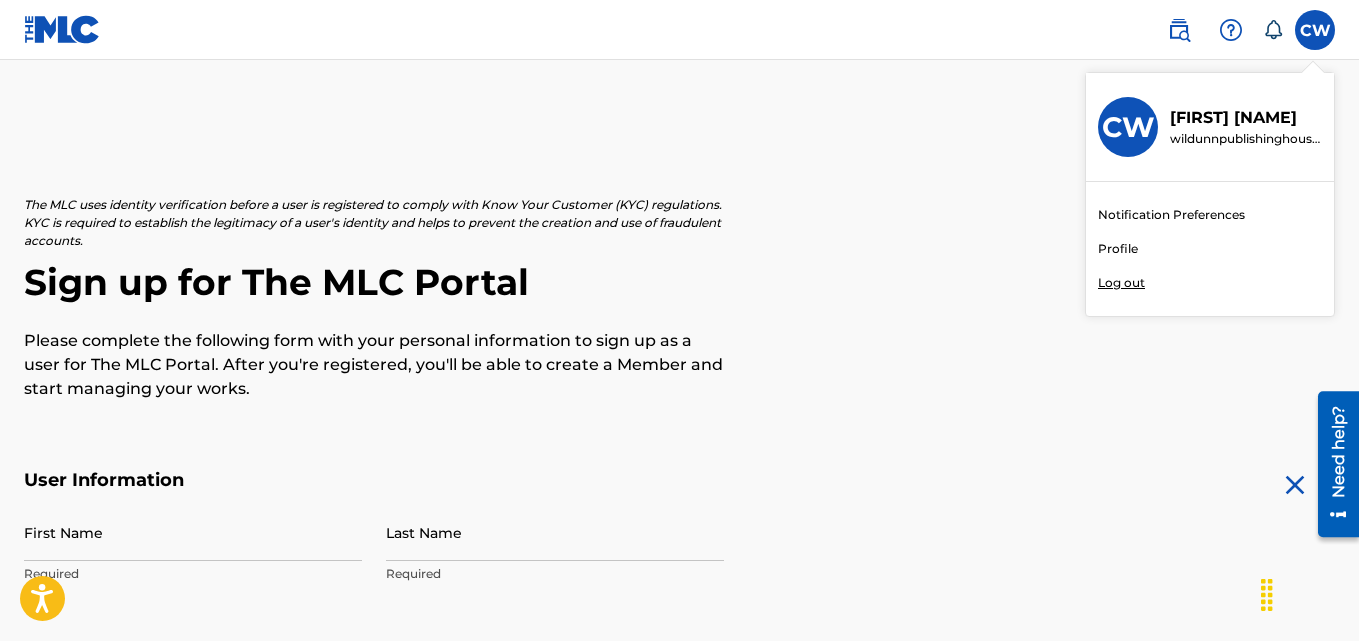 click on "Notification Preferences" at bounding box center [1171, 215] 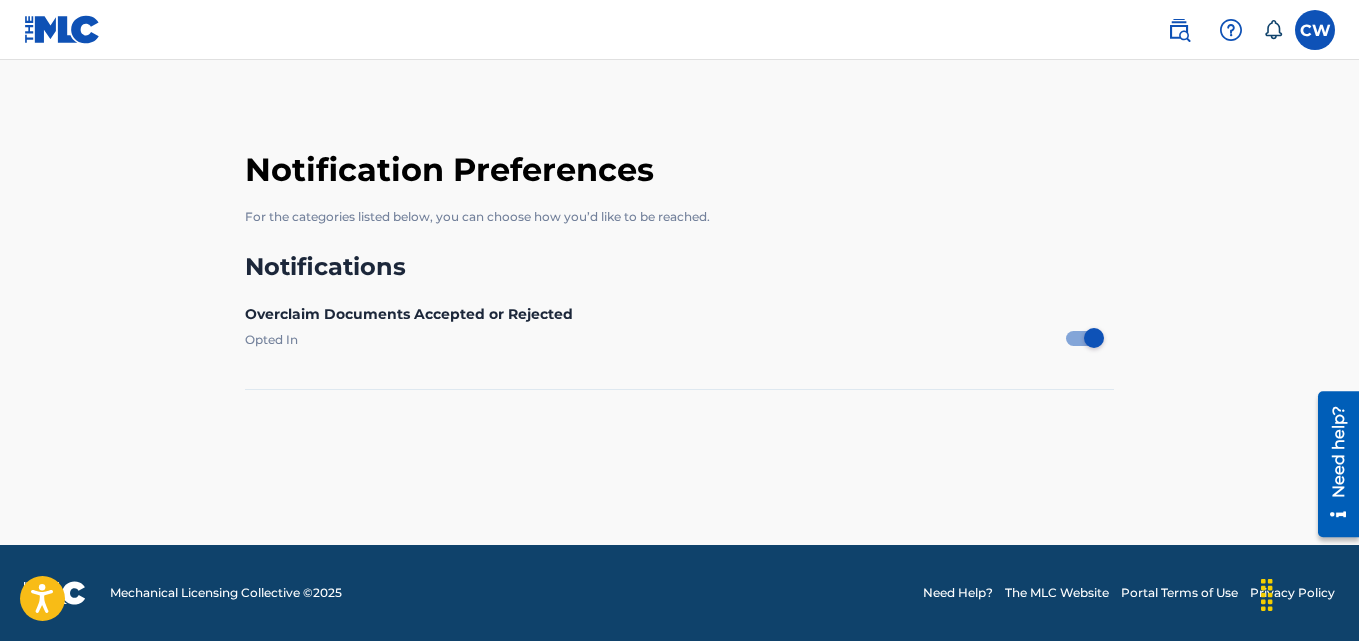 click at bounding box center [1179, 30] 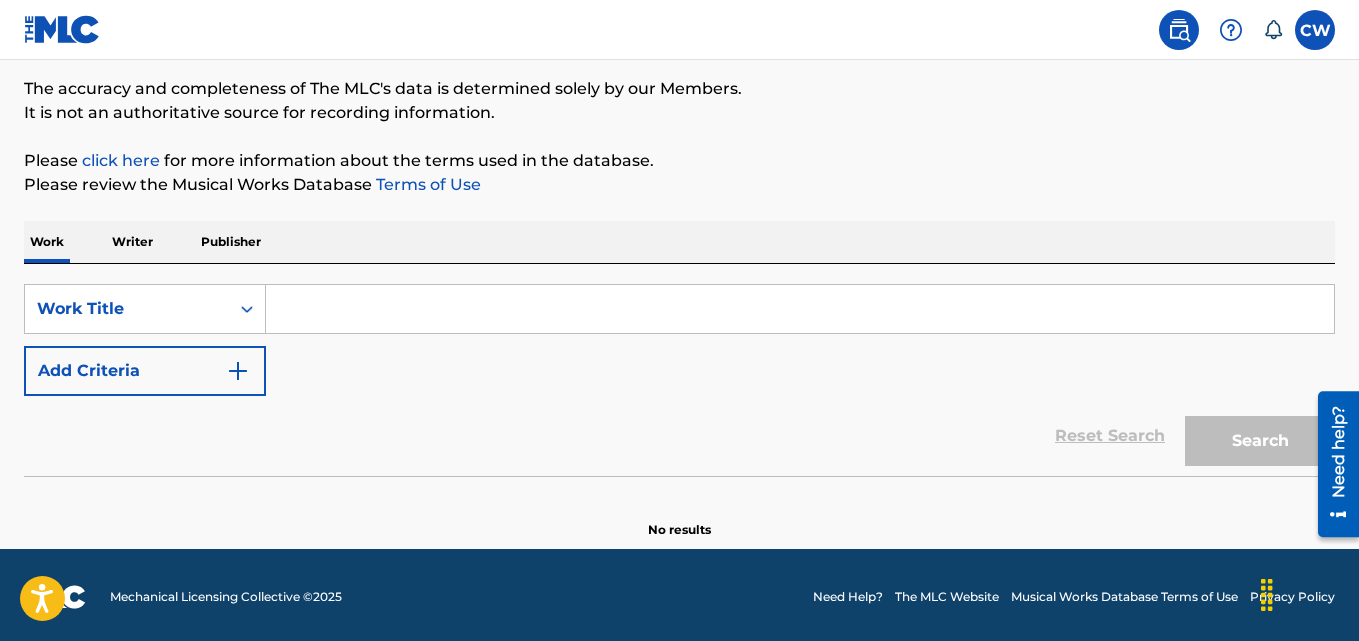 scroll, scrollTop: 165, scrollLeft: 0, axis: vertical 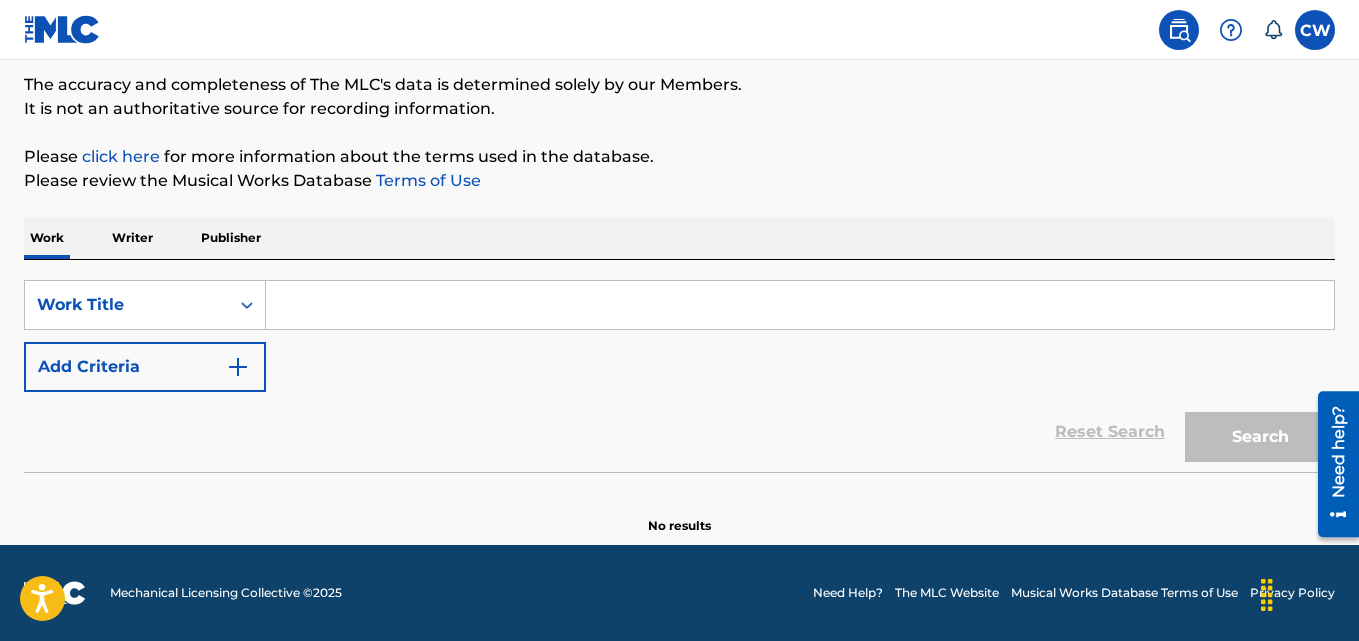 drag, startPoint x: 1364, startPoint y: 305, endPoint x: 43, endPoint y: 78, distance: 1340.3619 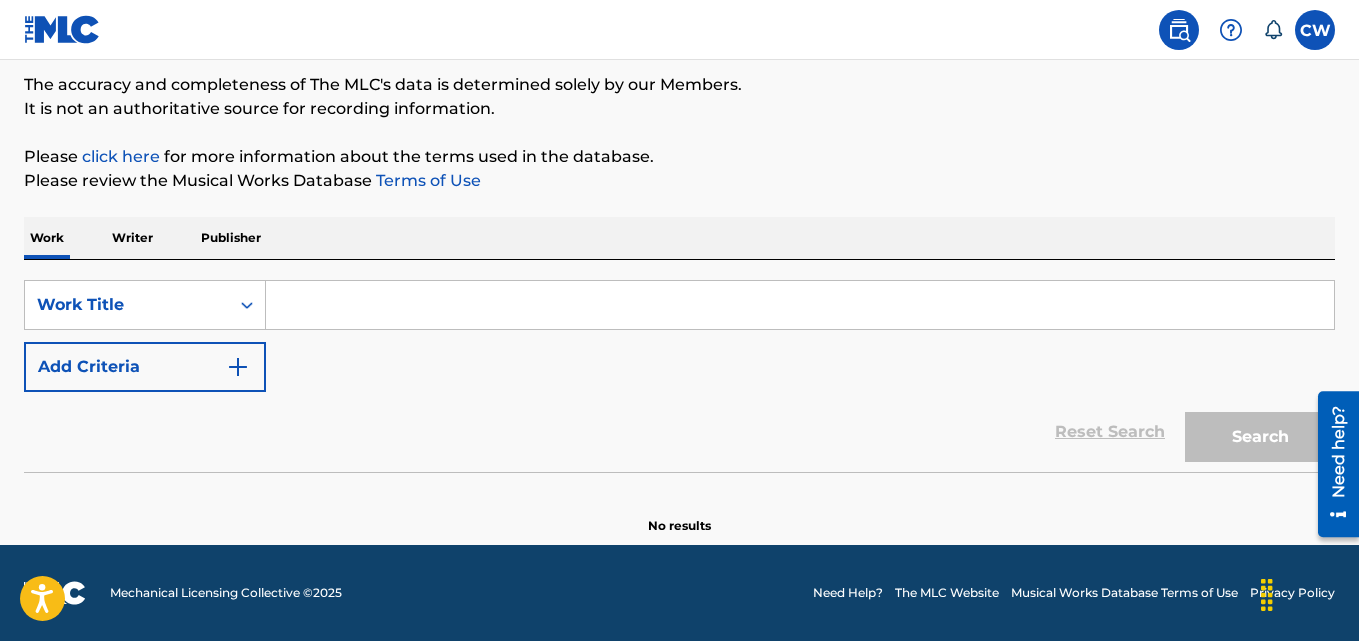 click on "click here" at bounding box center (121, 156) 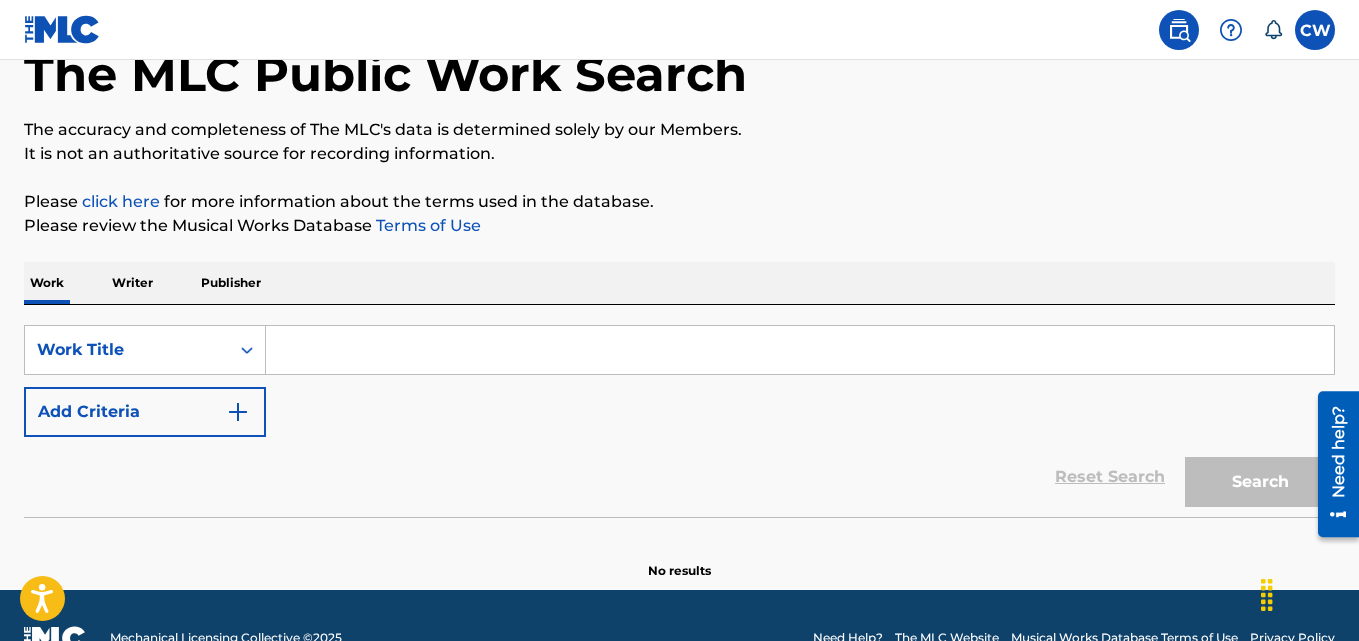 scroll, scrollTop: 0, scrollLeft: 0, axis: both 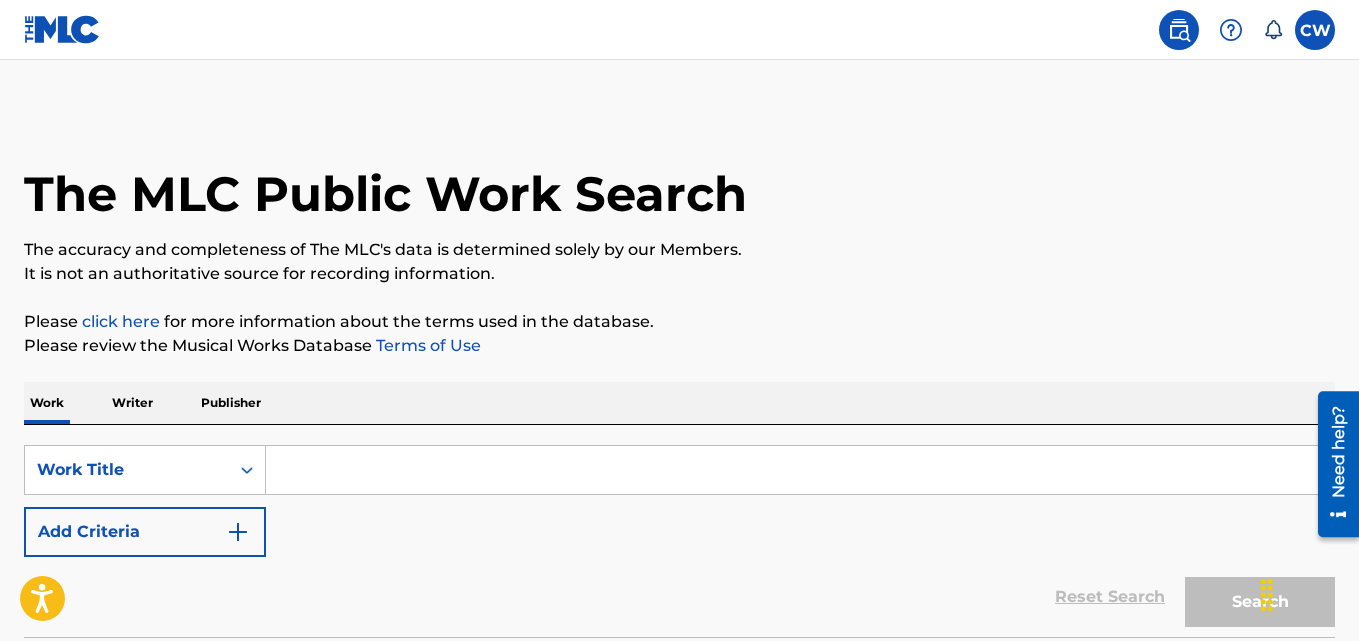 click 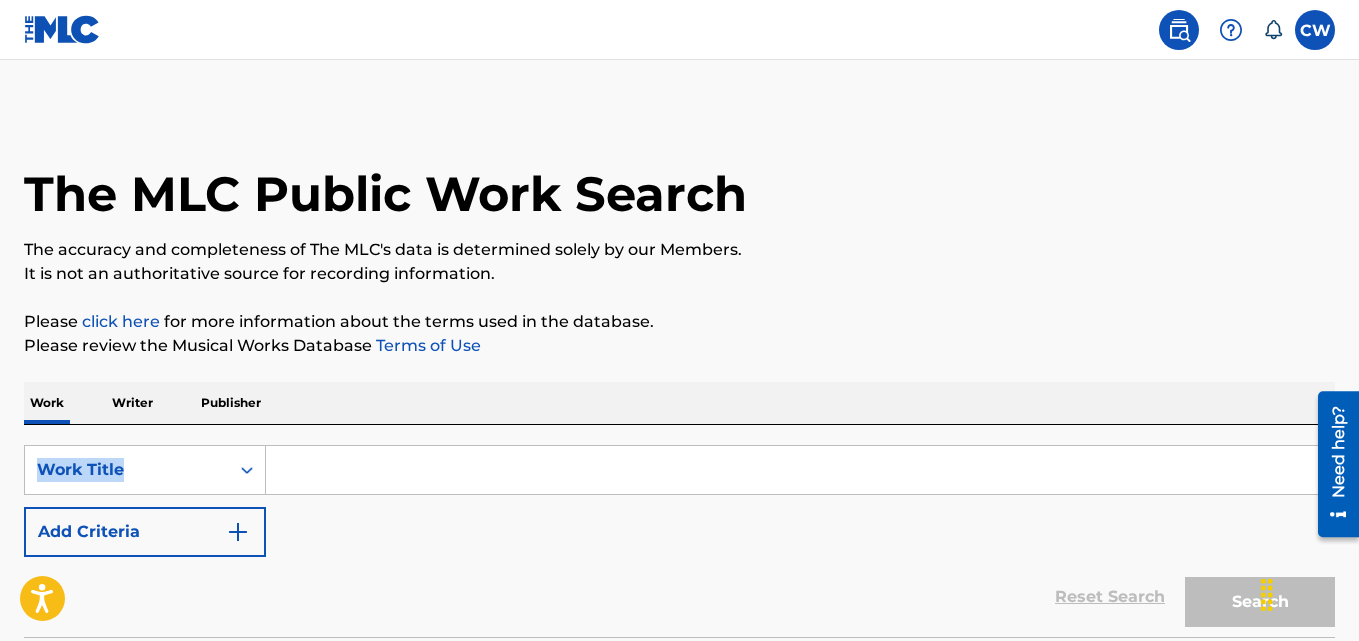 drag, startPoint x: 862, startPoint y: 449, endPoint x: 878, endPoint y: 387, distance: 64.03124 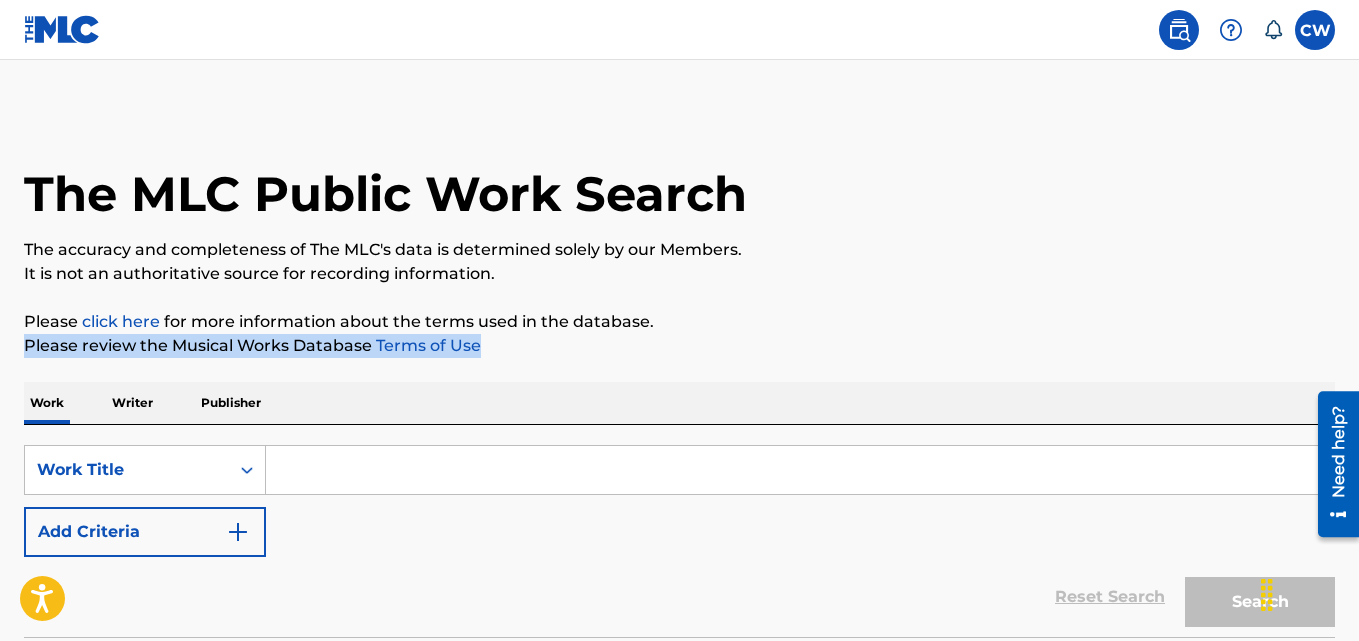drag, startPoint x: 878, startPoint y: 387, endPoint x: 926, endPoint y: 337, distance: 69.31089 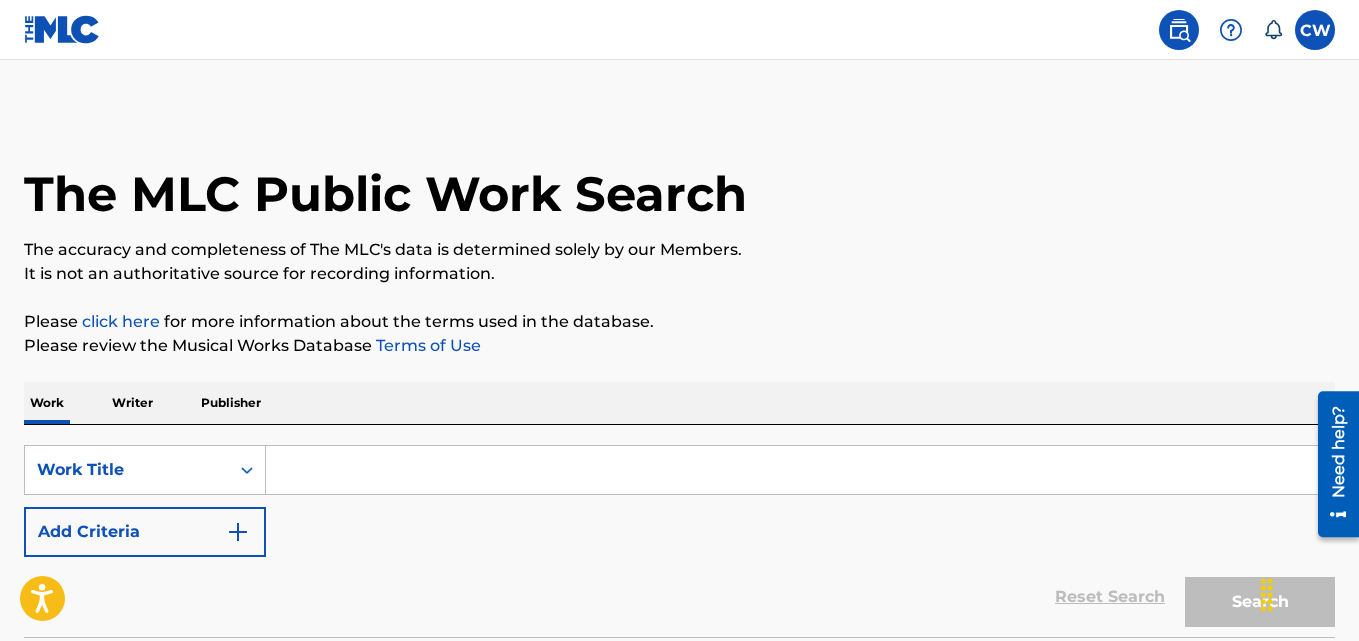 click on "Publisher" at bounding box center [231, 403] 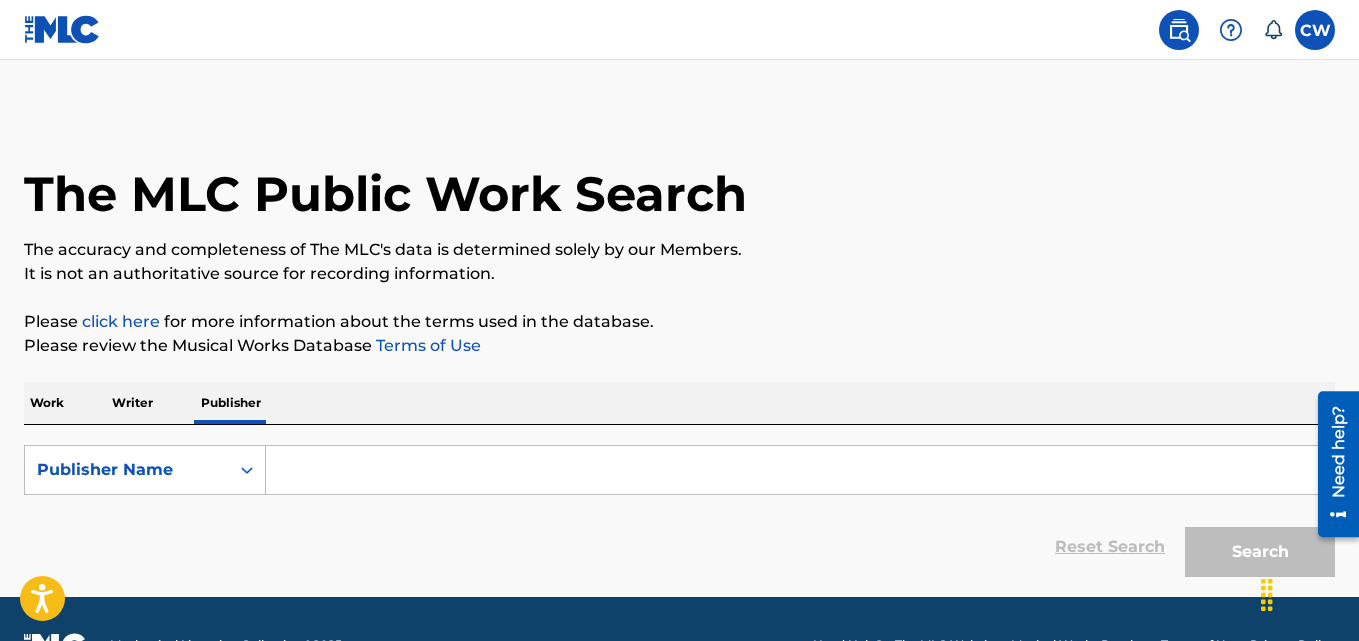 click at bounding box center (800, 470) 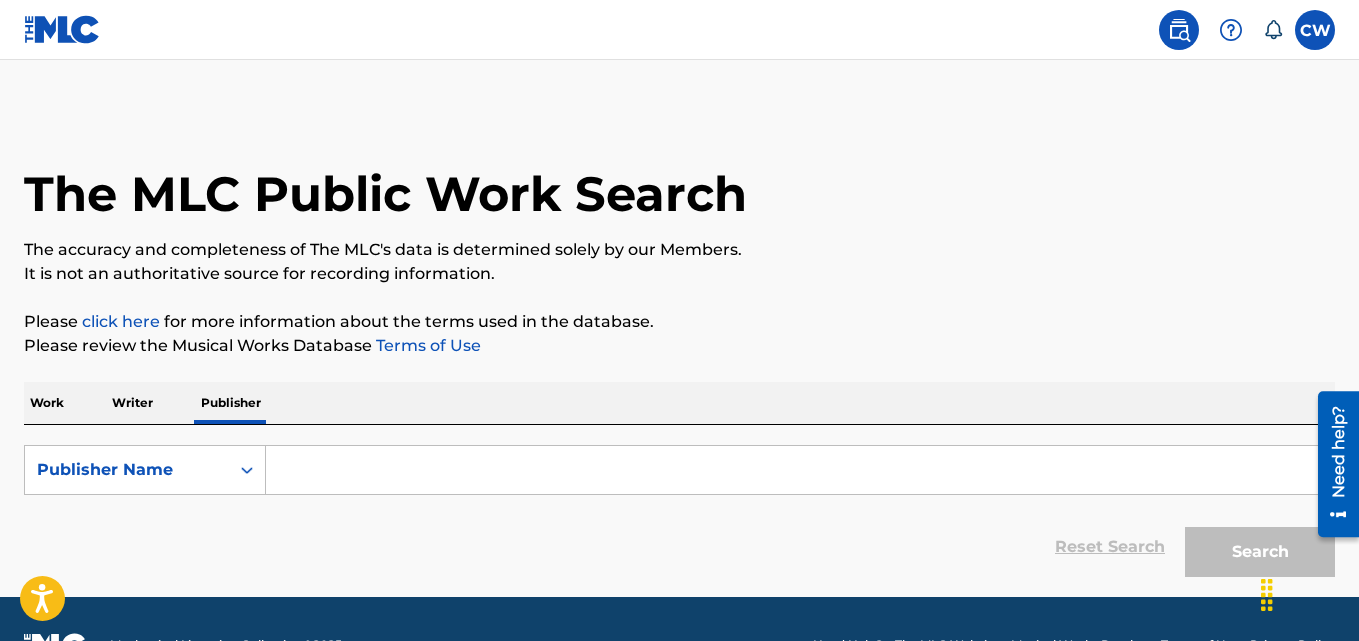 click at bounding box center [62, 29] 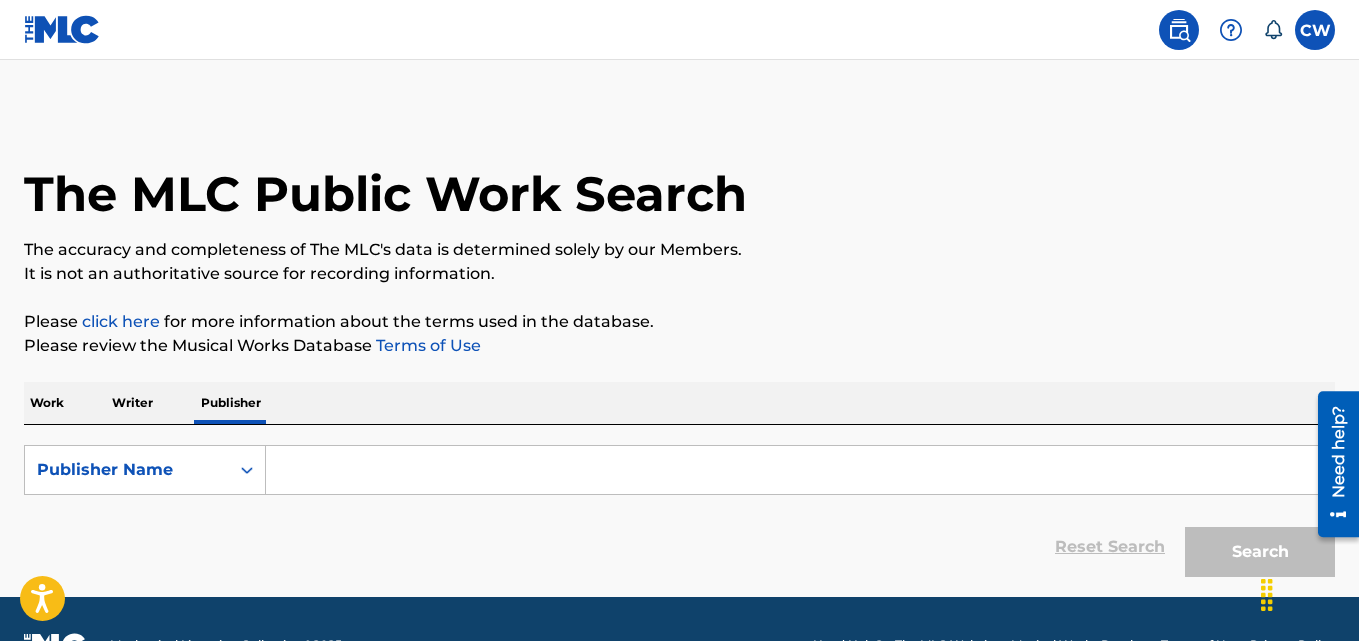 scroll, scrollTop: 52, scrollLeft: 0, axis: vertical 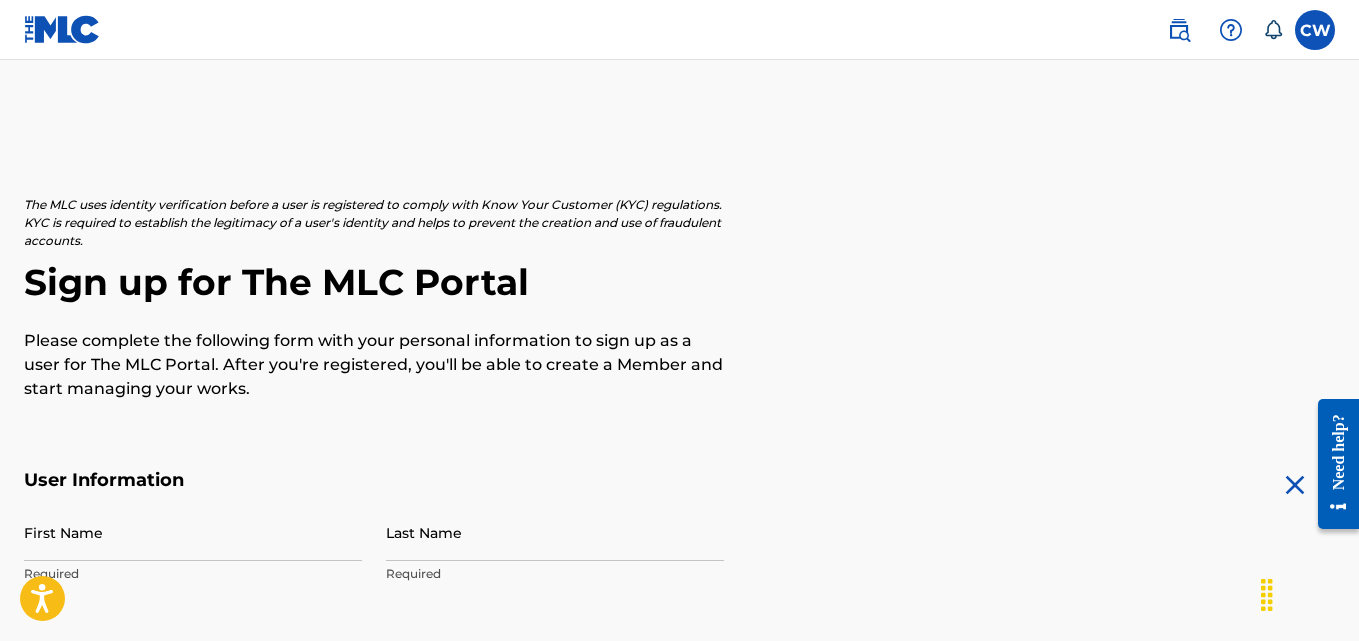drag, startPoint x: 0, startPoint y: 0, endPoint x: 1286, endPoint y: 298, distance: 1320.0758 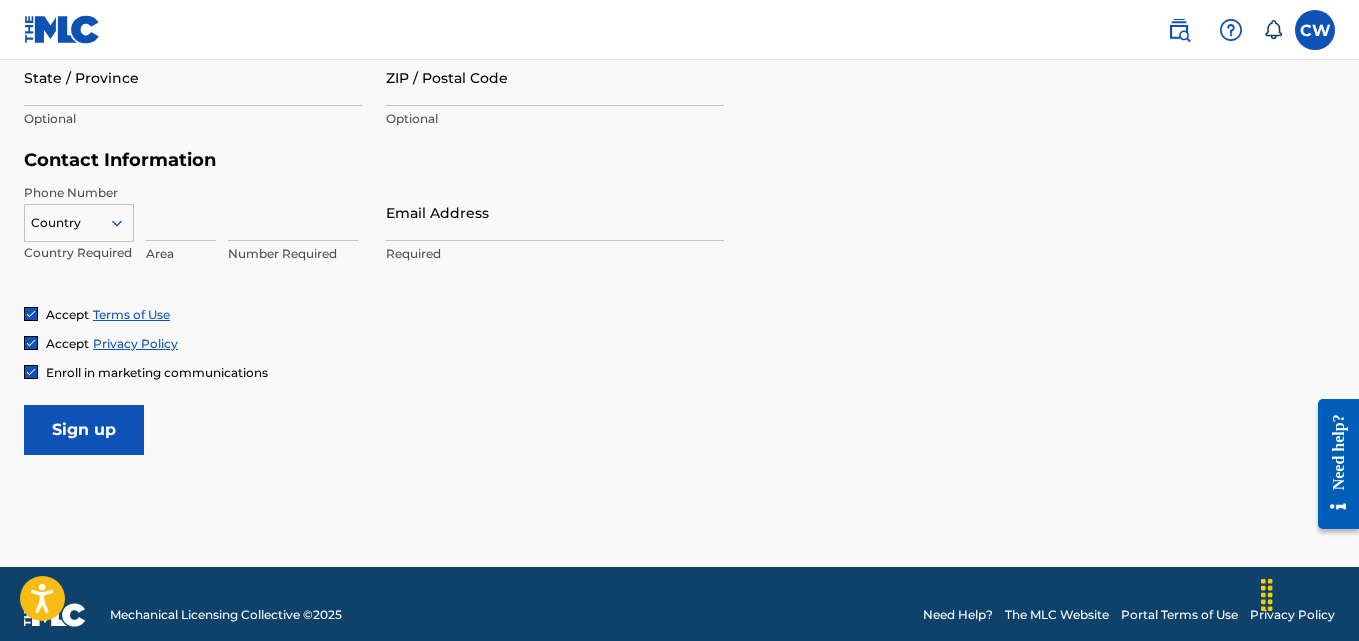 scroll, scrollTop: 923, scrollLeft: 0, axis: vertical 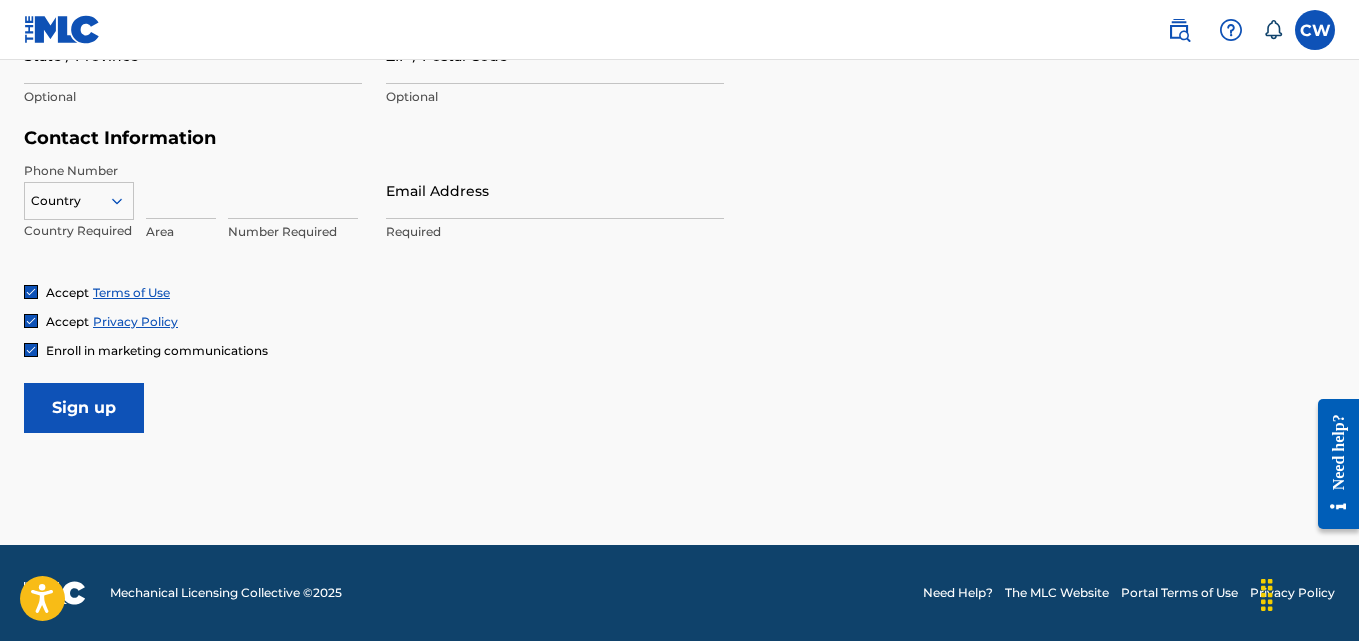 click on "The MLC Website" at bounding box center [1057, 593] 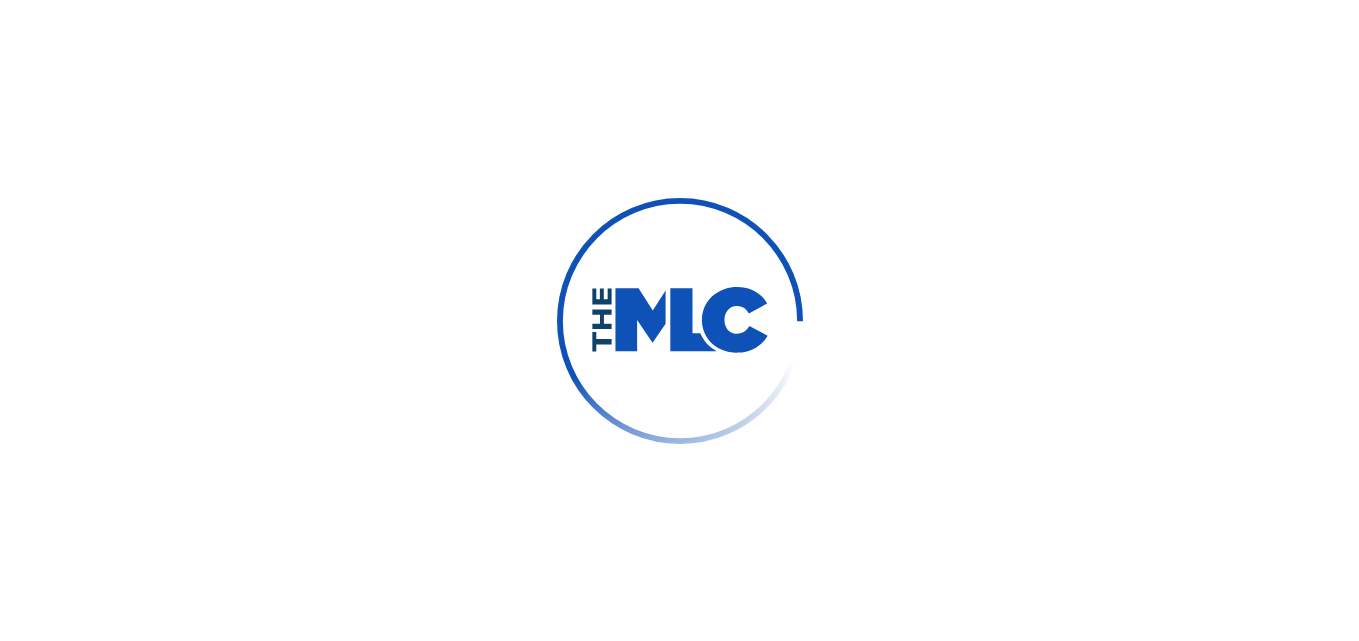 scroll, scrollTop: 0, scrollLeft: 0, axis: both 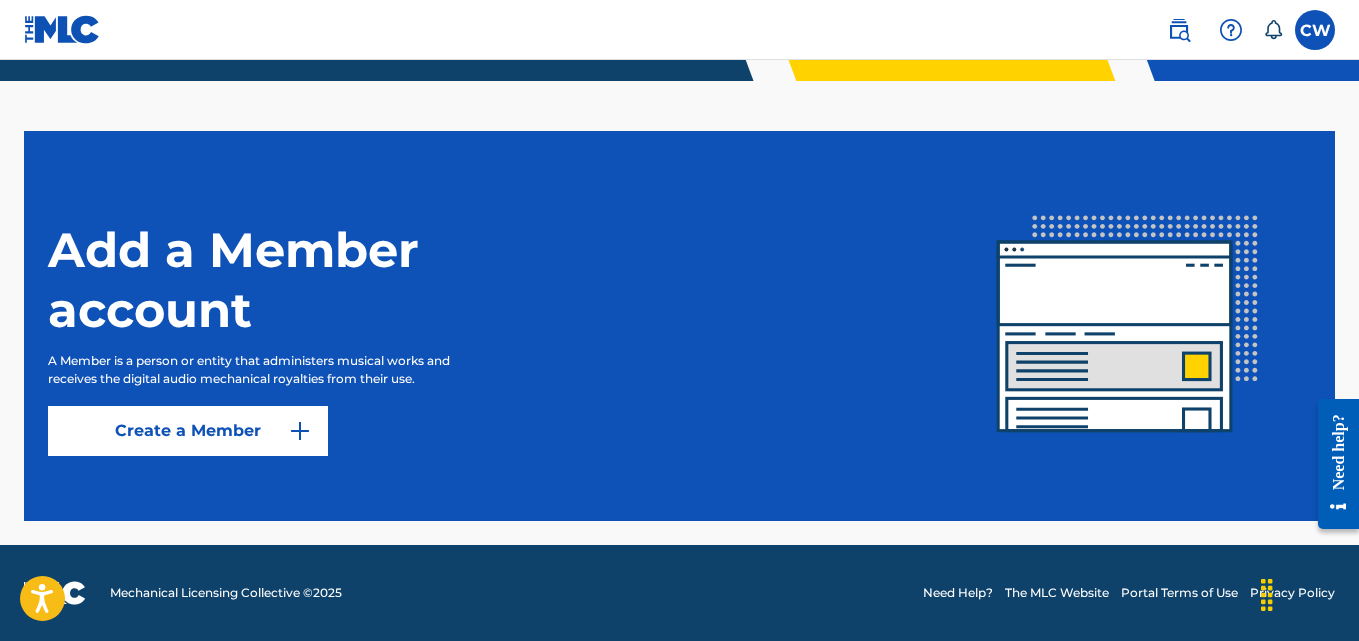 click at bounding box center (300, 431) 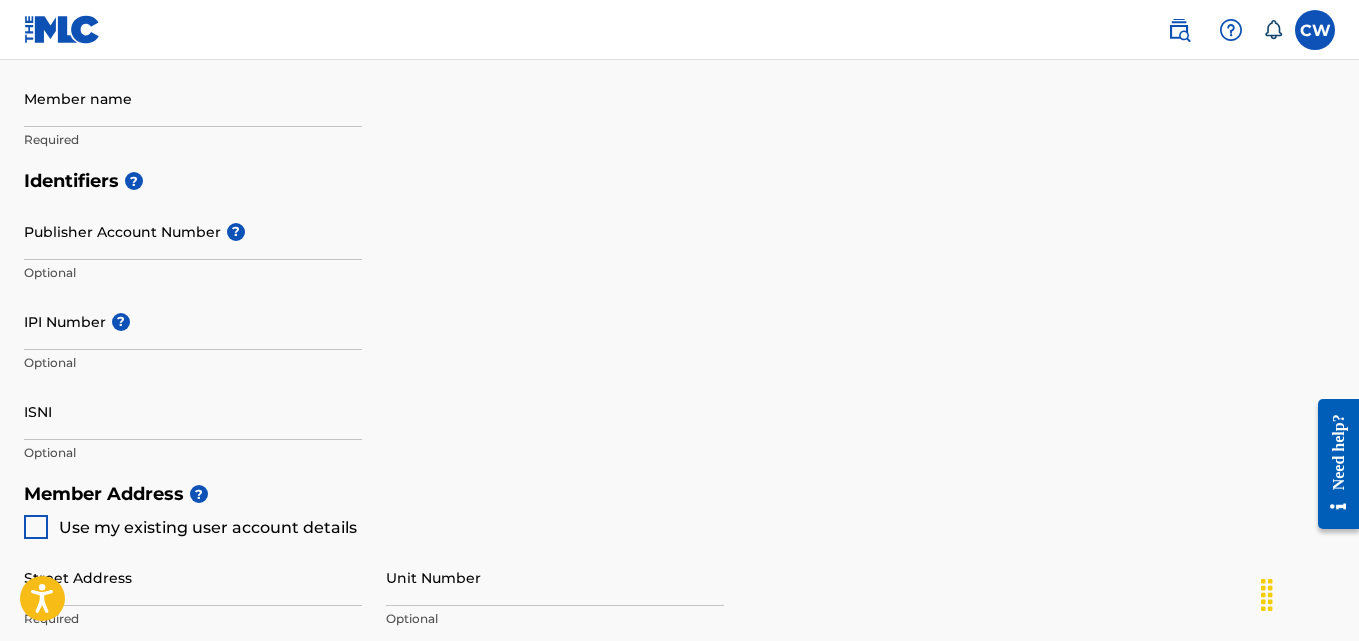 scroll, scrollTop: 0, scrollLeft: 0, axis: both 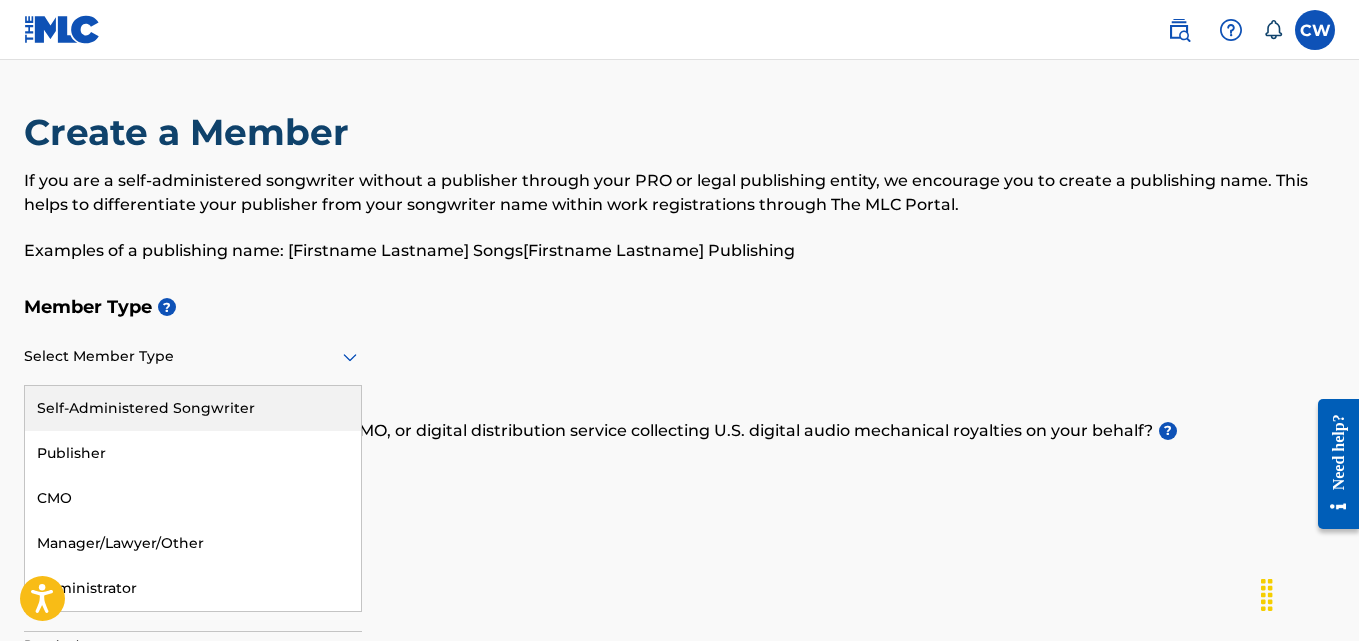 click 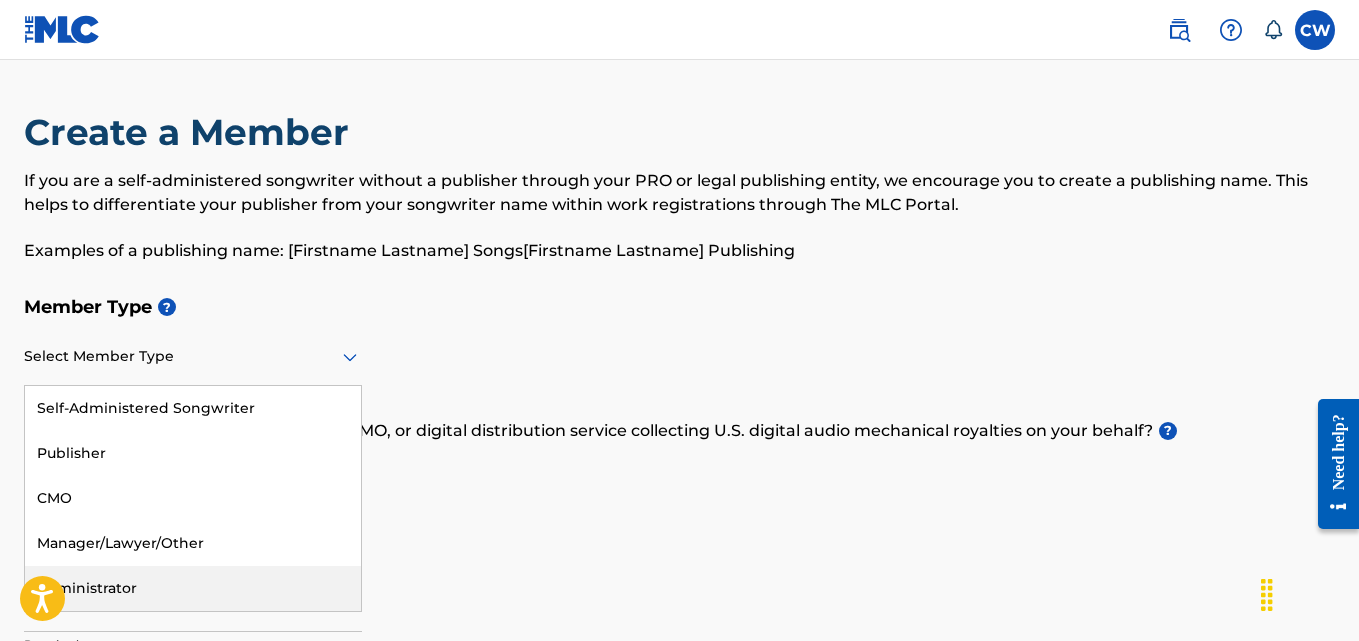 click on "Administrator" at bounding box center (193, 588) 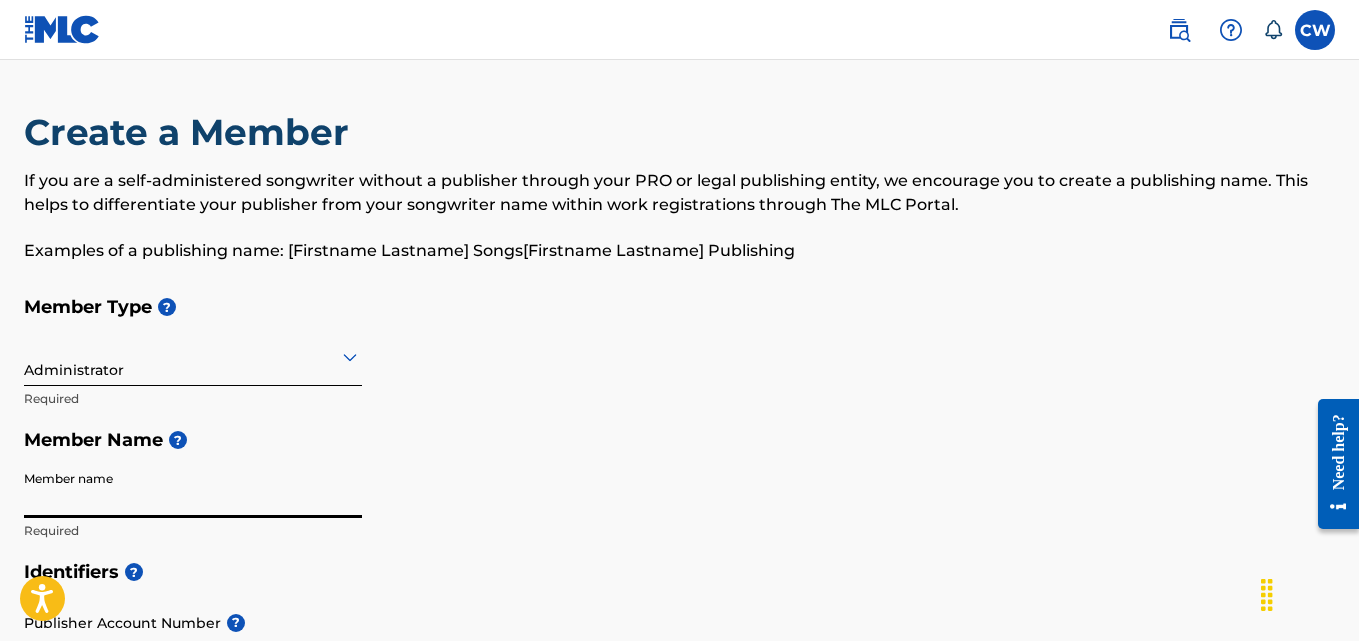 click on "Member name" at bounding box center (193, 489) 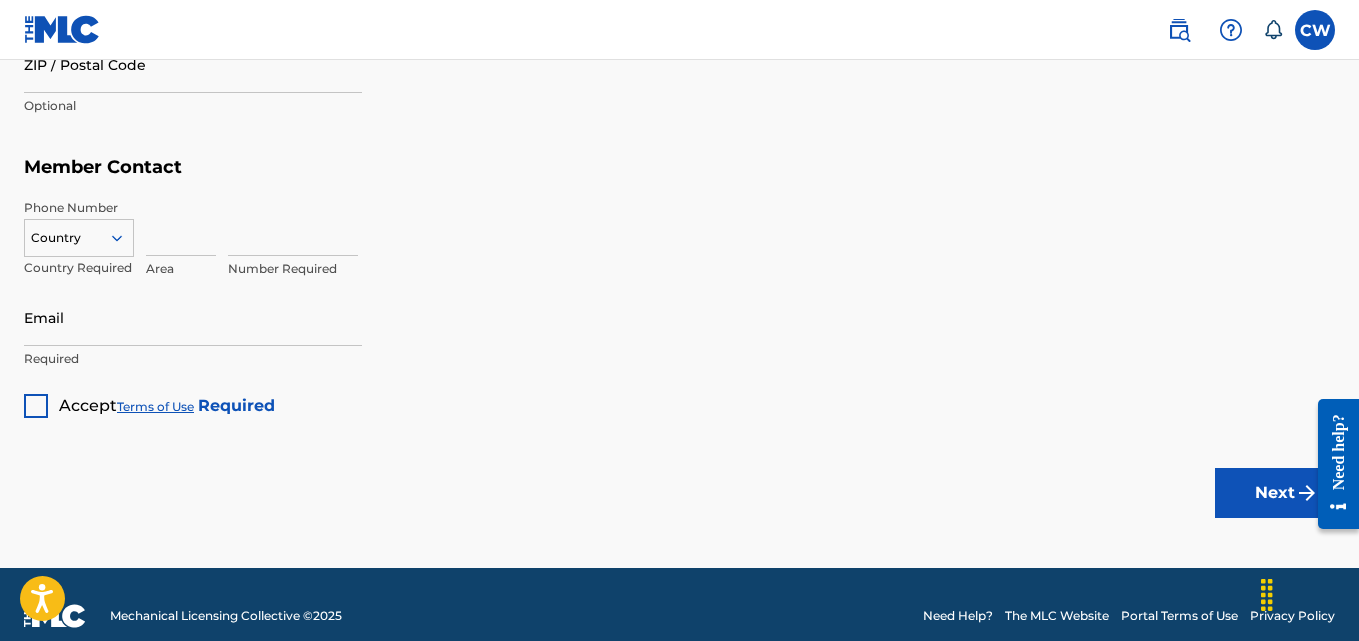 scroll, scrollTop: 1197, scrollLeft: 0, axis: vertical 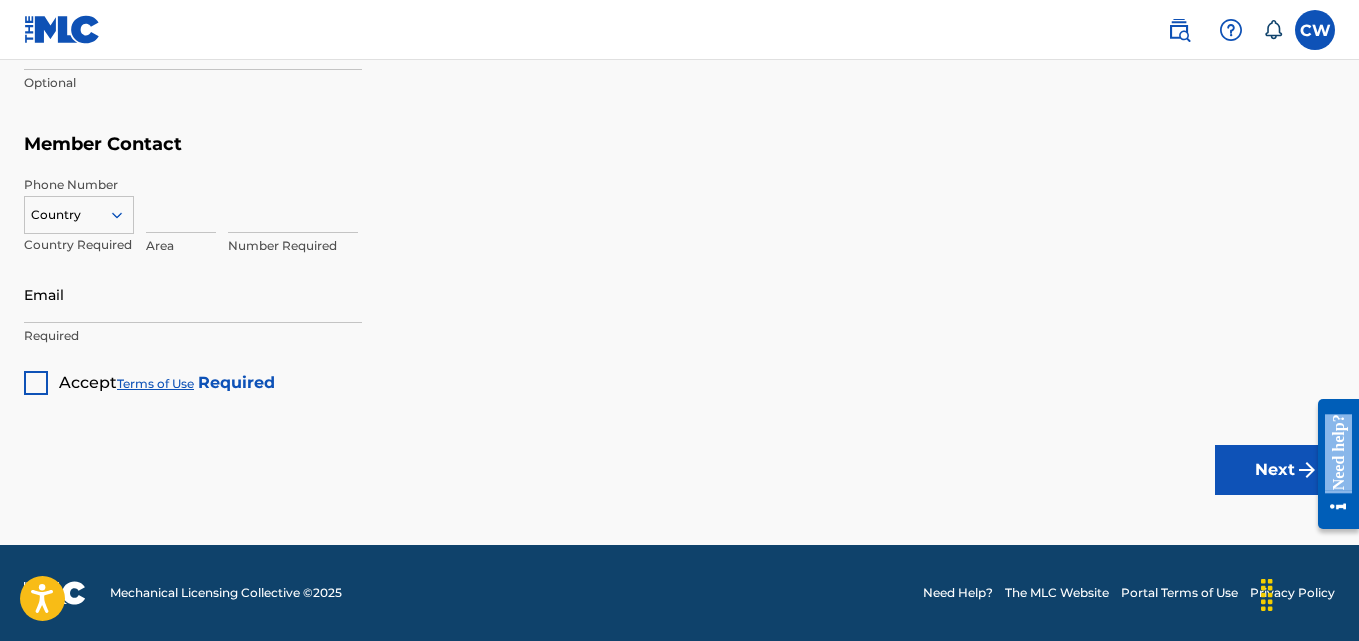 drag, startPoint x: 2667, startPoint y: 474, endPoint x: 1355, endPoint y: 422, distance: 1313.03 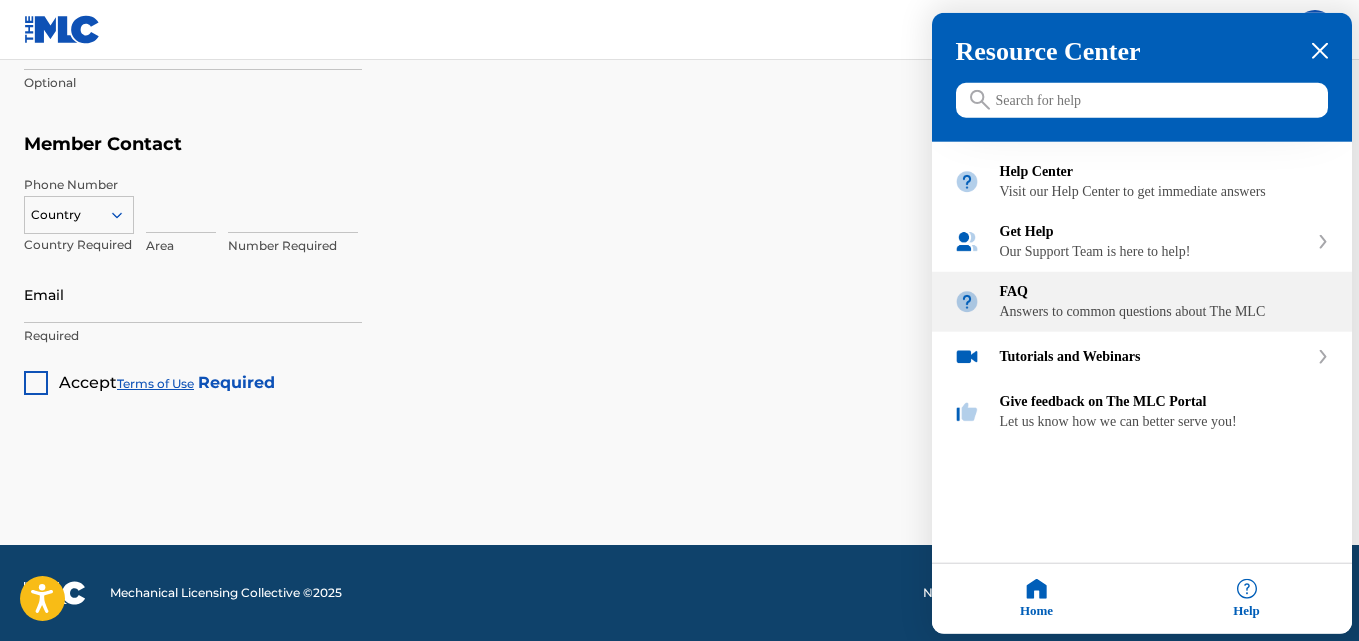 drag, startPoint x: 52, startPoint y: 39, endPoint x: 1011, endPoint y: 332, distance: 1002.76117 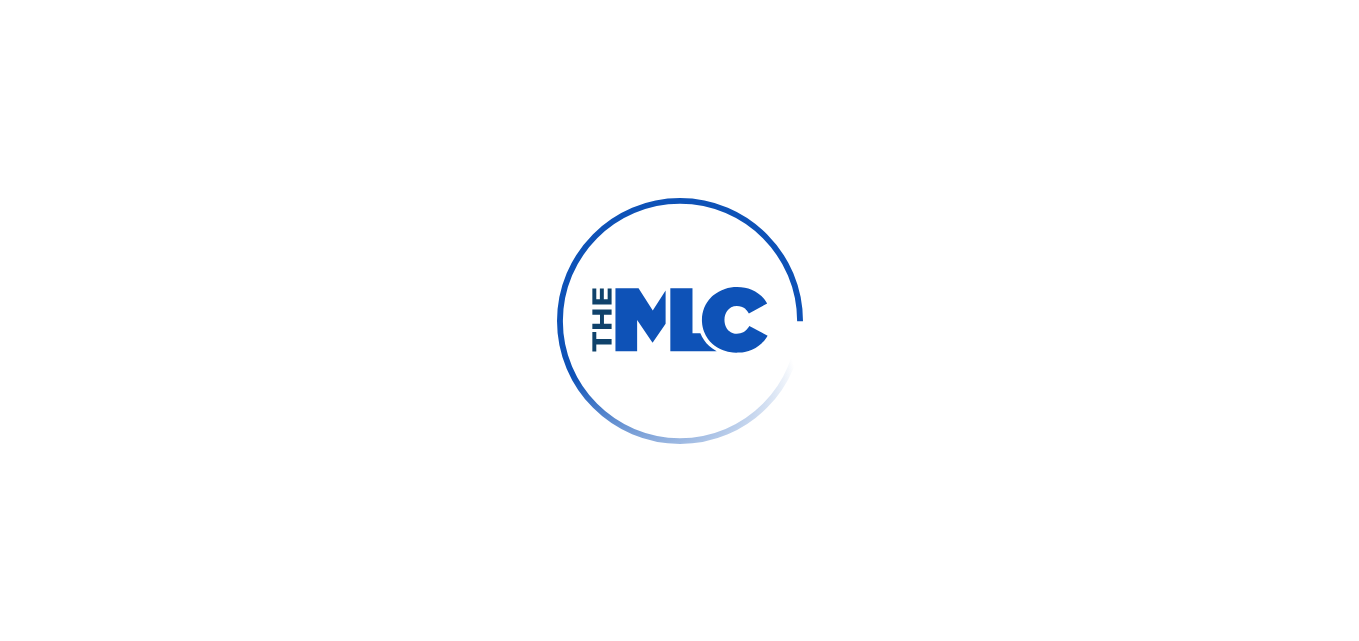 scroll, scrollTop: 0, scrollLeft: 0, axis: both 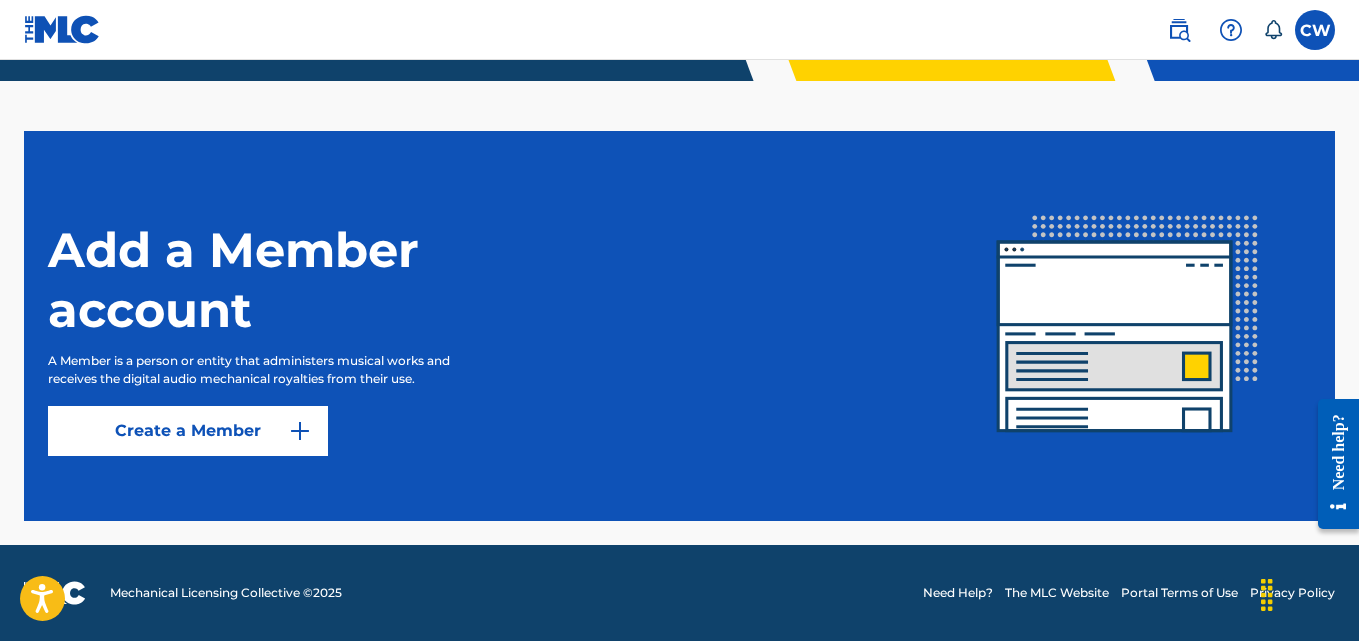 click on "Create a Member" at bounding box center (188, 431) 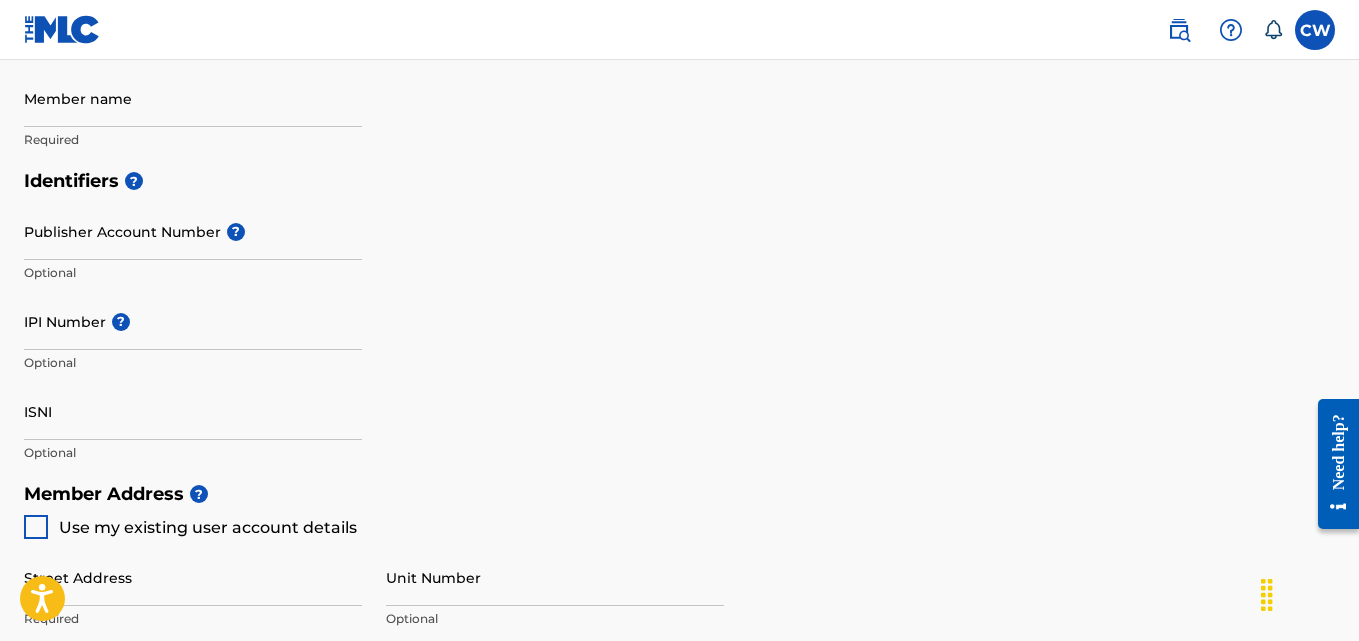 scroll, scrollTop: 0, scrollLeft: 0, axis: both 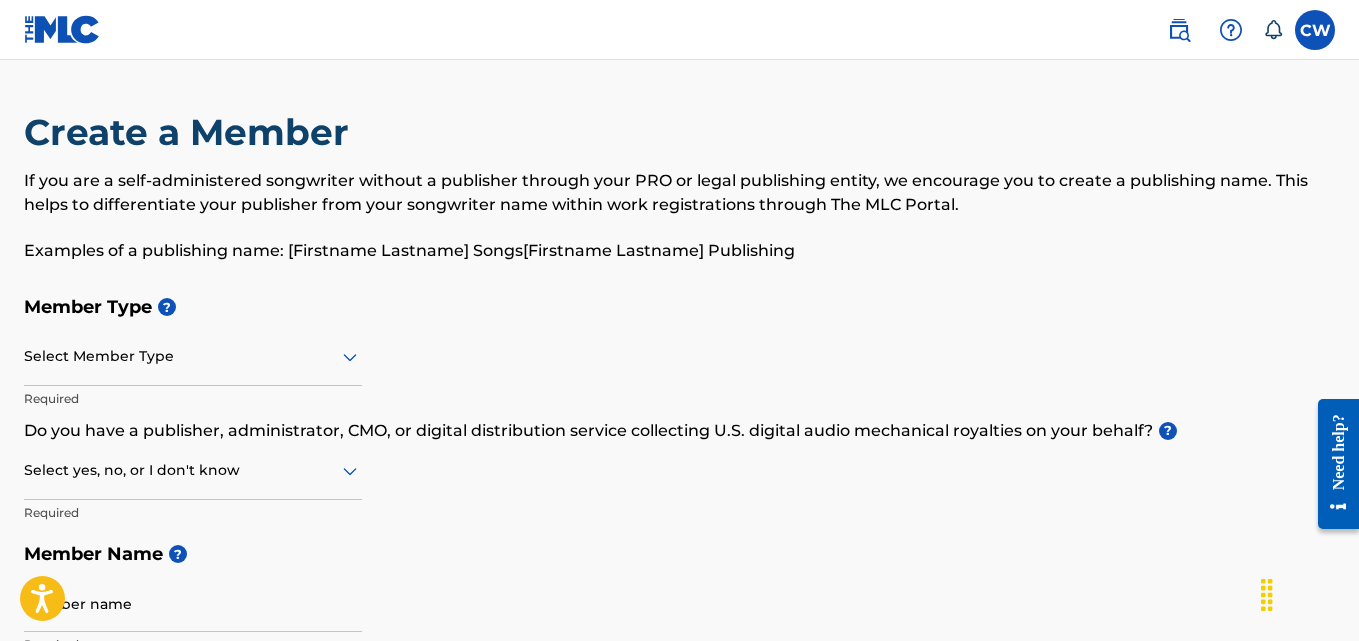 click at bounding box center [193, 356] 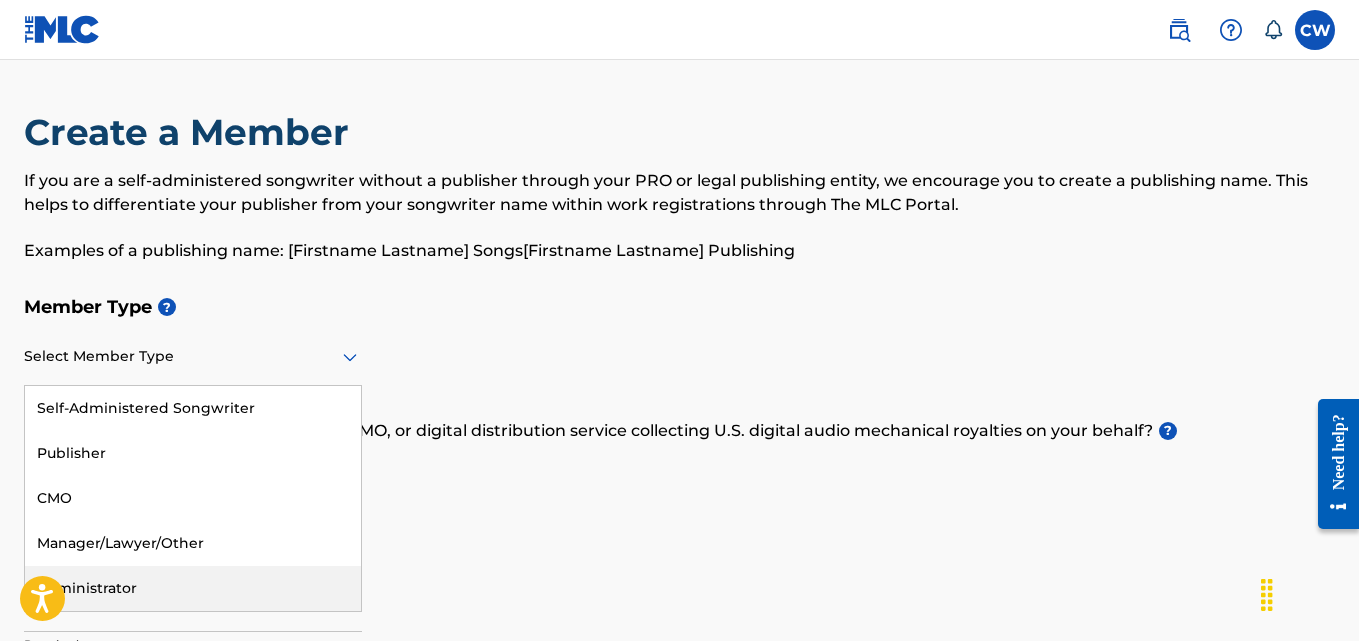click on "Administrator" at bounding box center (193, 588) 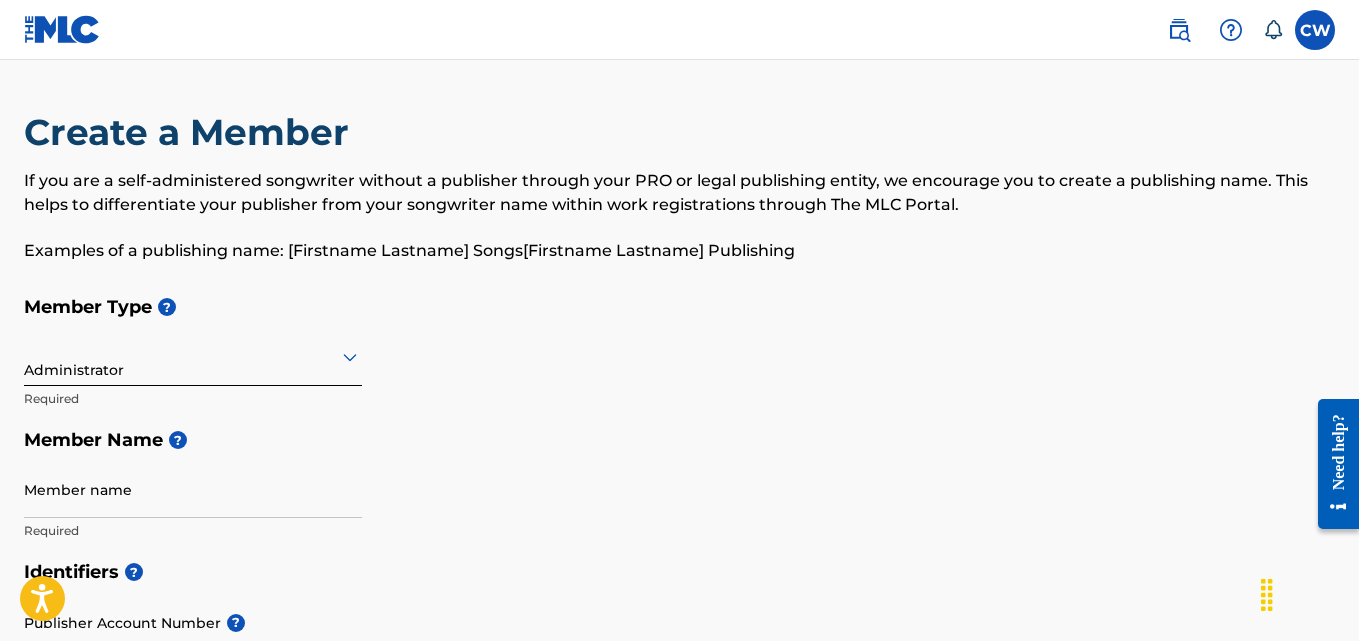 click 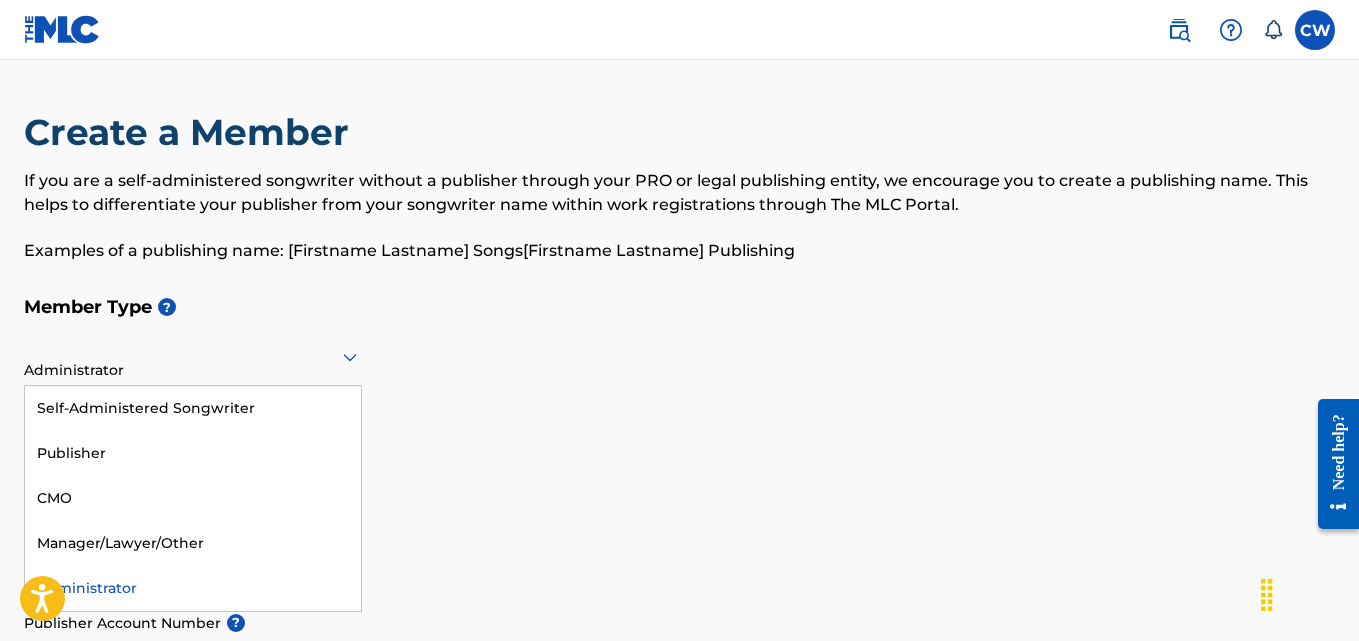 click on "Administrator" at bounding box center [193, 588] 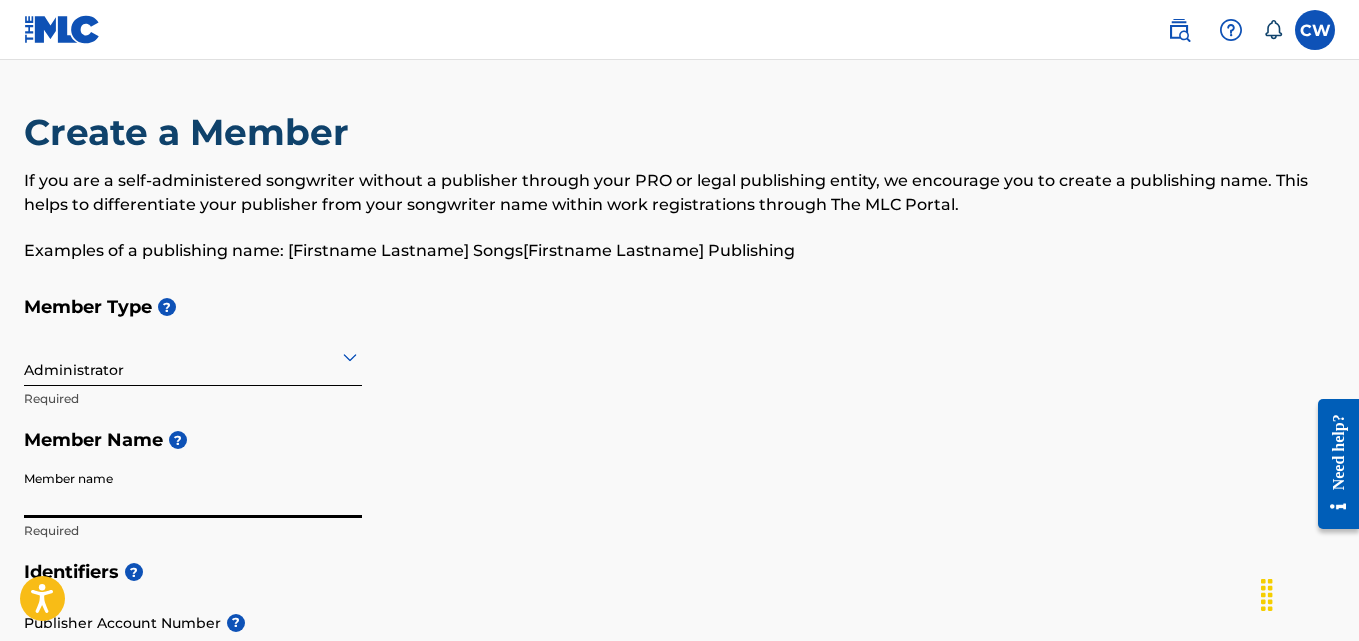 click on "Member name" at bounding box center (193, 489) 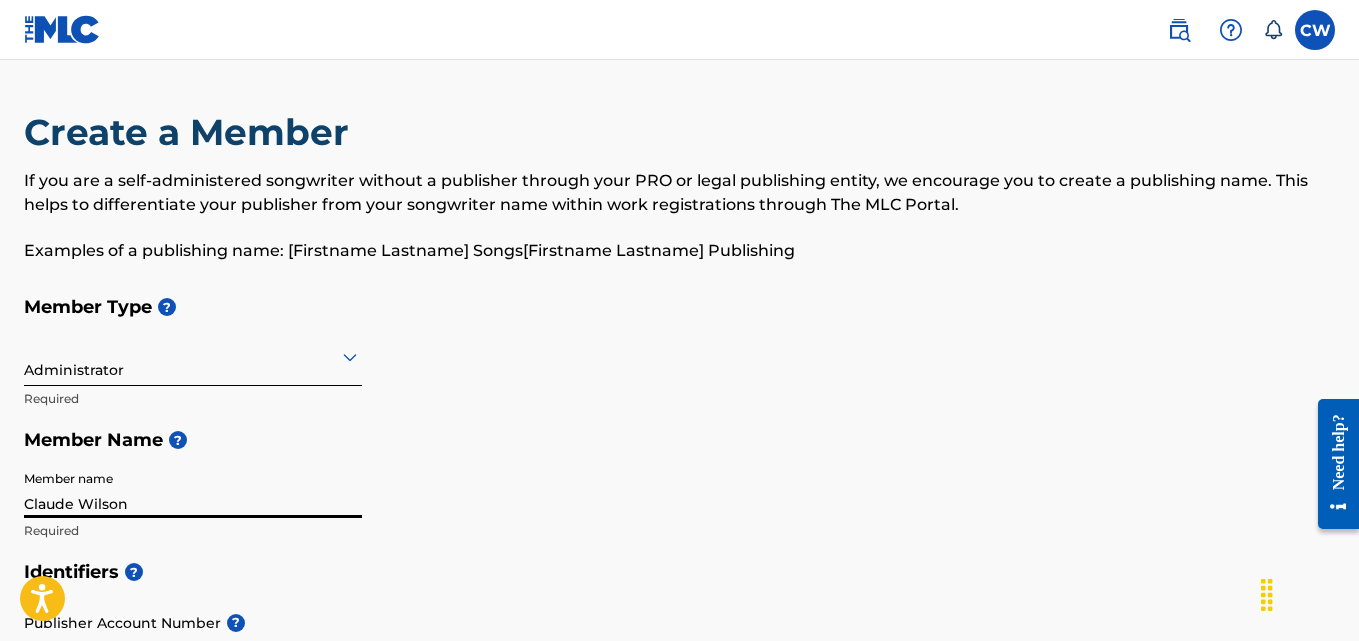 type on "[NUMBER] [STREET]" 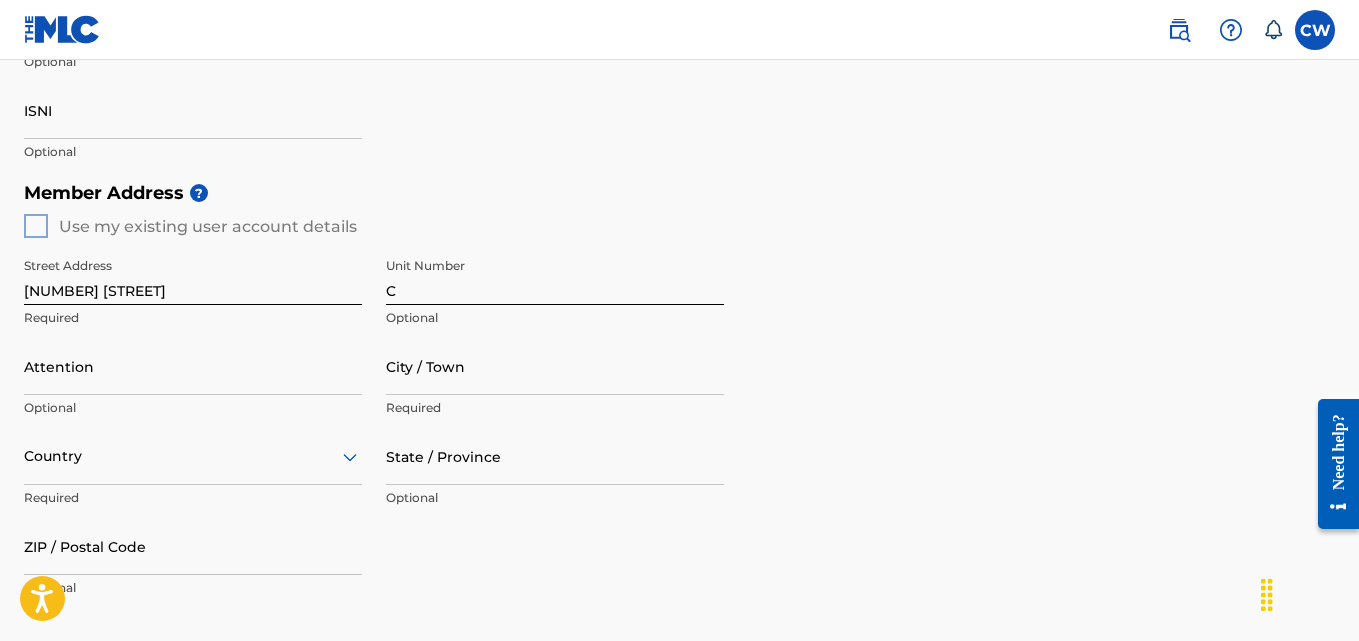 scroll, scrollTop: 694, scrollLeft: 0, axis: vertical 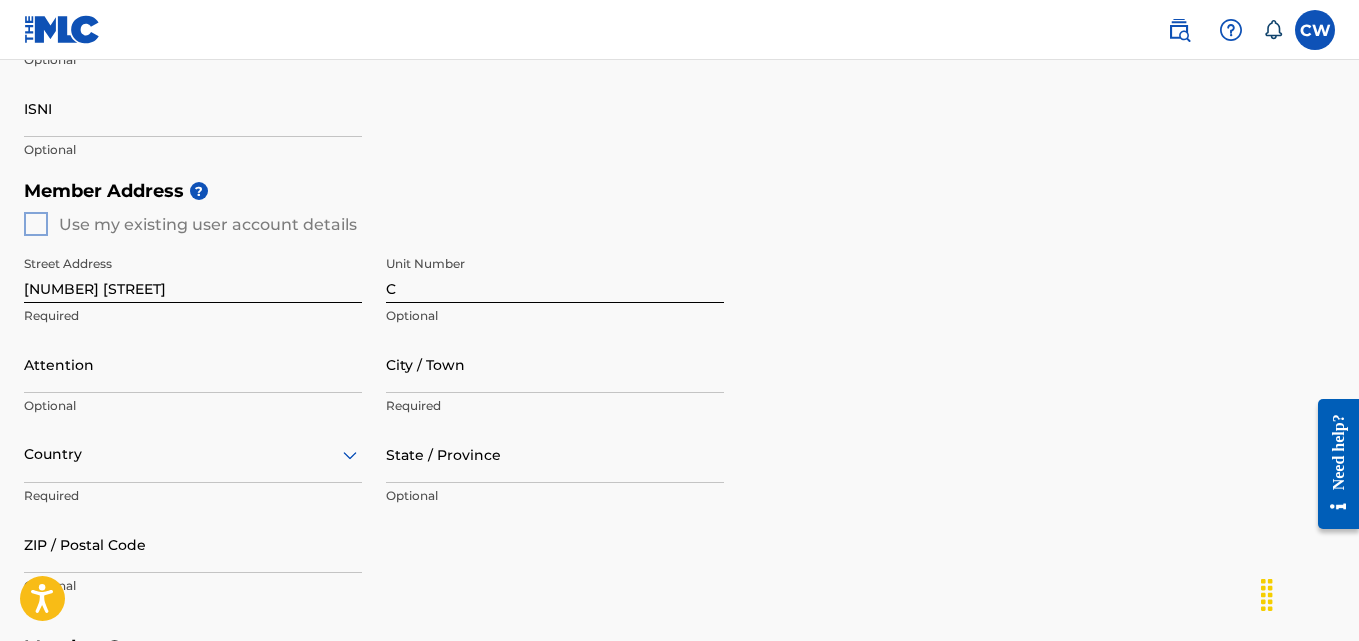 click on "Member Address ? Use my existing user account details Street Address [NUMBER] [STREET] Required Unit Number [UNIT] Optional Attention Required City / Town Required Country Required State / Province Optional ZIP / Postal Code Optional" at bounding box center (679, 398) 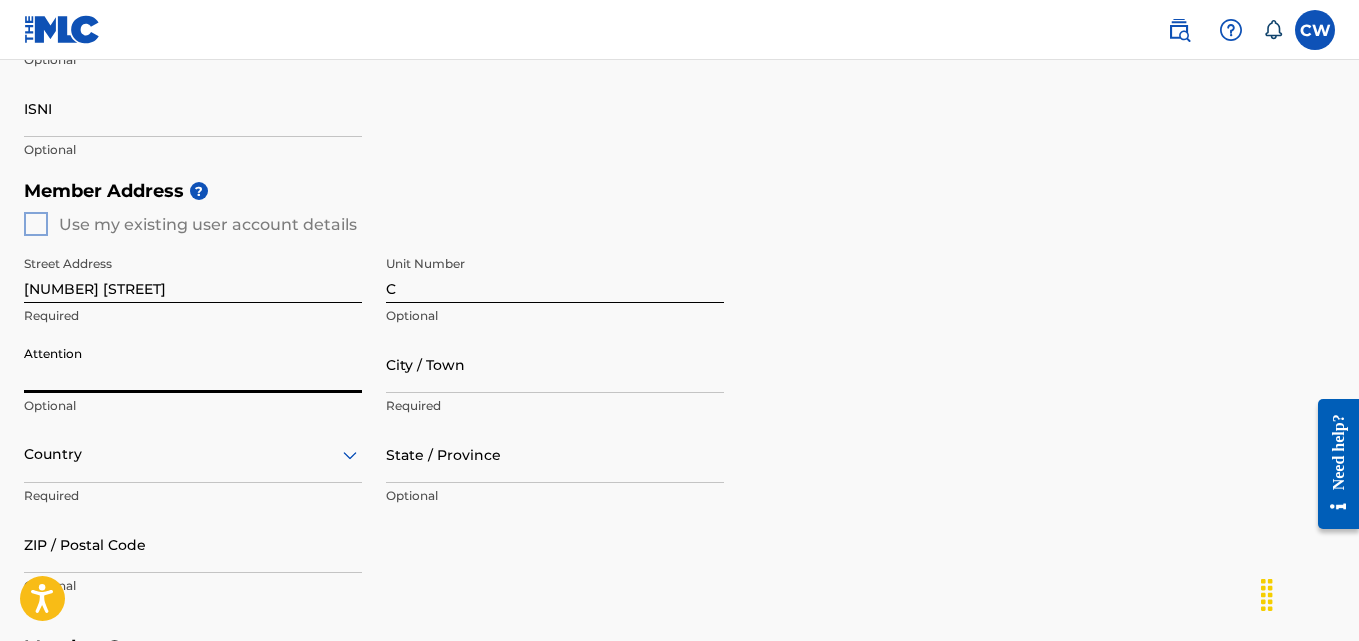 click on "Attention" at bounding box center (193, 364) 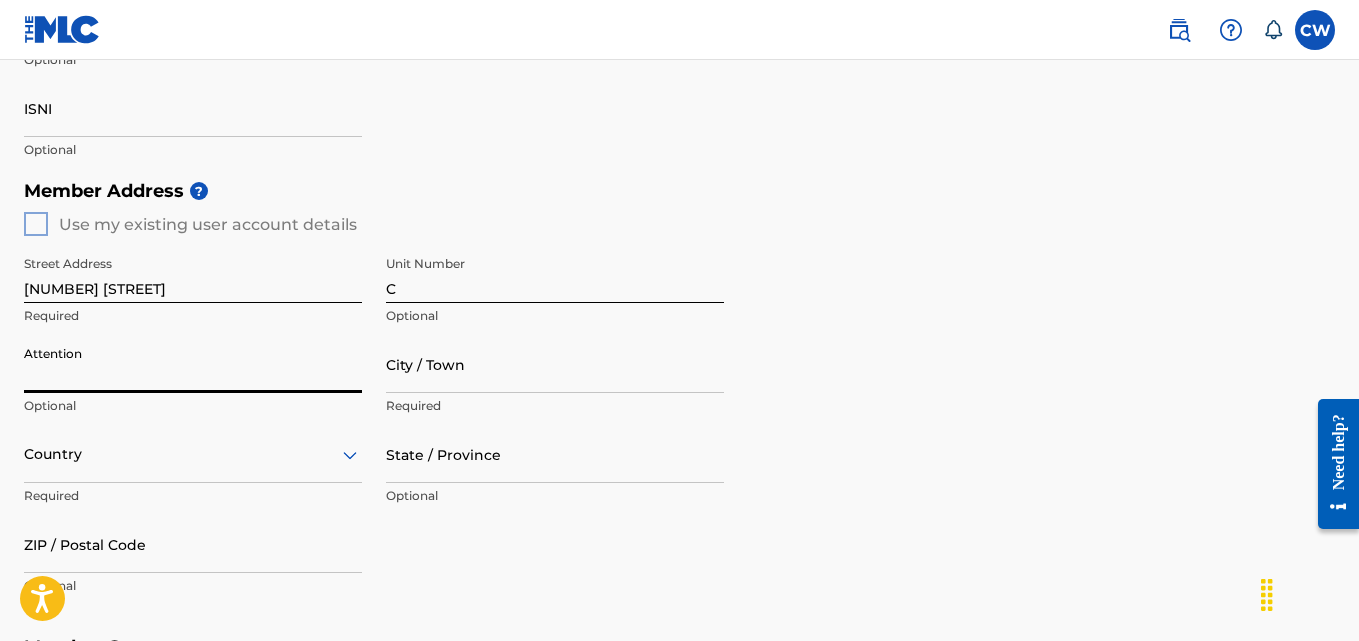 drag, startPoint x: 318, startPoint y: 369, endPoint x: 204, endPoint y: 357, distance: 114.62984 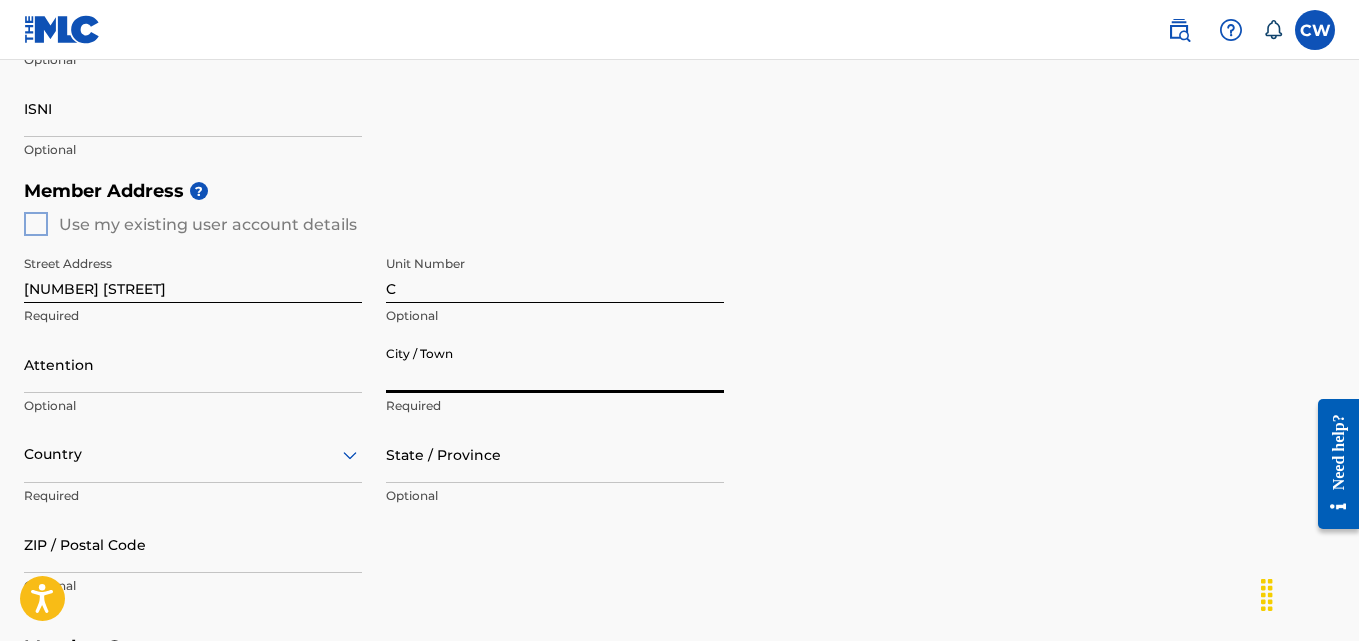type on "[CITY]" 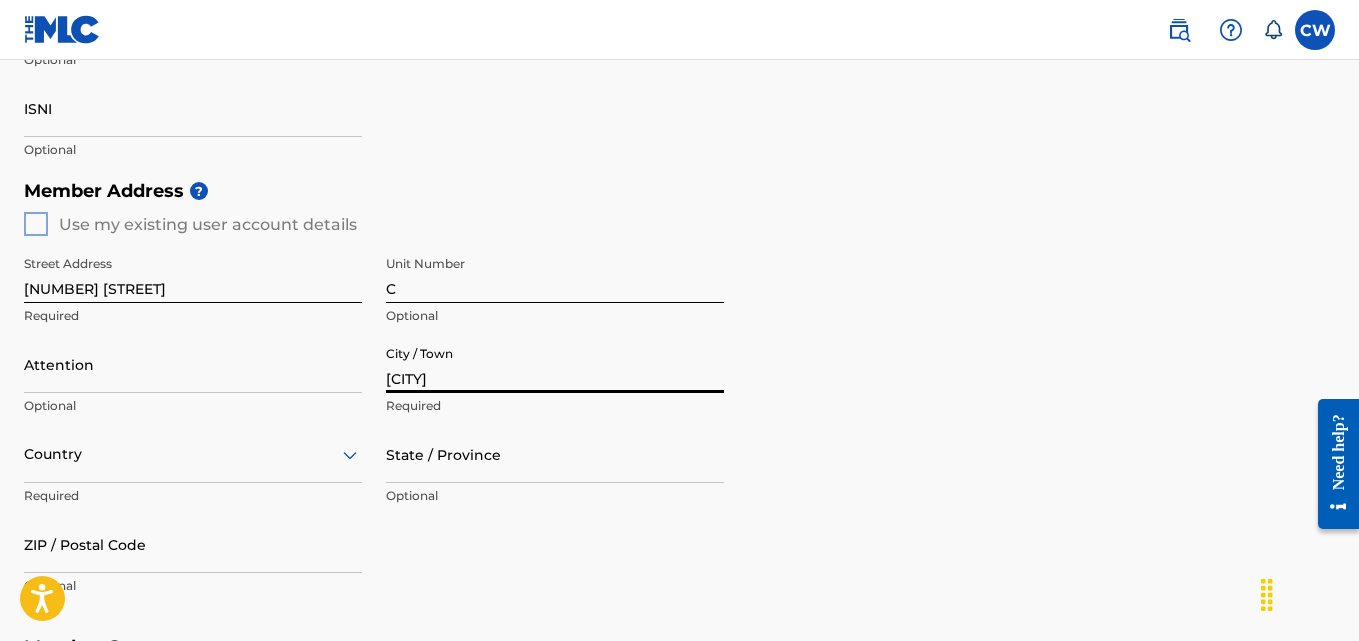 type on "Claude Wilson" 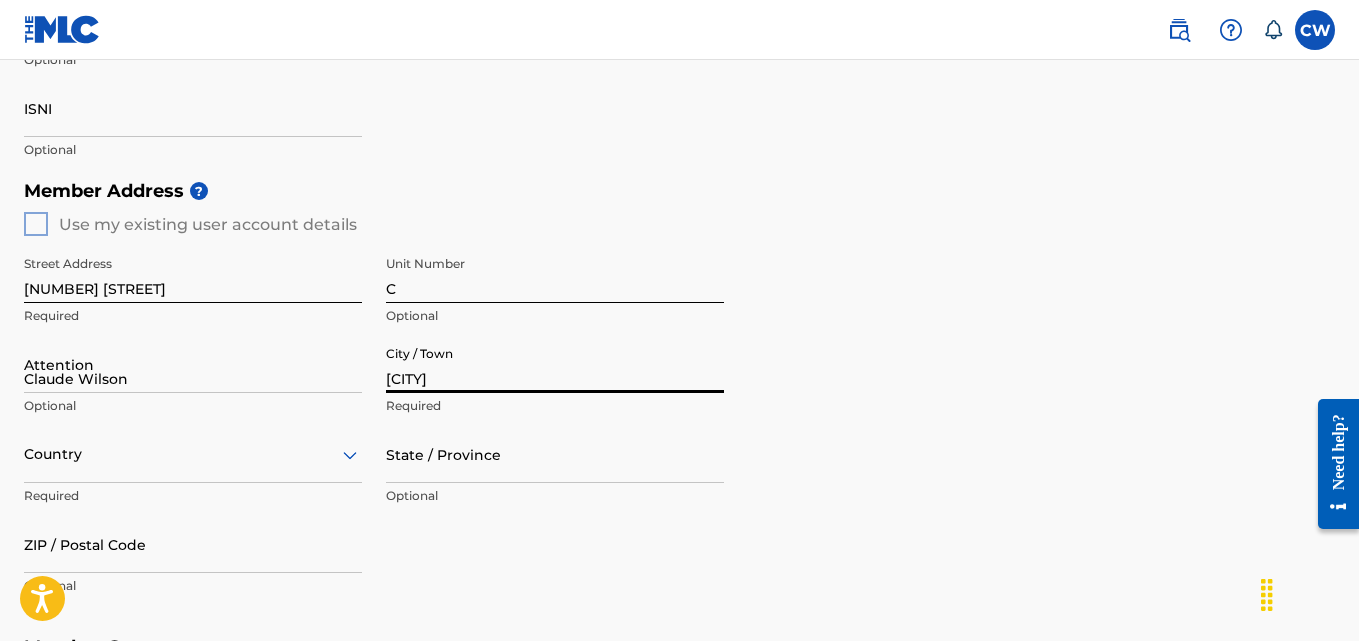 type on "United States" 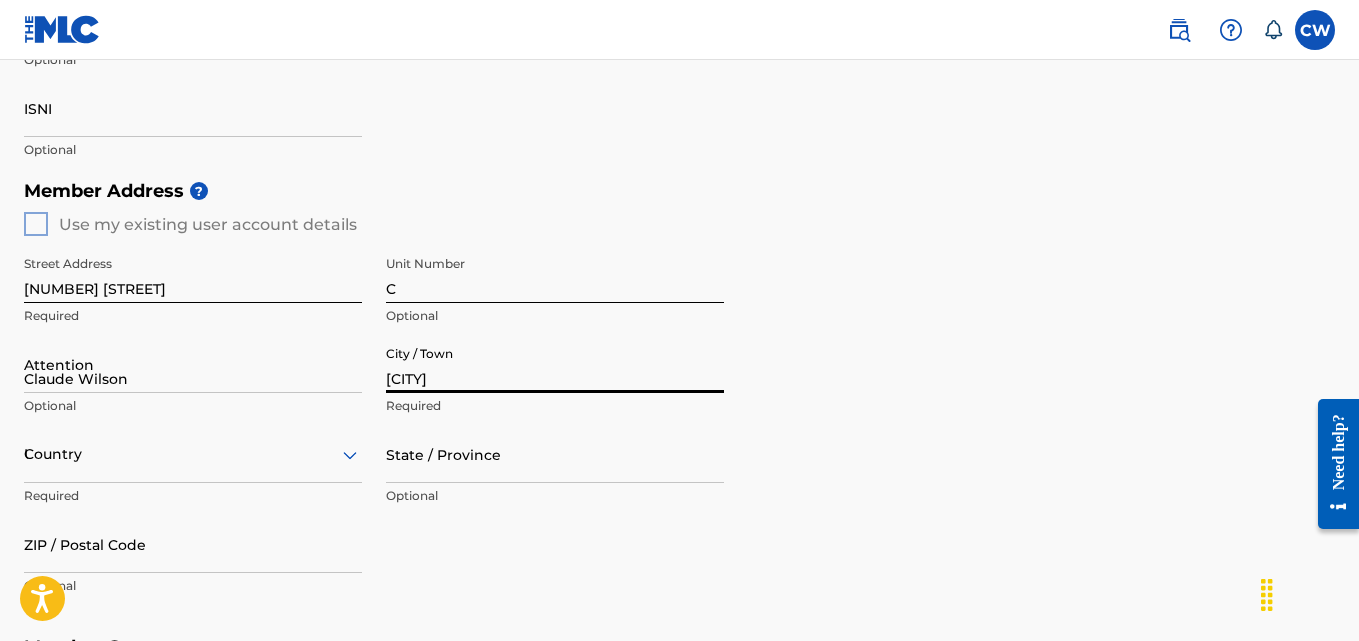 type on "AL" 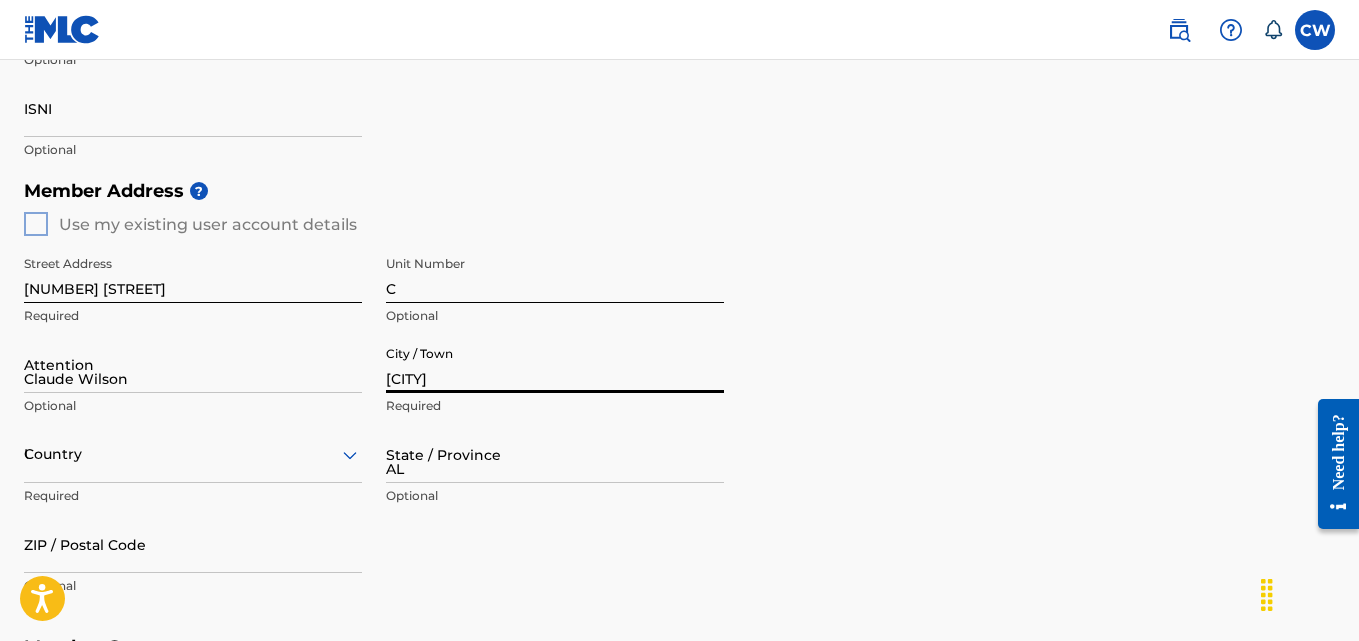type on "[POSTAL_CODE]" 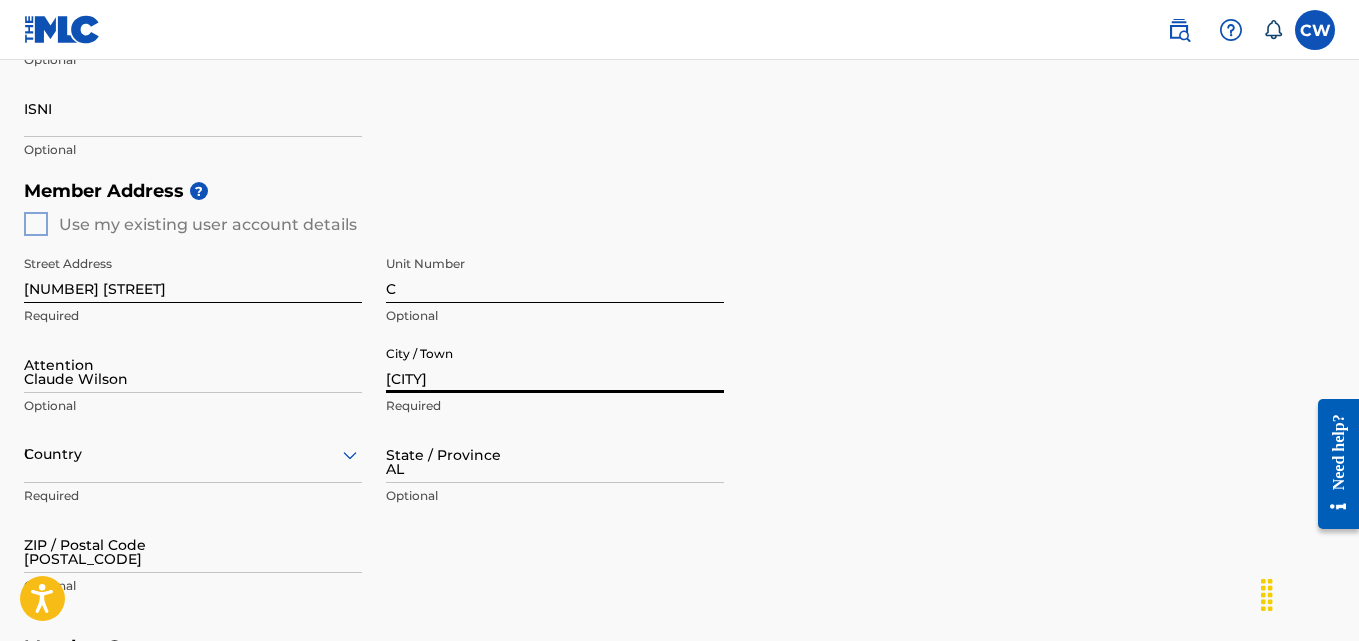 type on "1" 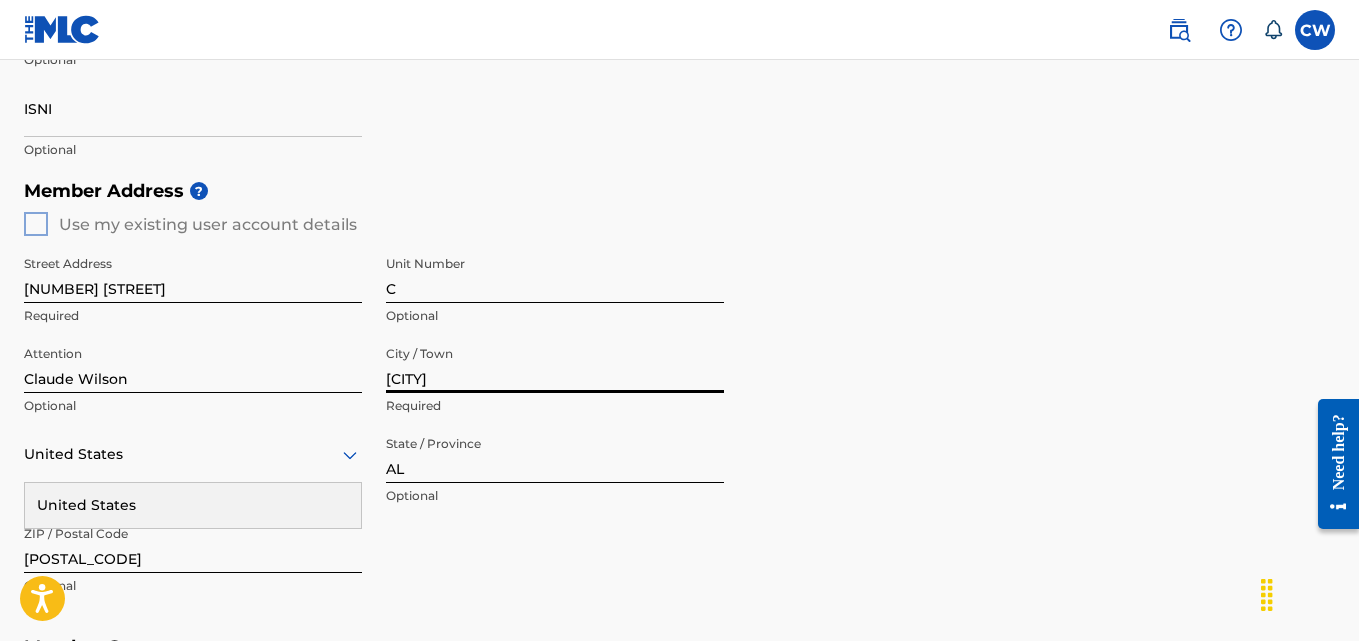 scroll, scrollTop: 1083, scrollLeft: 0, axis: vertical 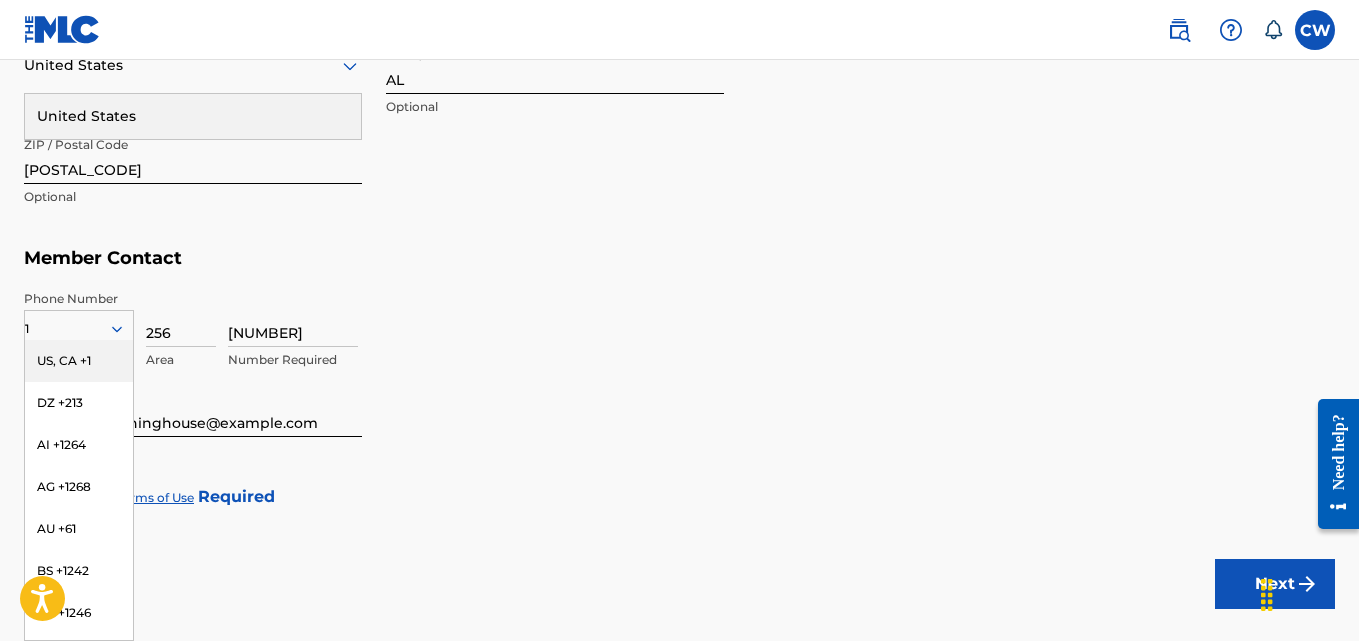 type 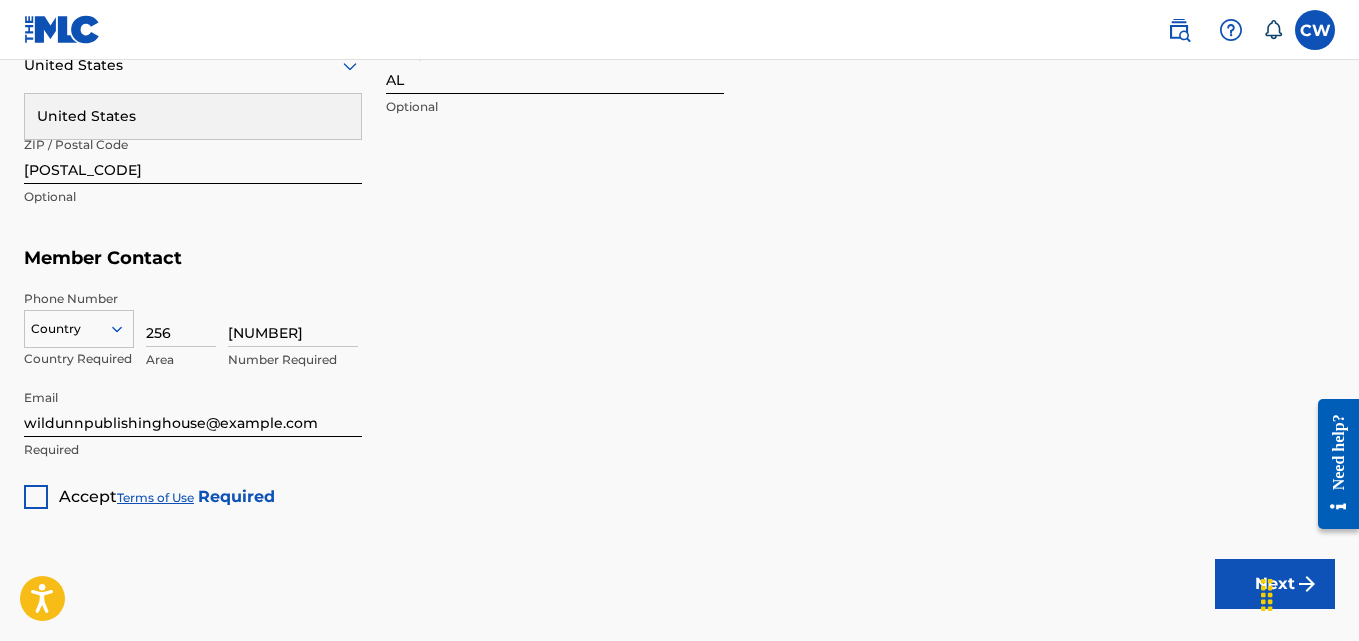 drag, startPoint x: 77, startPoint y: 351, endPoint x: 571, endPoint y: 155, distance: 531.46216 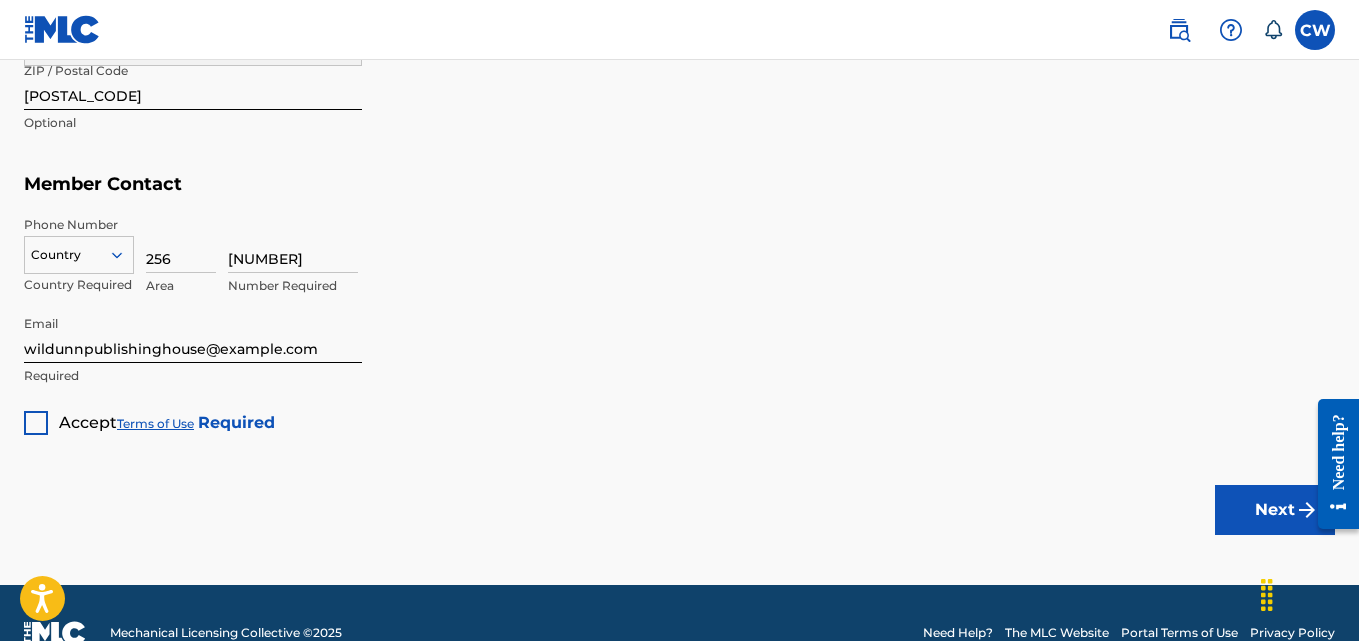 scroll, scrollTop: 1197, scrollLeft: 0, axis: vertical 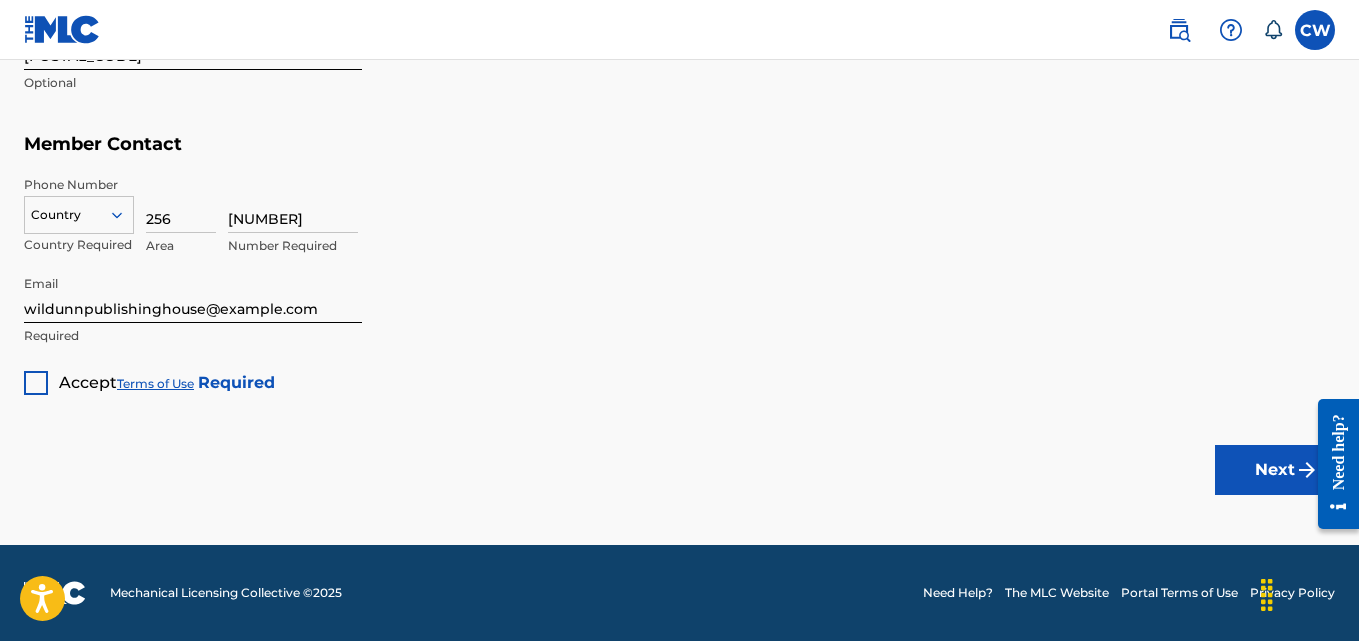 click on "Create a Member If you are a self-administered songwriter without a publisher through your PRO or legal publishing entity, we encourage you to create a publishing name. This helps to differentiate your publisher from your songwriter name within work registrations through The MLC Portal. Examples of a publishing name: [FIRST] [LAST] Songs[FIRST] [LAST] Publishing Member Type ? Administrator Required Member Name ? Member name [FIRST] [LAST] Required Identifiers ? Publisher Account Number ? Optional IPI Number ? Optional ISNI Optional Member Address ? Use my existing user account details Street Address [NUMBER] [STREET] Required Unit Number [UNIT] Optional Attention [FIRST] [LAST] Optional City / Town [CITY] Required United States United States Required State / Province [STATE] Optional ZIP / Postal Code [POSTAL_CODE] Optional Member Contact Phone Number Country Country Required [AREA_CODE] Area [NUMBER] Required Email [EMAIL] Required Accept Terms of Use Required Next" at bounding box center (679, -296) 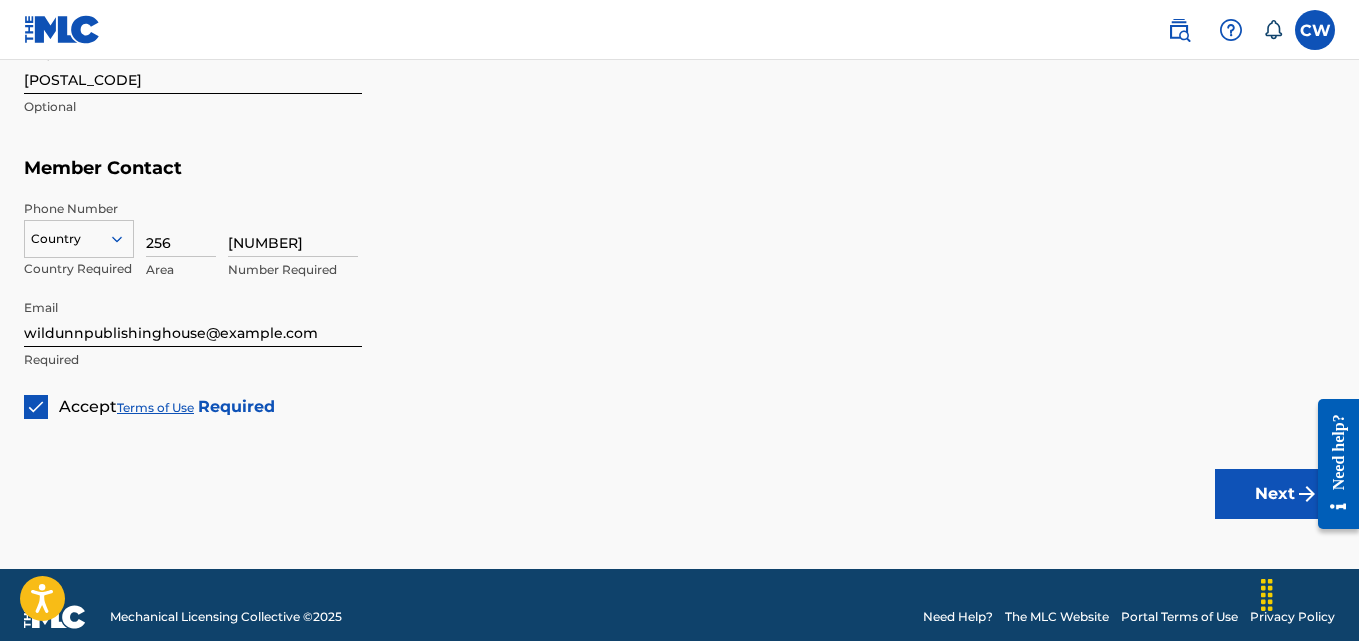 scroll, scrollTop: 1197, scrollLeft: 0, axis: vertical 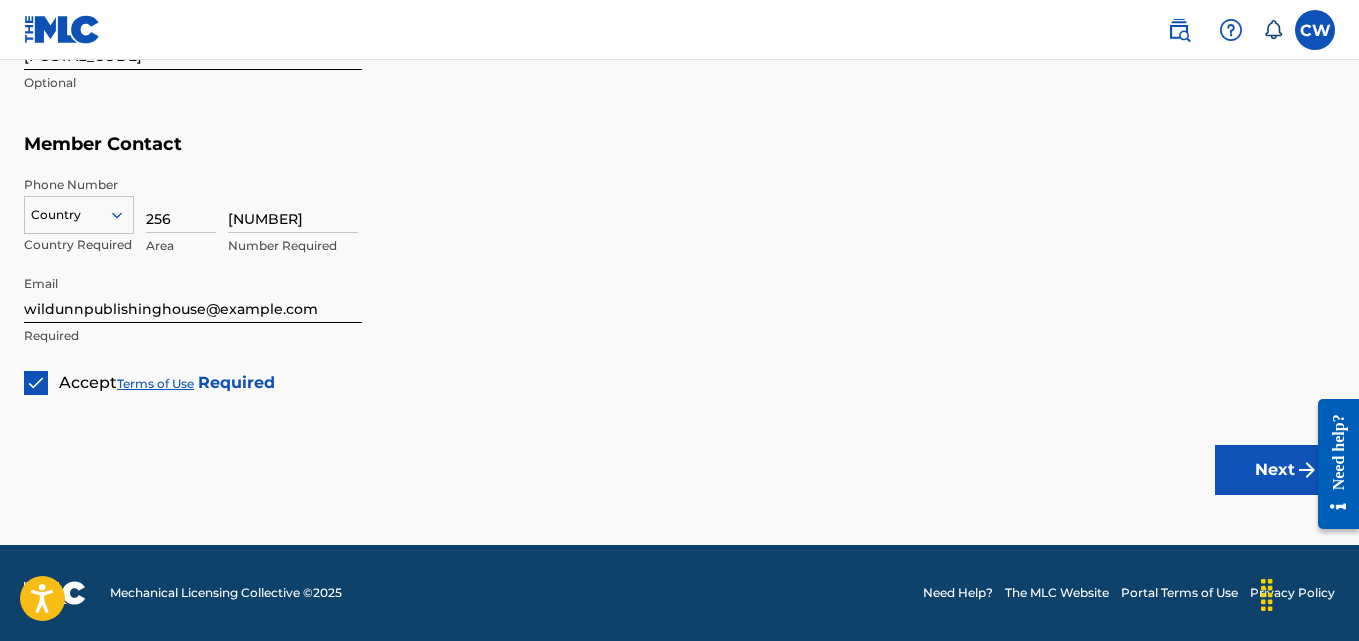 click on "Next" at bounding box center (1275, 470) 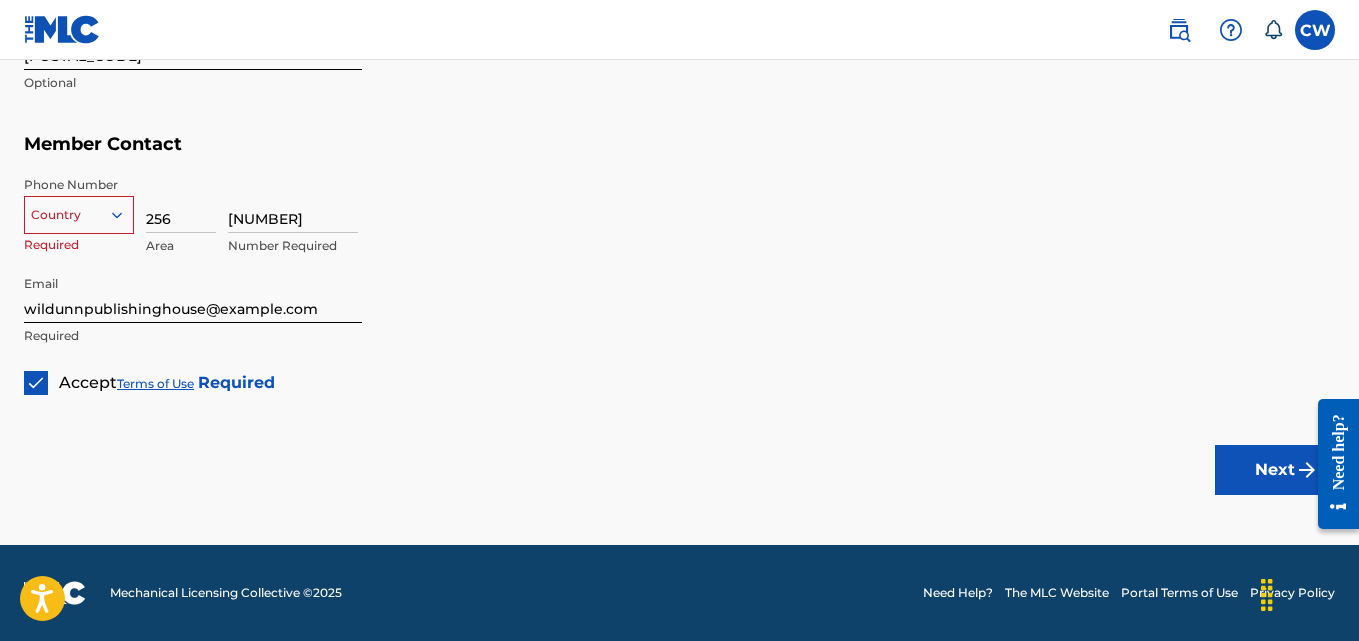 scroll, scrollTop: 828, scrollLeft: 0, axis: vertical 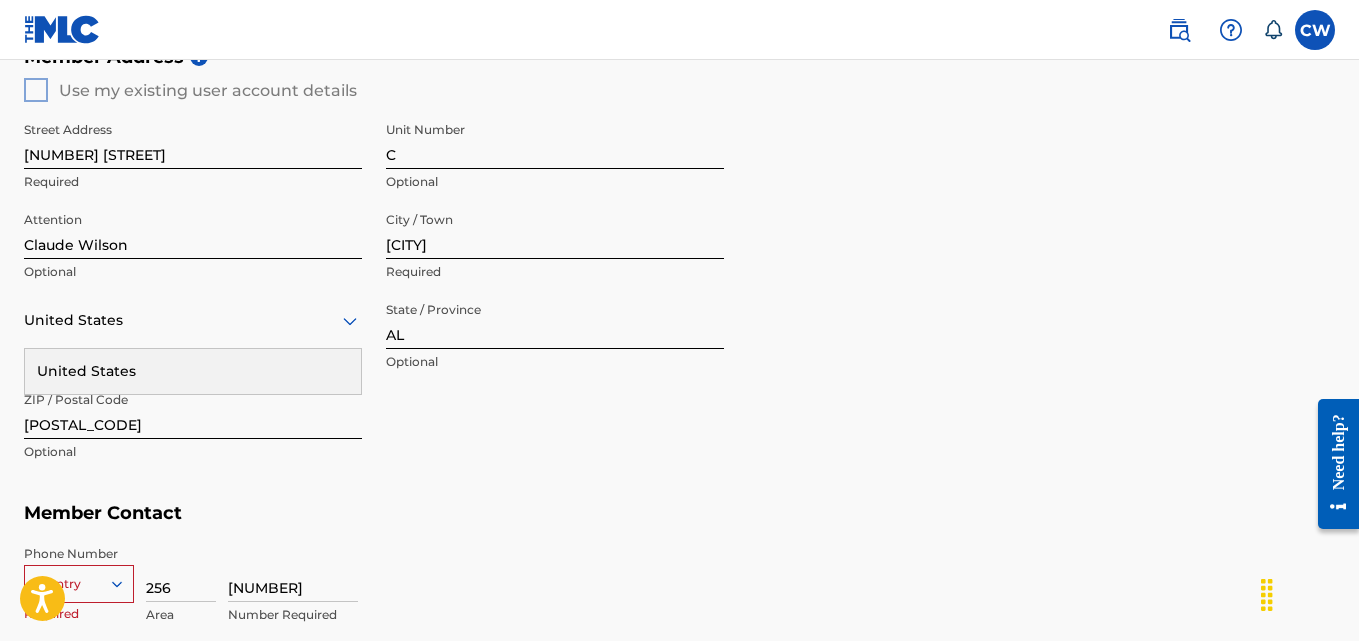 type 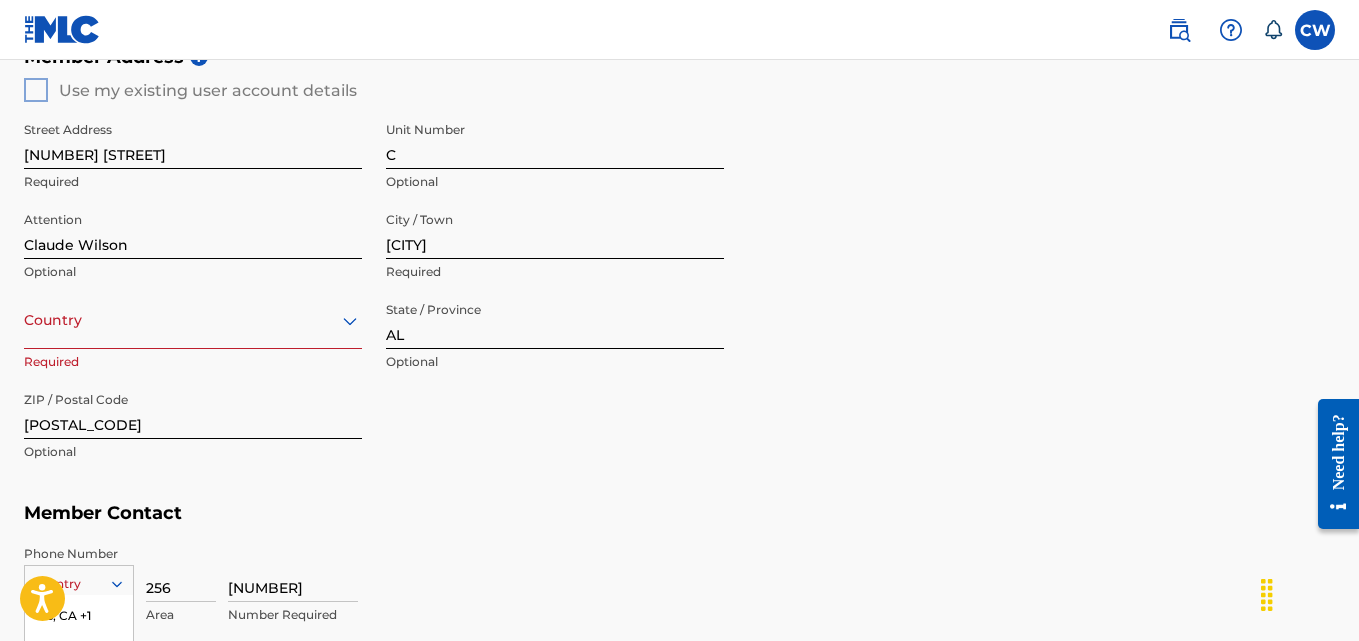click on "Country US, CA +1 AF +93 AL +355 DZ +213 AD +376 AO +244 AI +1264 AG +1268 AR +54 AM +374 AW +297 AU +61 AT +43 AZ +994 BS +1242 BH +973 BD +880 BB +1246 BY +375 BE +32 BZ +501 BJ +229 BM +1441 BT +975 BO +591 BA +387 BW +267 BR +55 BN +673 BG +359 BF +226 BI +257 KH +855 CM +237 CV +238 KY +1345 CF +236 TD +235 CL +56 CN +86 CO +57 KM +269 CG, CD +242 CK +682 CR +506 CI +225 HR +385 CU +53 CY +357 CZ +420 DK +45 DJ +253 DM +1767 DO +1809 EC +593 EG +20 SV +503 GQ +240 ER +291 EE +372 ET +251 FK +500 FO +298 FJ +679 FI +358 FR +33 GF +594 PF +689 GA +241 GM +220 GE +995 DE +49 GH +233 GI +350 GR +30 GL +299 GD +1473 GP +590 GT +502 GN +224 GW +245 GY +592 HT +509 VA, IT +39 HN +504 HK +852 HU +36 IS +354 IN +91 ID +62 IR +98 IQ +964 IE +353 IL +972 JM +1876 JP +81 JO +962 KZ +7 KE +254 KI +686 KP +850 KR +82 KW +965" at bounding box center [79, 580] 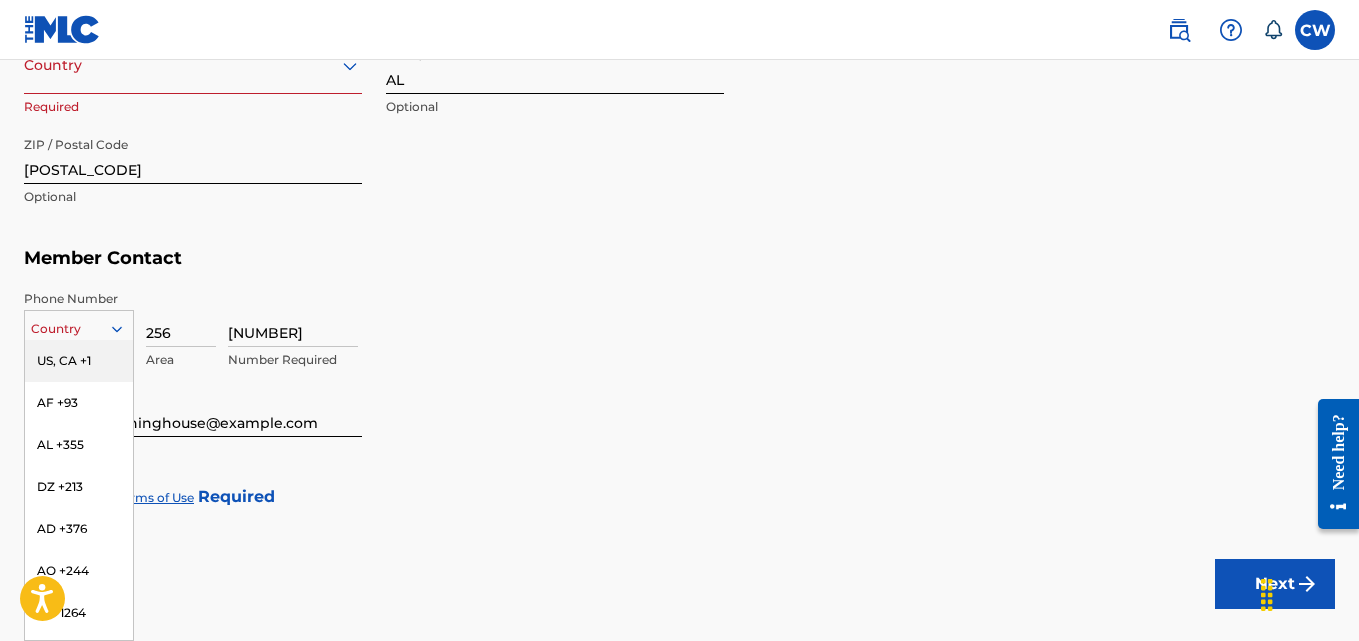 click on "US, CA +1" at bounding box center [79, 361] 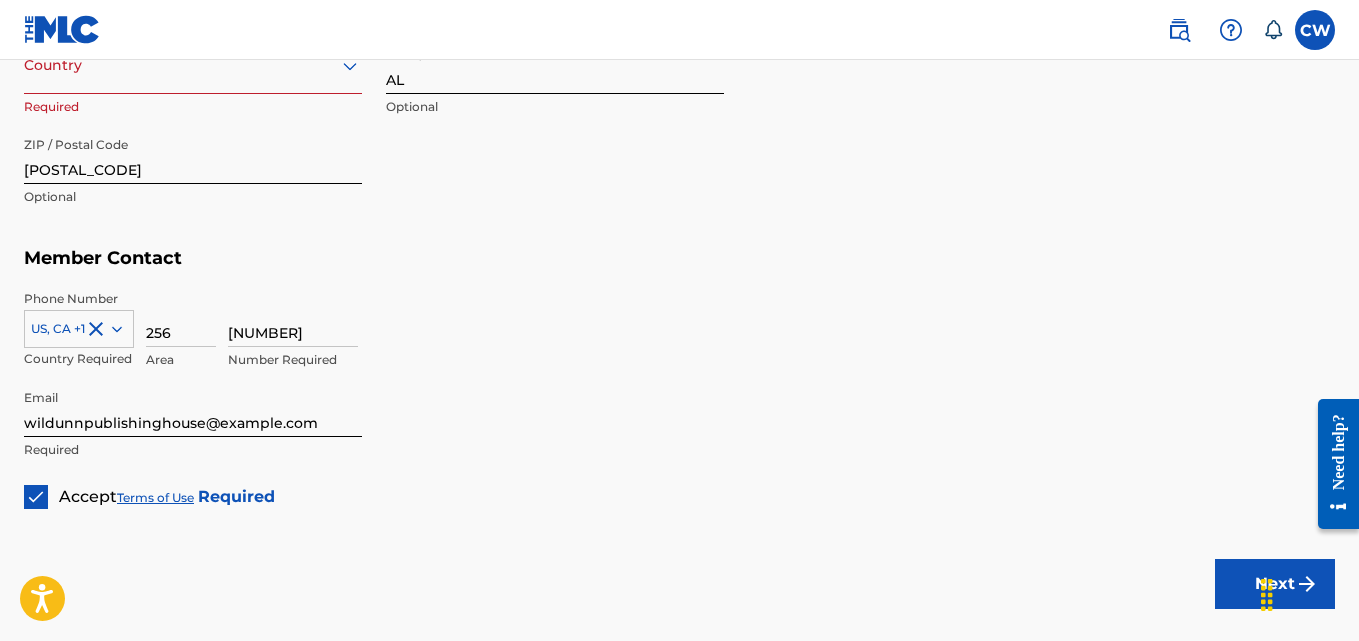 click on "Next" at bounding box center [1275, 584] 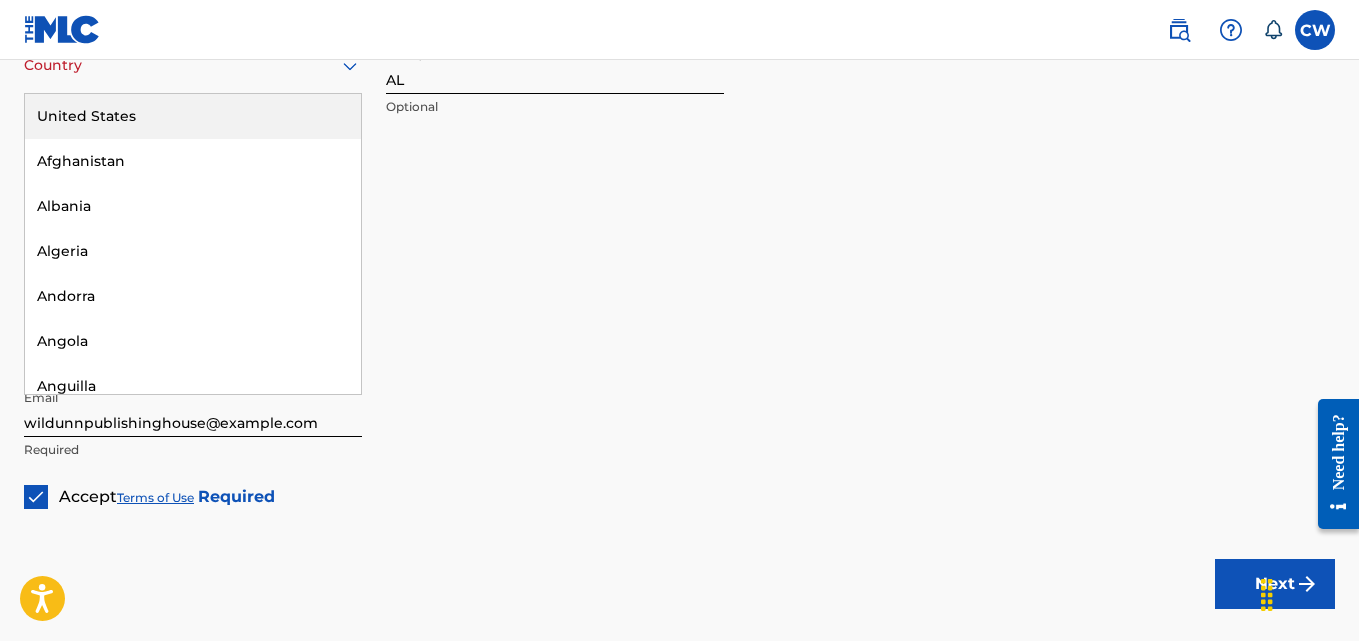 click on "United States" at bounding box center (193, 116) 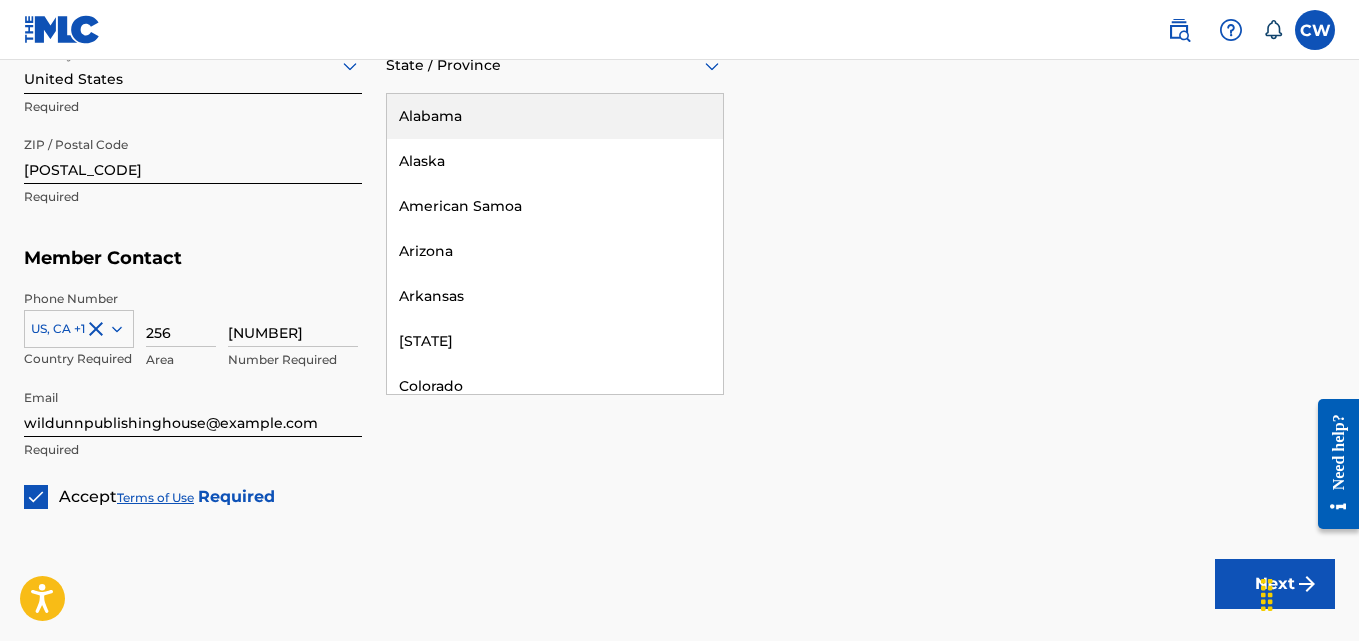click 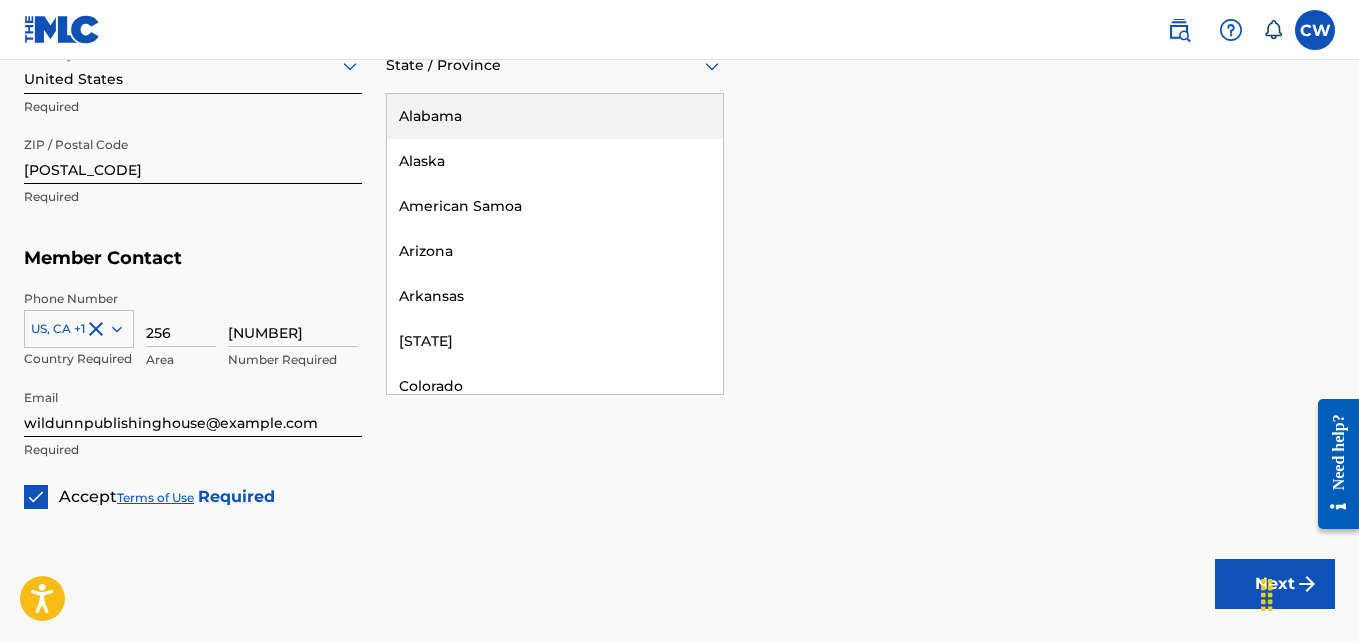 click on "Alabama" at bounding box center [555, 116] 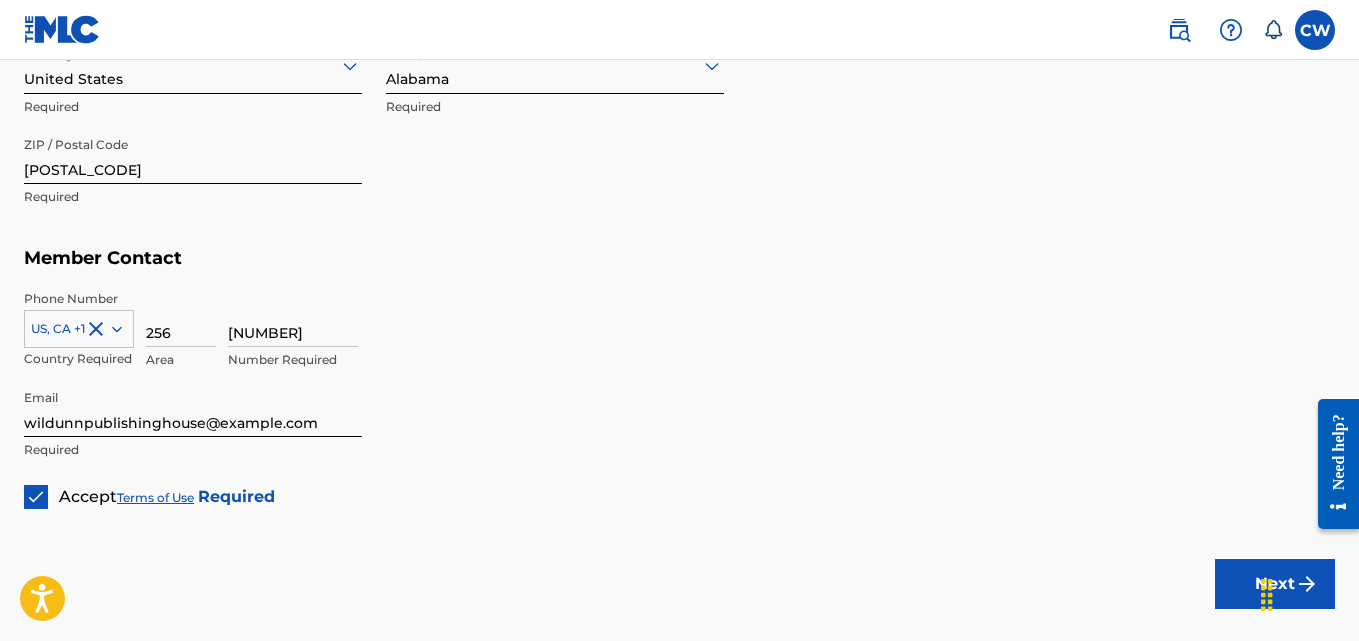 click on "Next" at bounding box center (1275, 584) 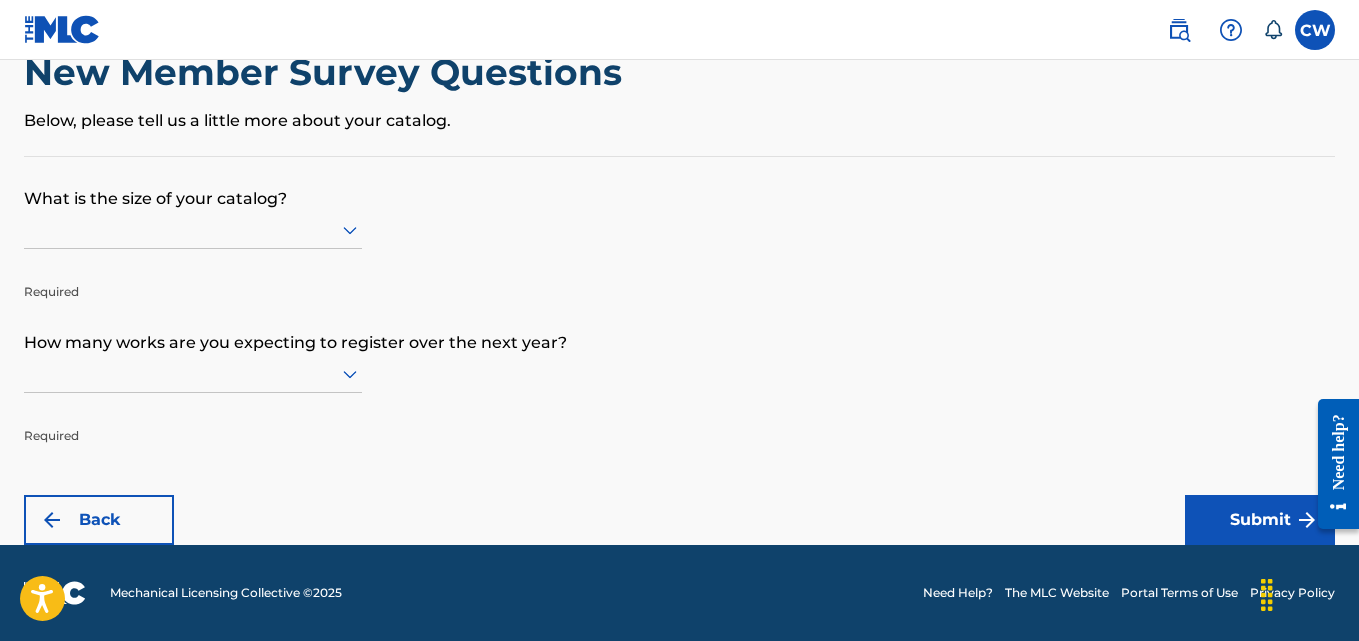 scroll, scrollTop: 0, scrollLeft: 0, axis: both 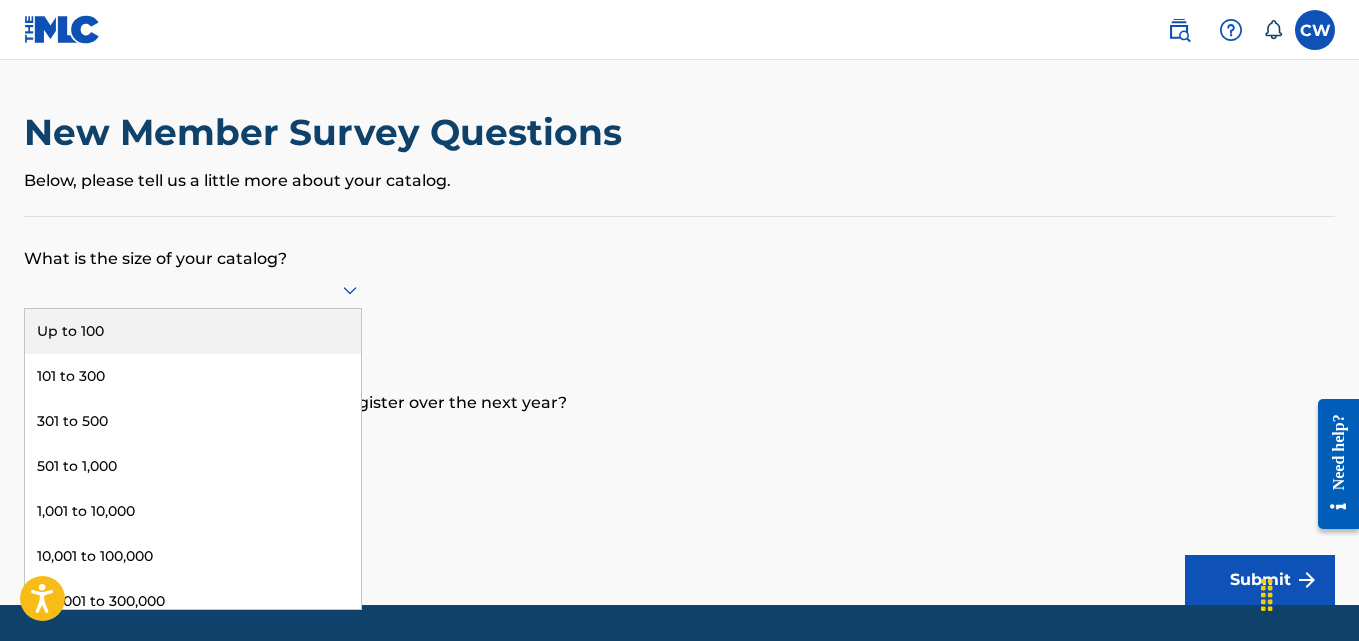 click 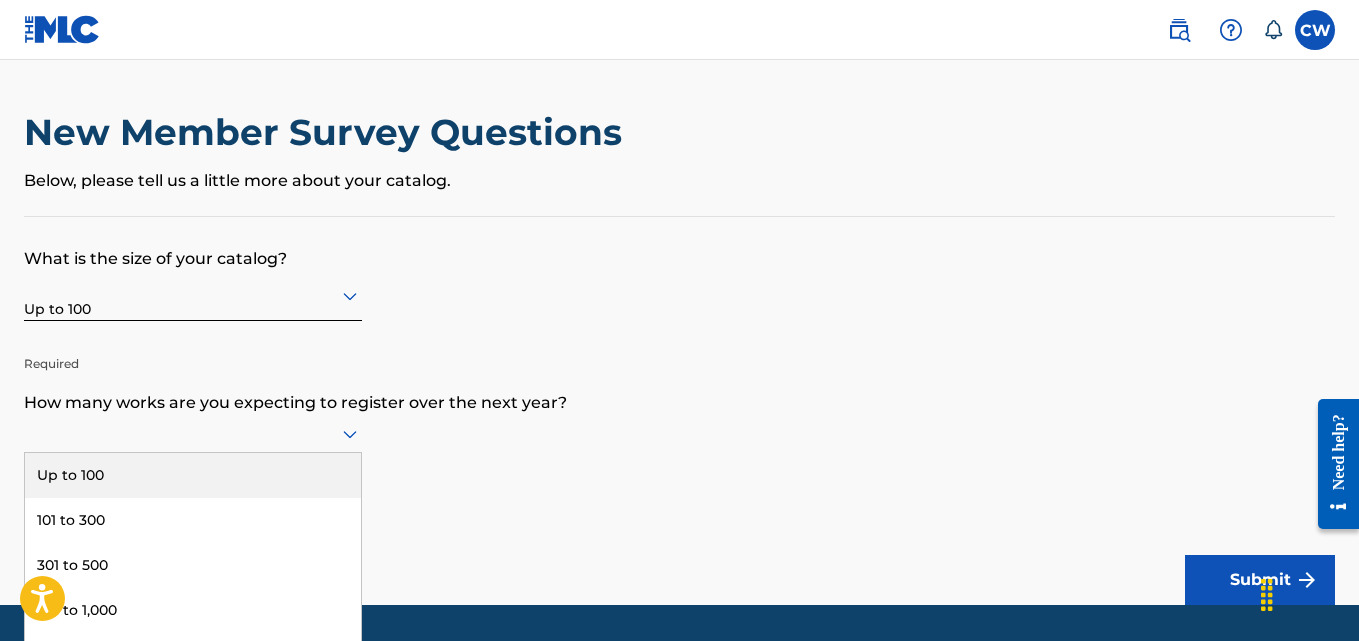 scroll, scrollTop: 60, scrollLeft: 0, axis: vertical 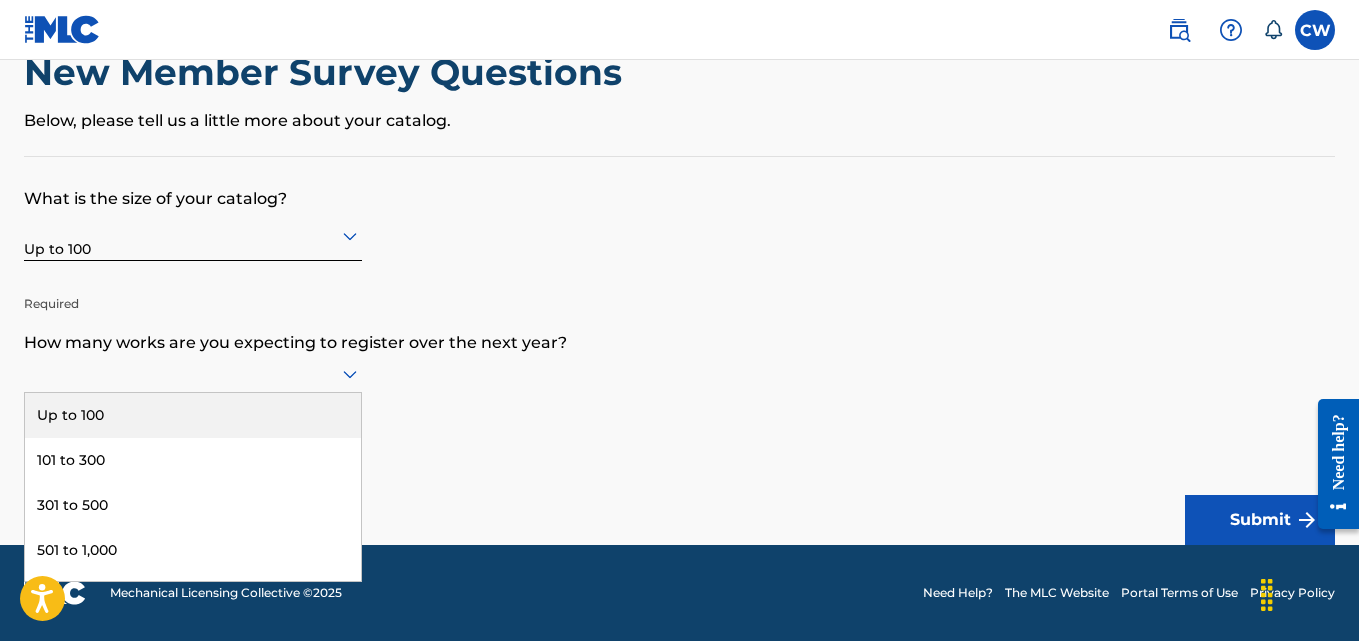 click on "9 results available. Use Up and Down to choose options, press Enter to select the currently focused option, press Escape to exit the menu, press Tab to select the option and exit the menu. Up to 100 101 to 300 301 to 500 501 to 1,000 1,001 to 10,000 10,001 to 100,000 100,001 to 300,000 301,000 to 500,000 Over 500,000" at bounding box center (193, 374) 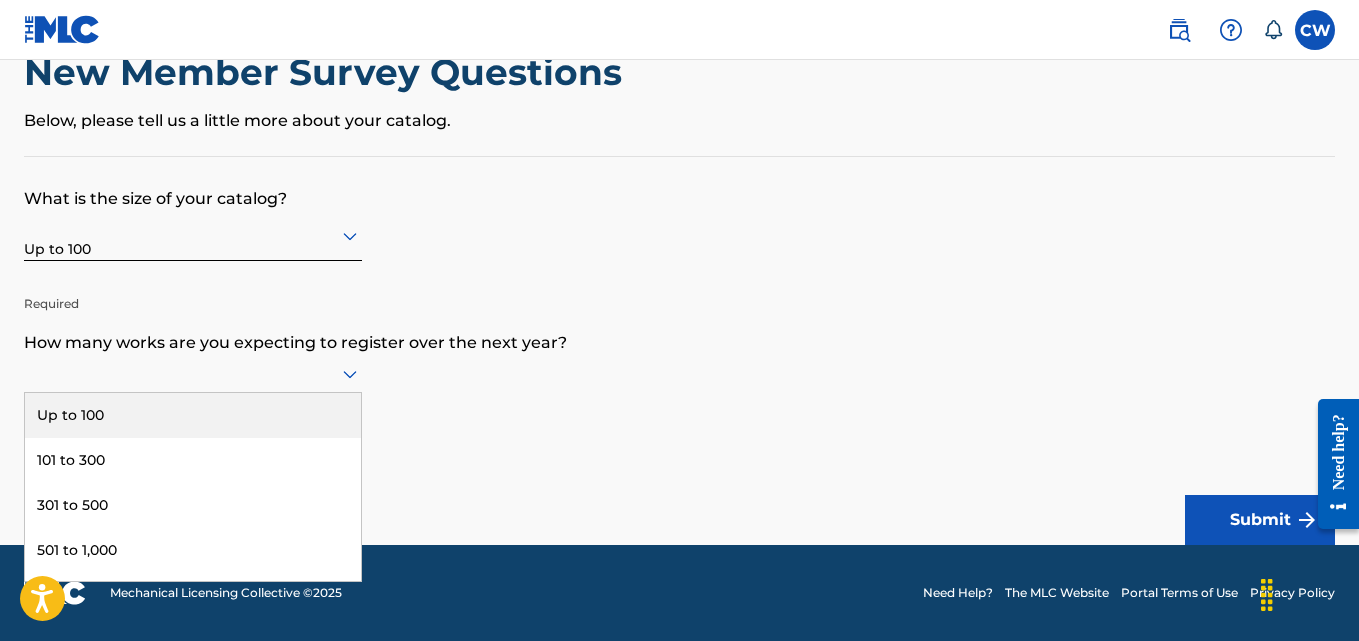 drag, startPoint x: 154, startPoint y: 408, endPoint x: 127, endPoint y: 379, distance: 39.623226 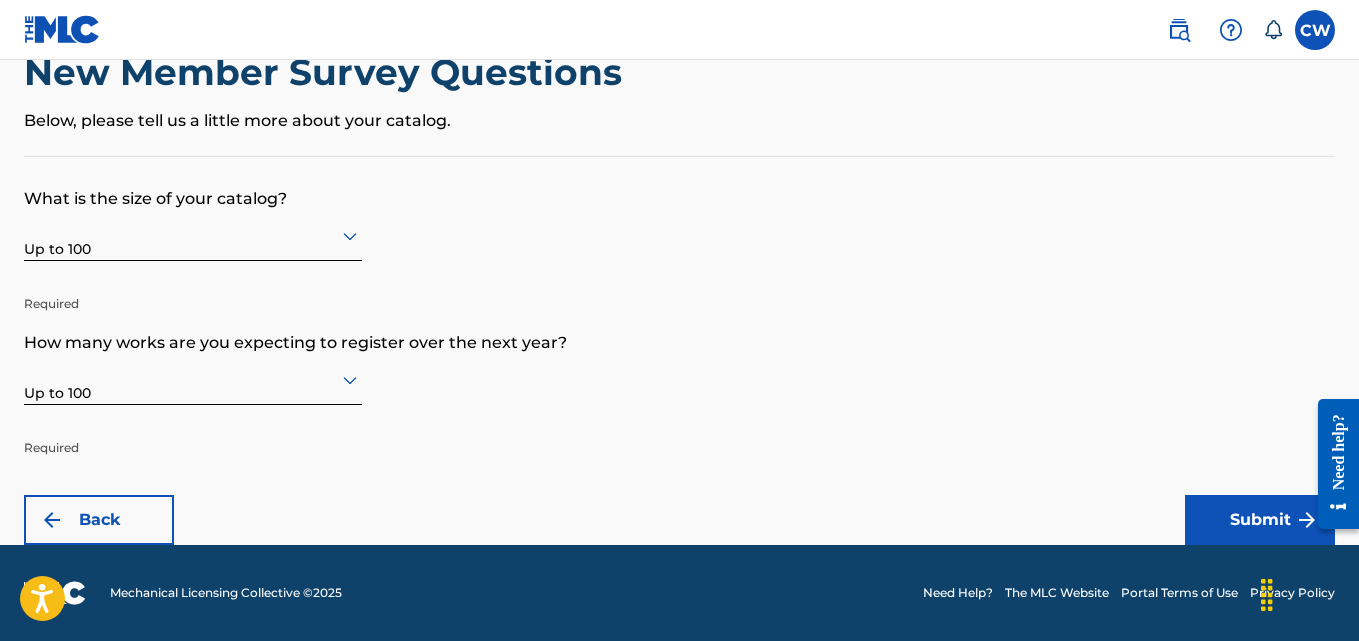 click on "Submit" at bounding box center (1260, 520) 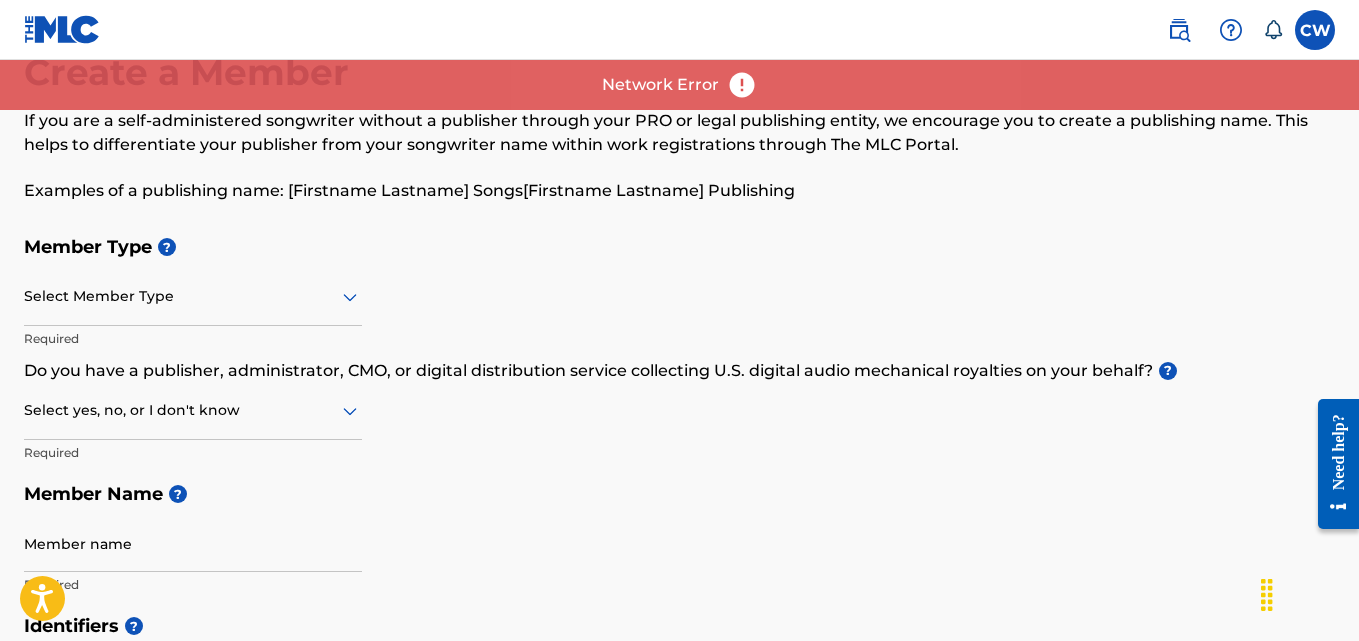 scroll, scrollTop: 0, scrollLeft: 0, axis: both 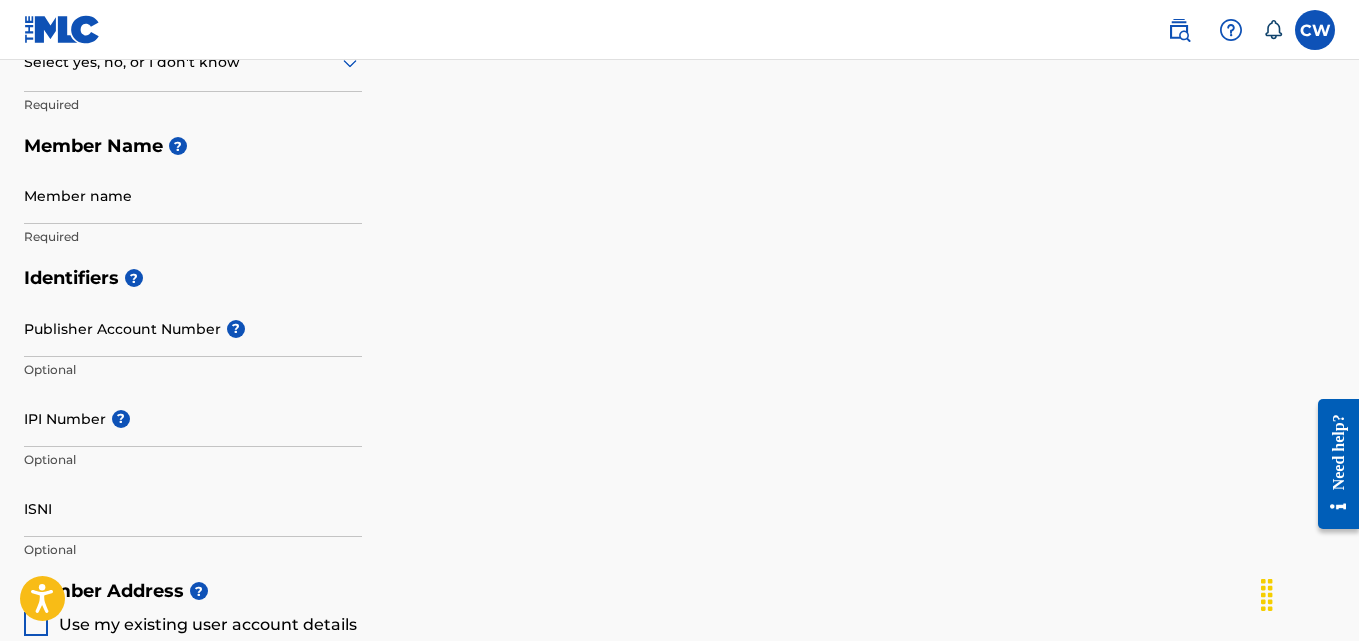 drag, startPoint x: 1355, startPoint y: 307, endPoint x: 1354, endPoint y: 336, distance: 29.017237 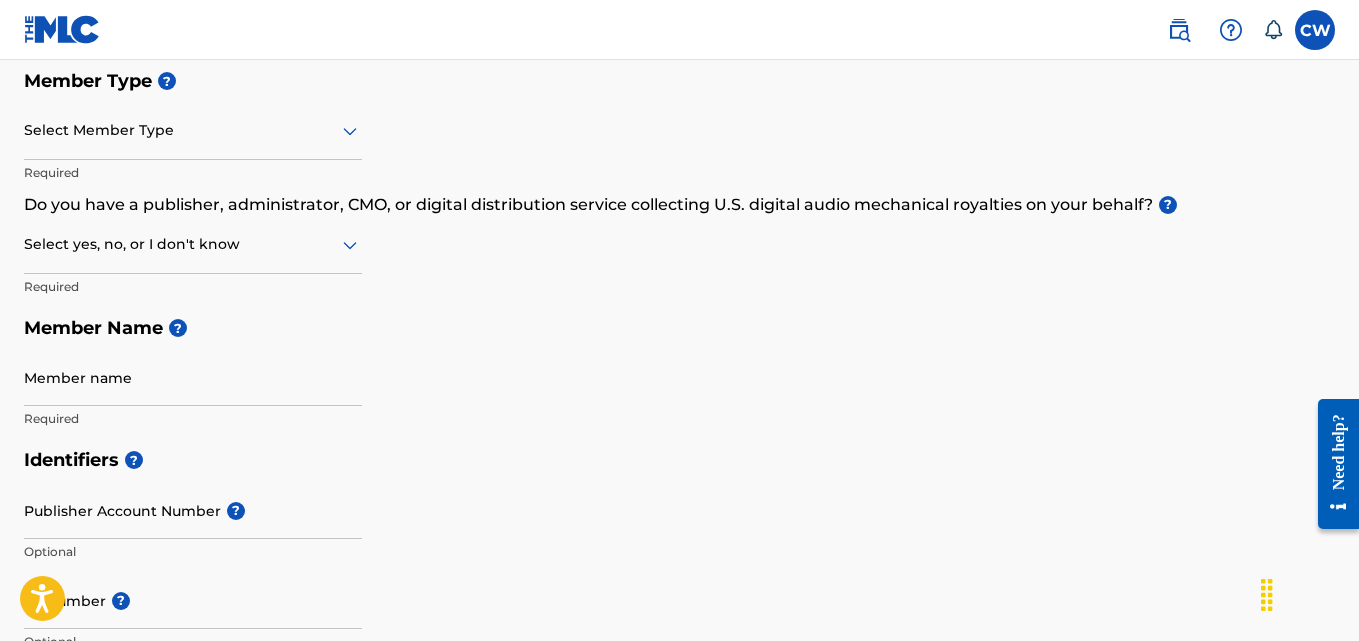 scroll, scrollTop: 52, scrollLeft: 0, axis: vertical 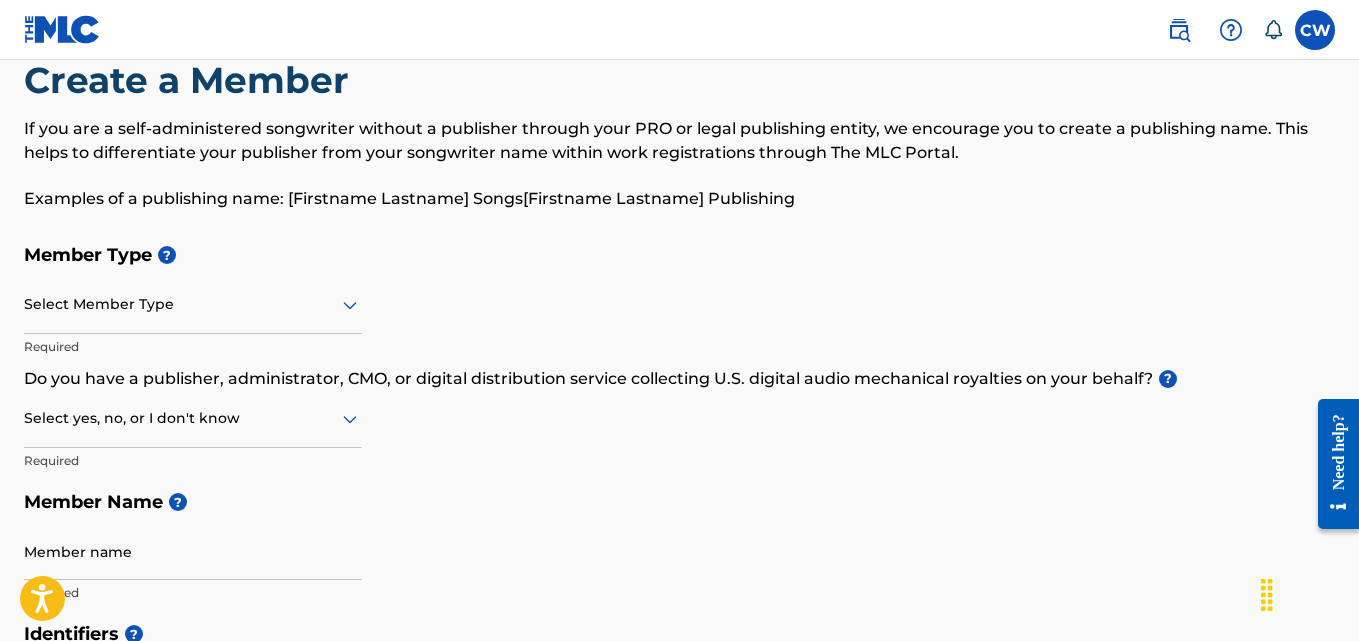 click at bounding box center [1315, 30] 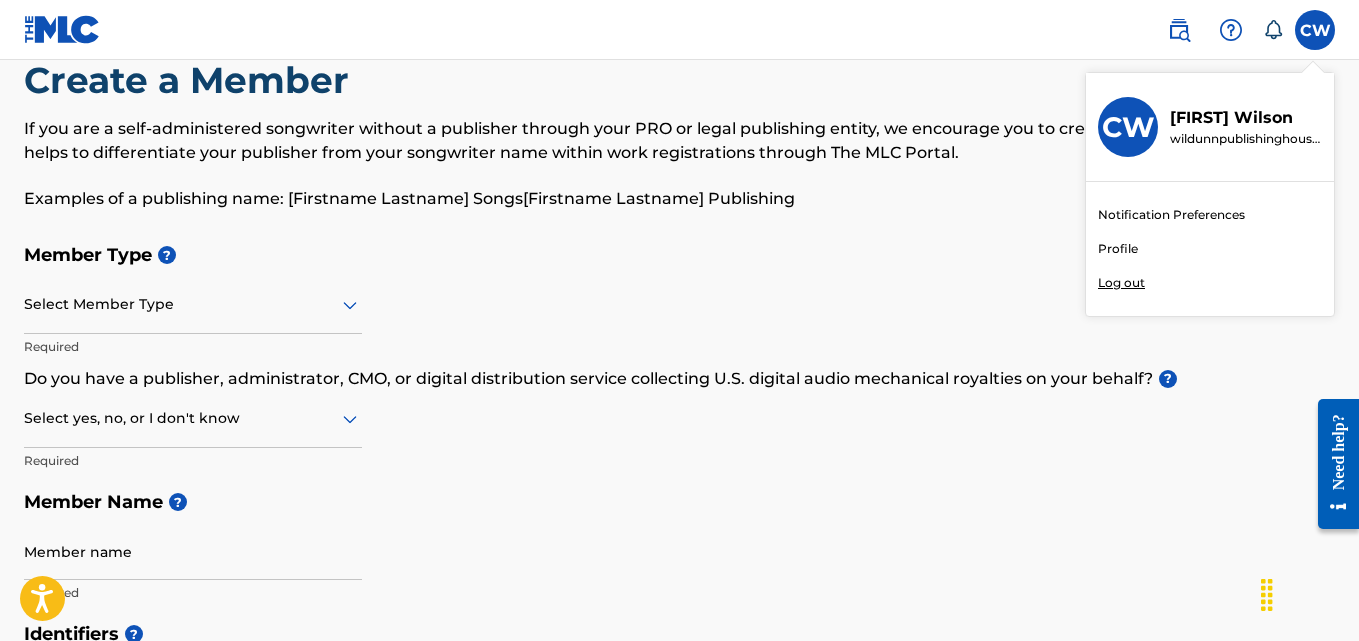 click on "Profile" at bounding box center [1118, 249] 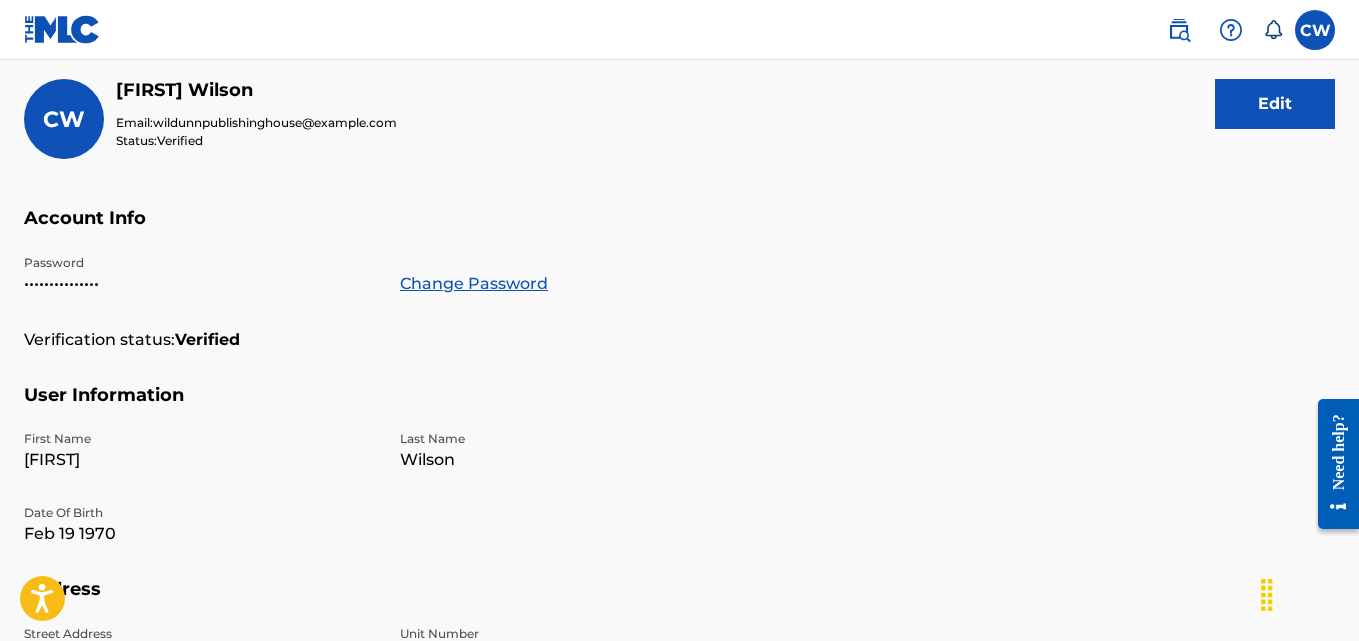 scroll, scrollTop: 0, scrollLeft: 0, axis: both 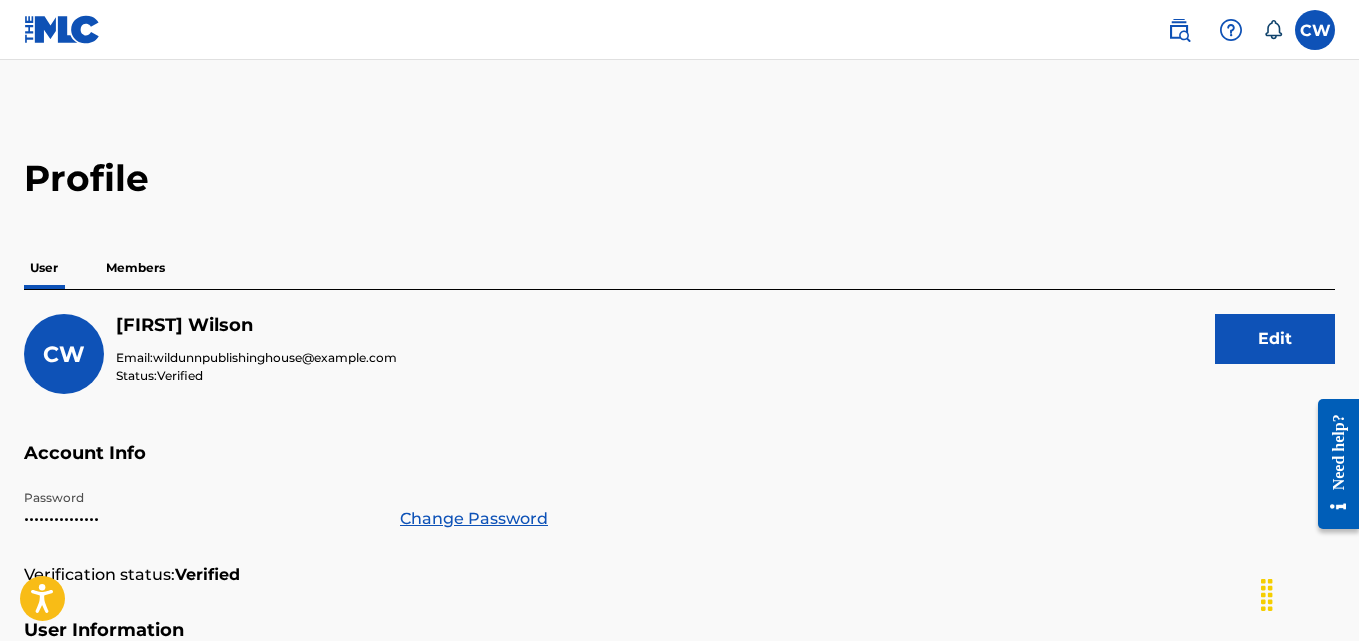 click on "Members" at bounding box center (135, 268) 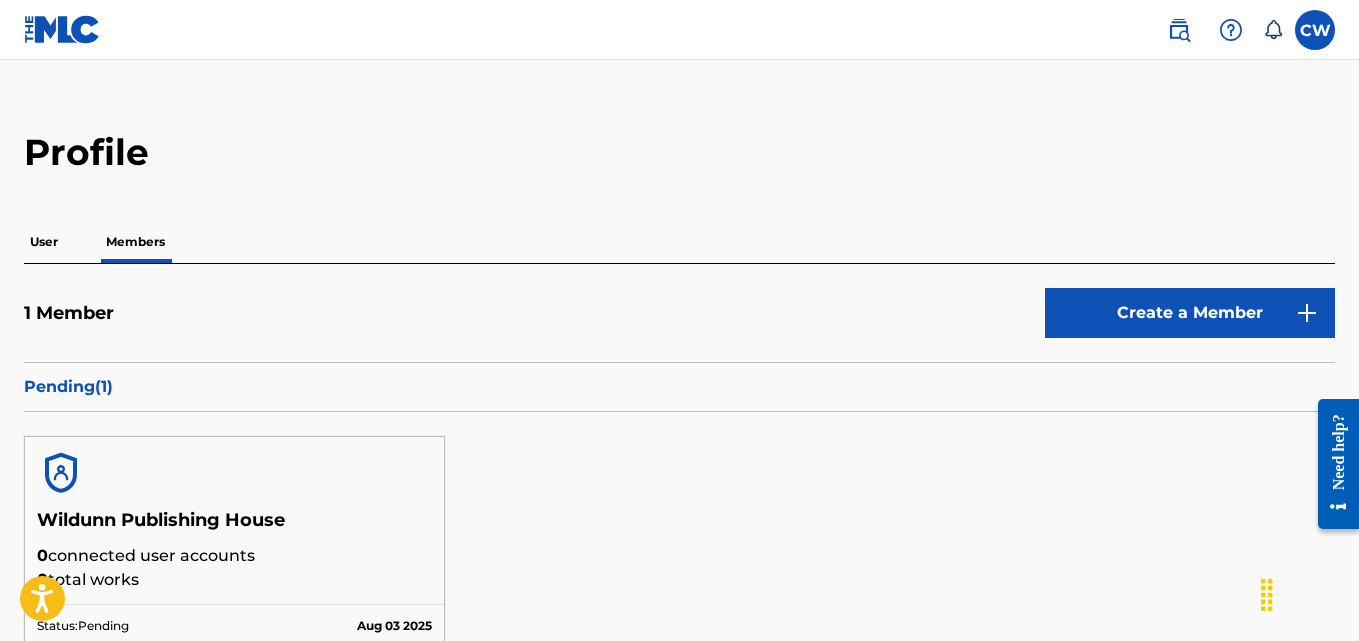 scroll, scrollTop: 16, scrollLeft: 0, axis: vertical 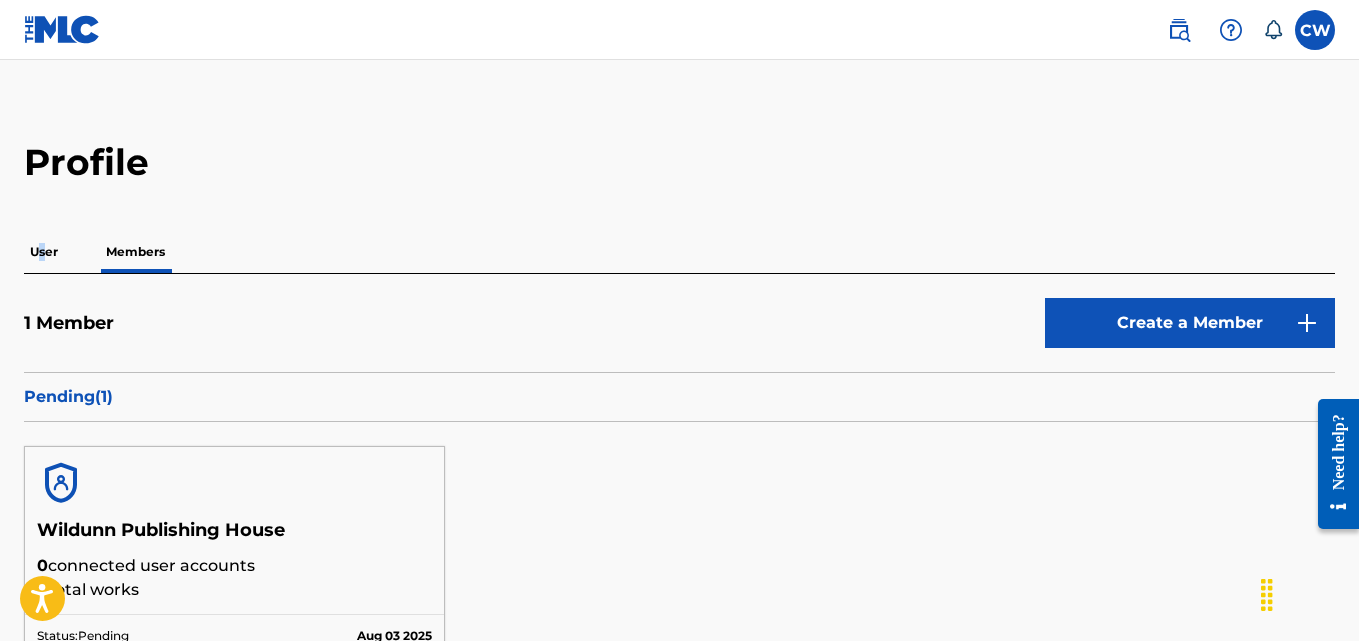 click on "User" at bounding box center (44, 252) 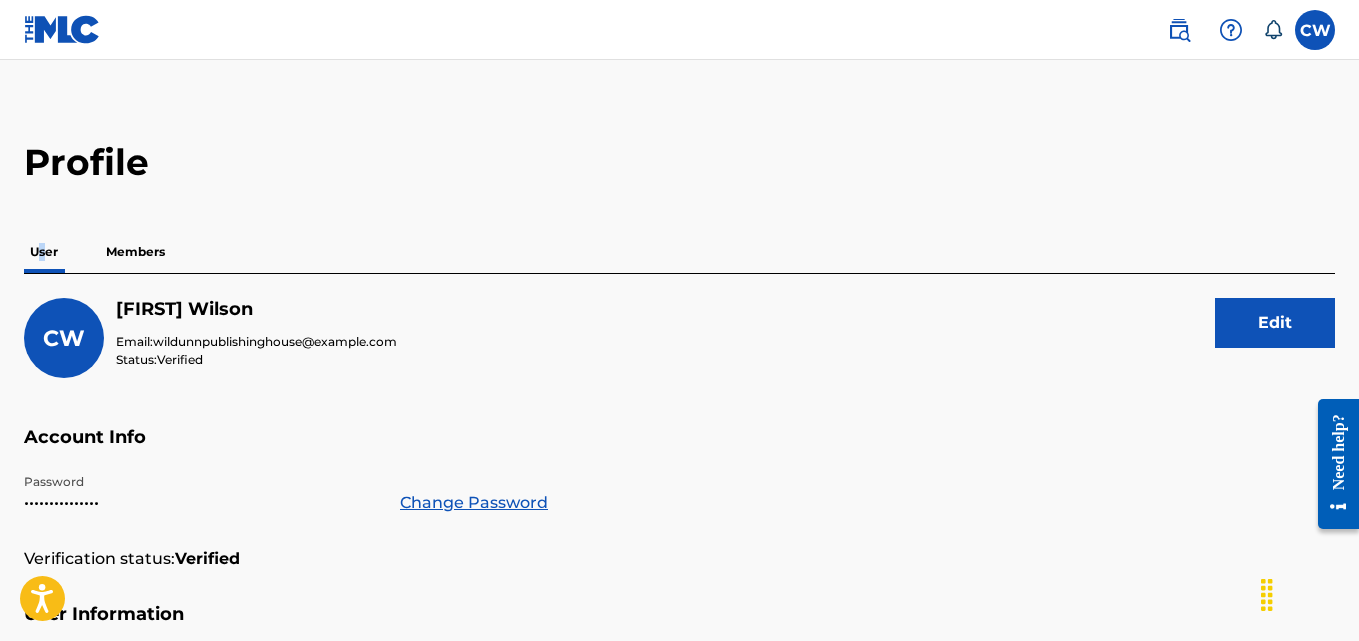 scroll, scrollTop: 0, scrollLeft: 0, axis: both 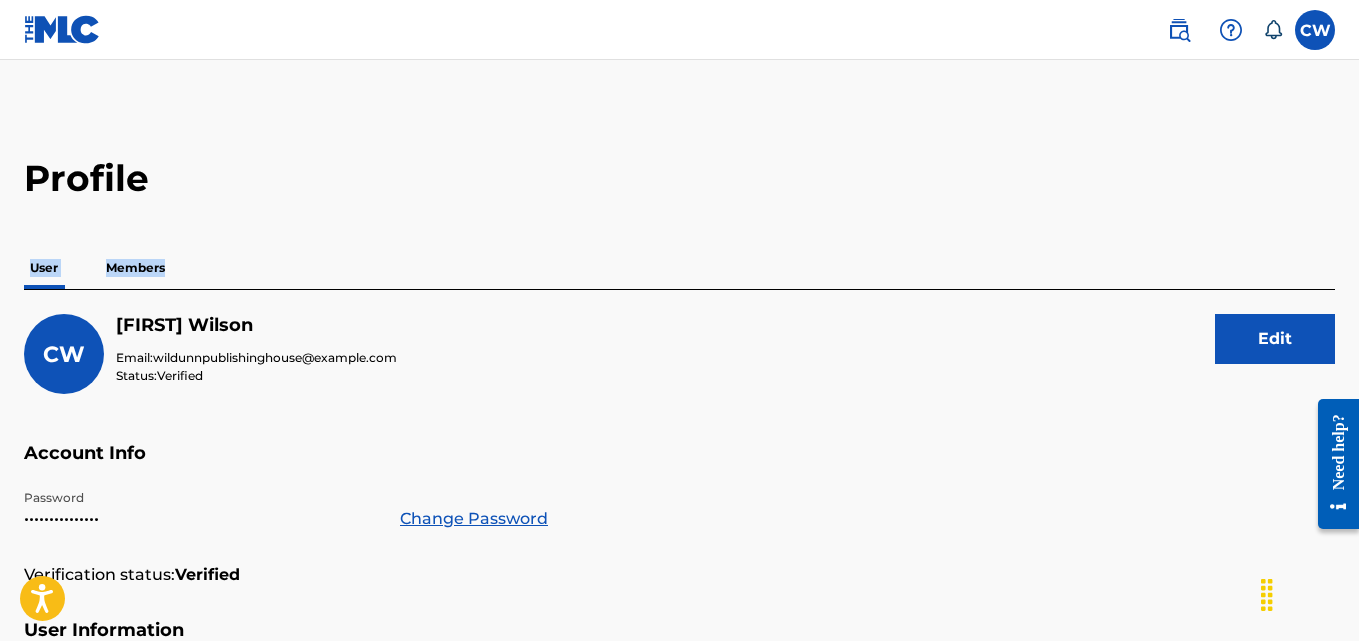 drag, startPoint x: 1357, startPoint y: 164, endPoint x: 1364, endPoint y: 222, distance: 58.420887 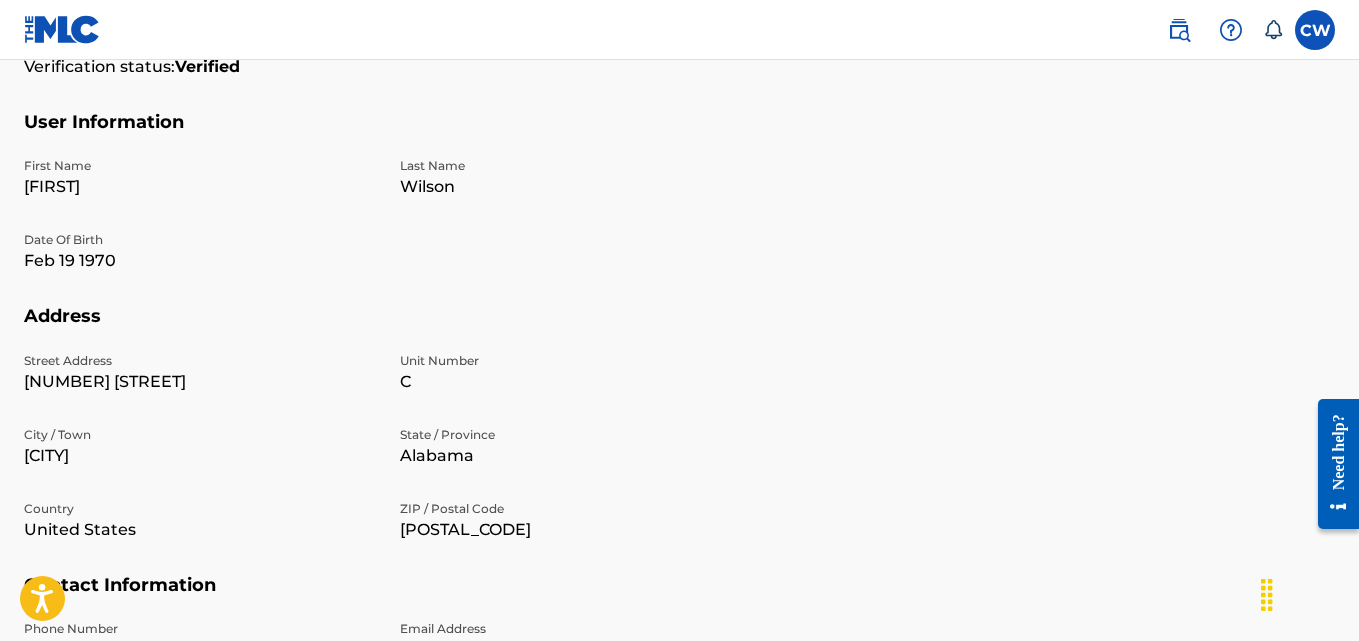 scroll, scrollTop: 502, scrollLeft: 0, axis: vertical 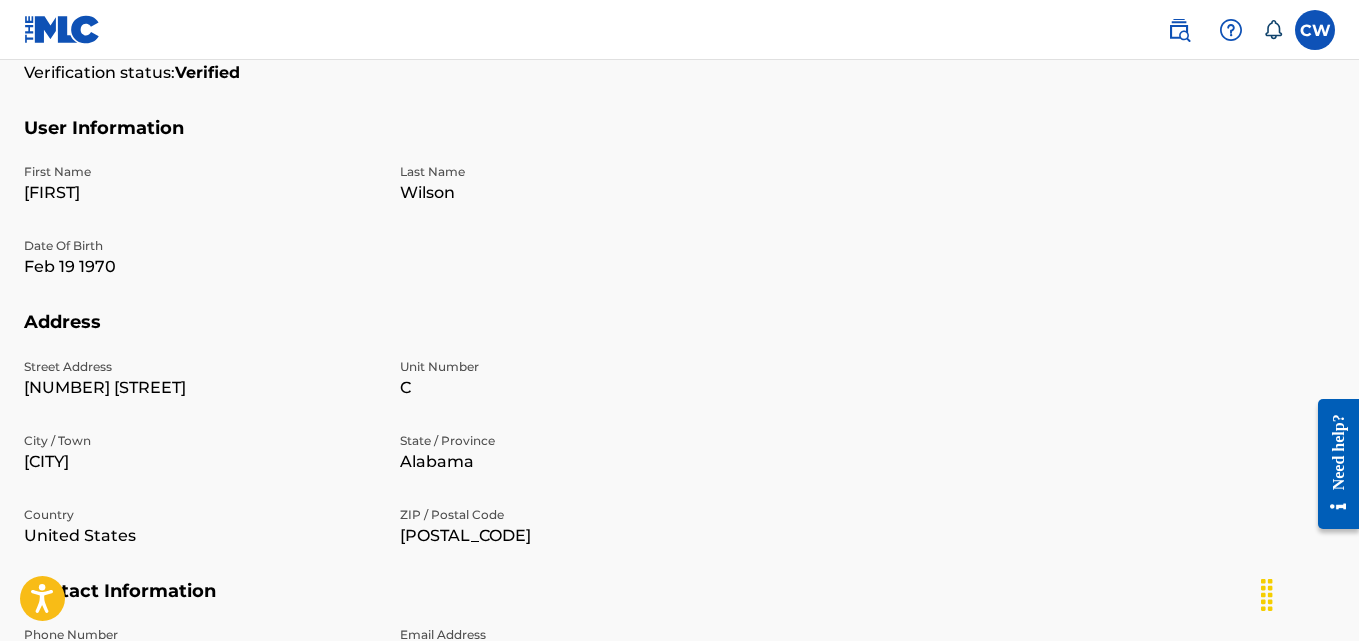 drag, startPoint x: 1365, startPoint y: 436, endPoint x: 922, endPoint y: 362, distance: 449.13806 